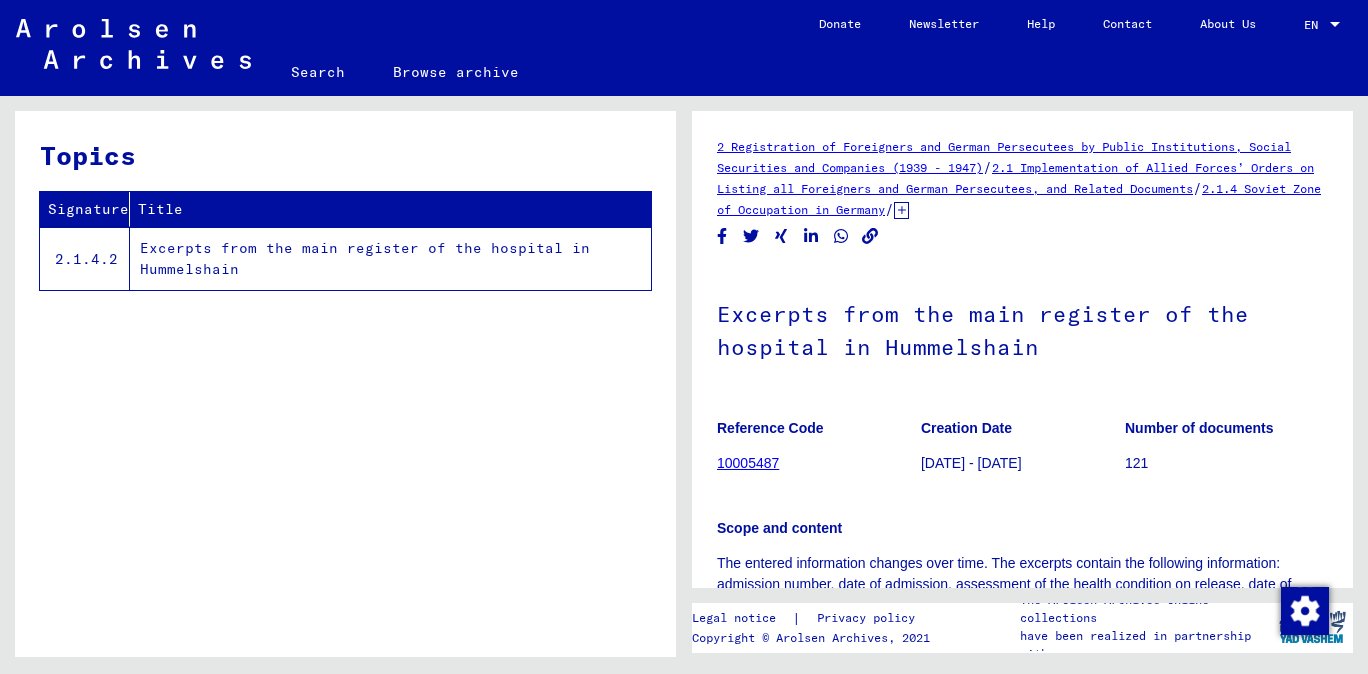 scroll, scrollTop: 0, scrollLeft: 0, axis: both 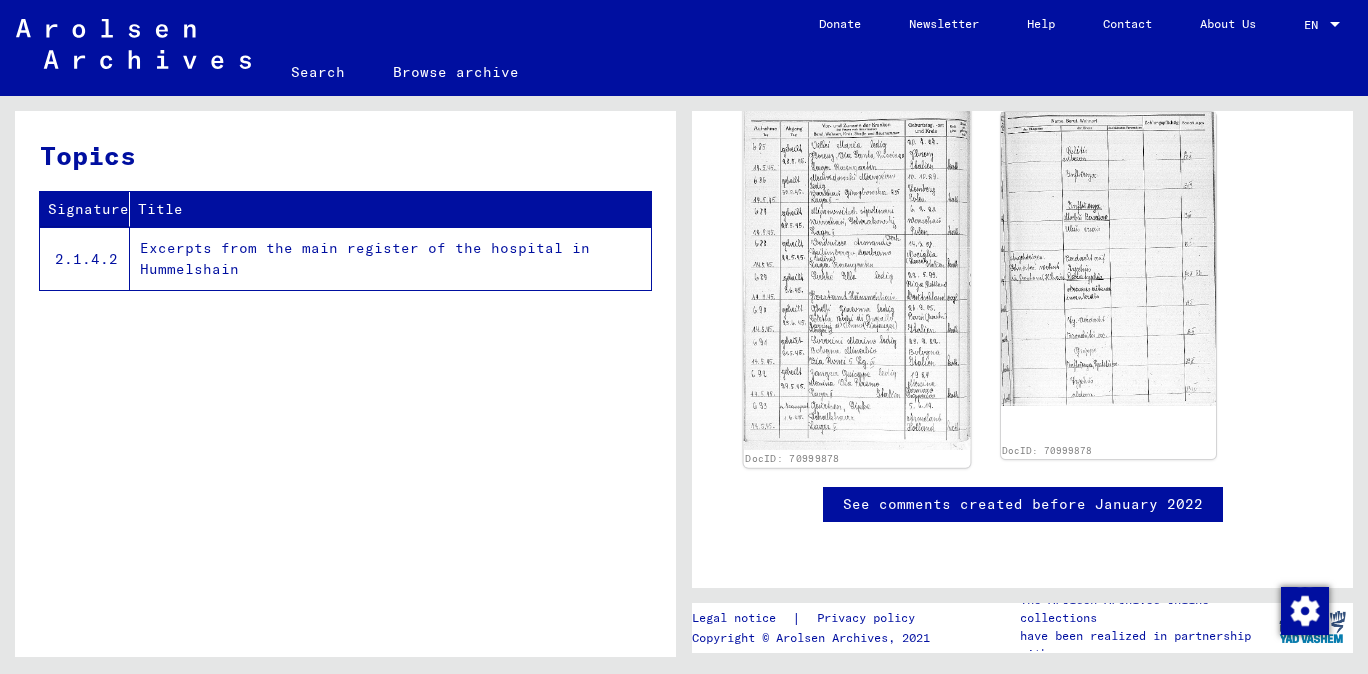click 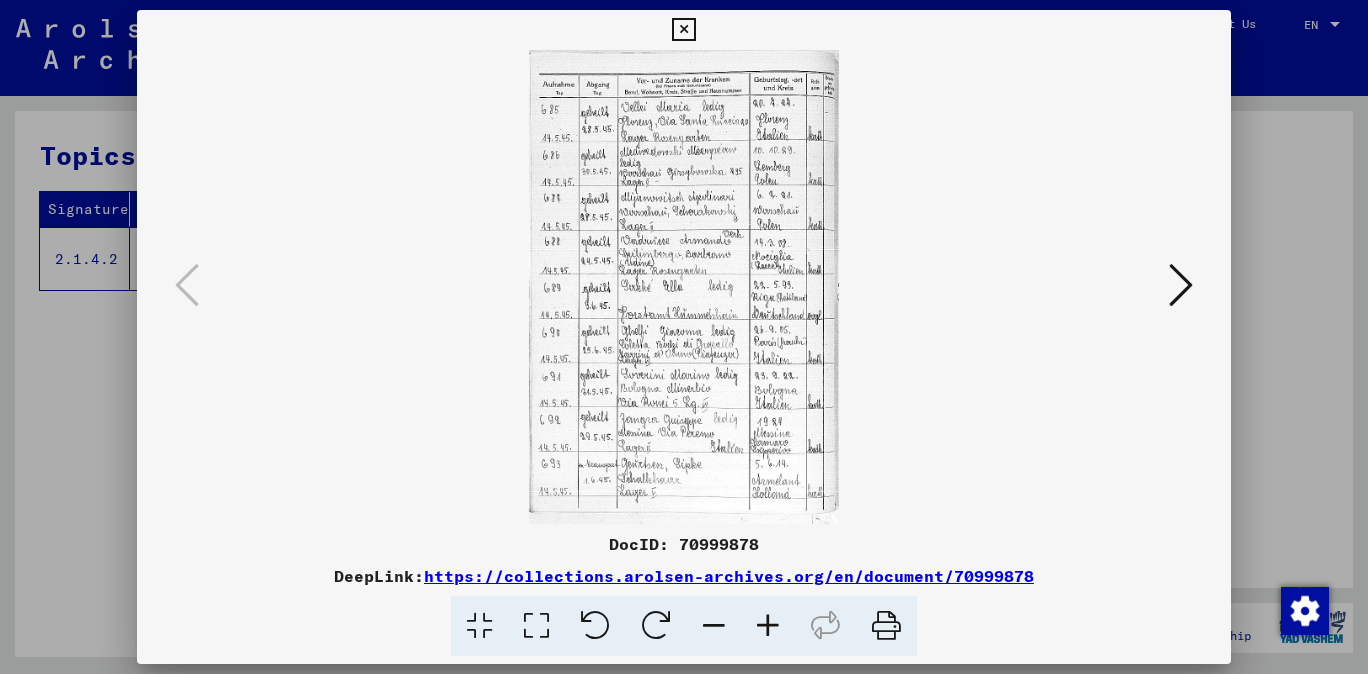 click at bounding box center [768, 626] 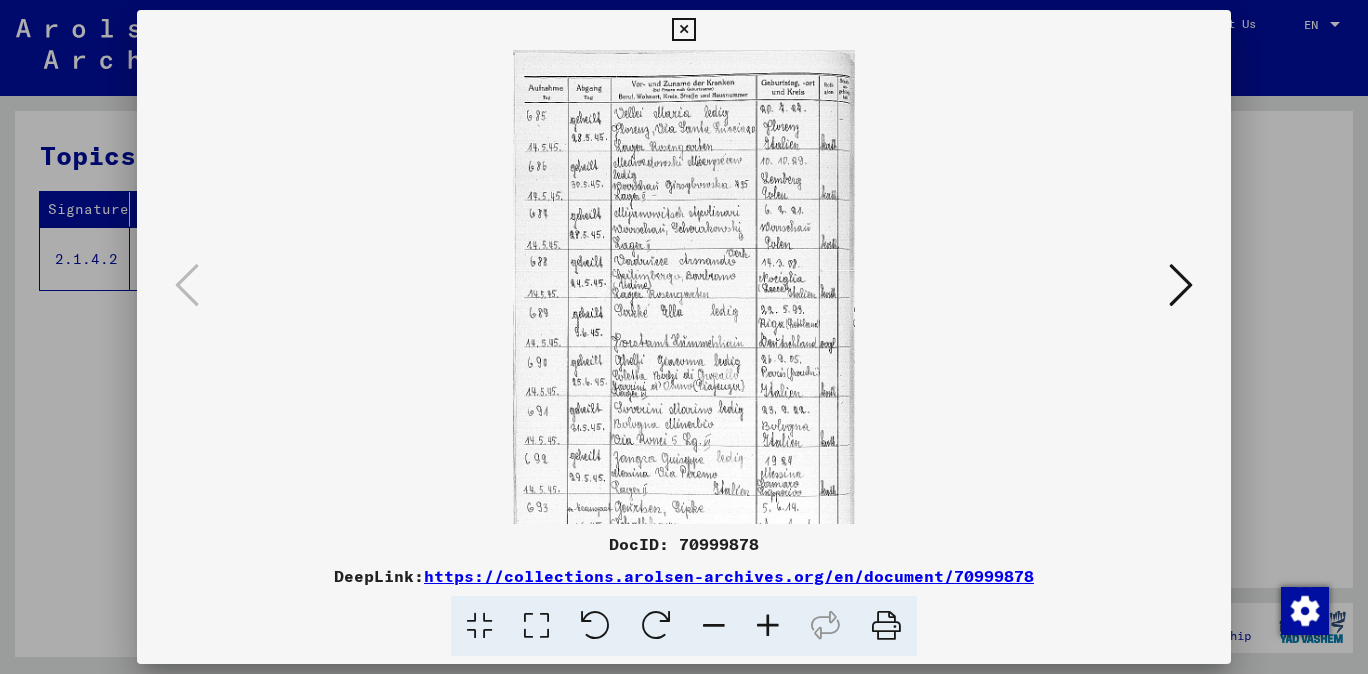 click at bounding box center (768, 626) 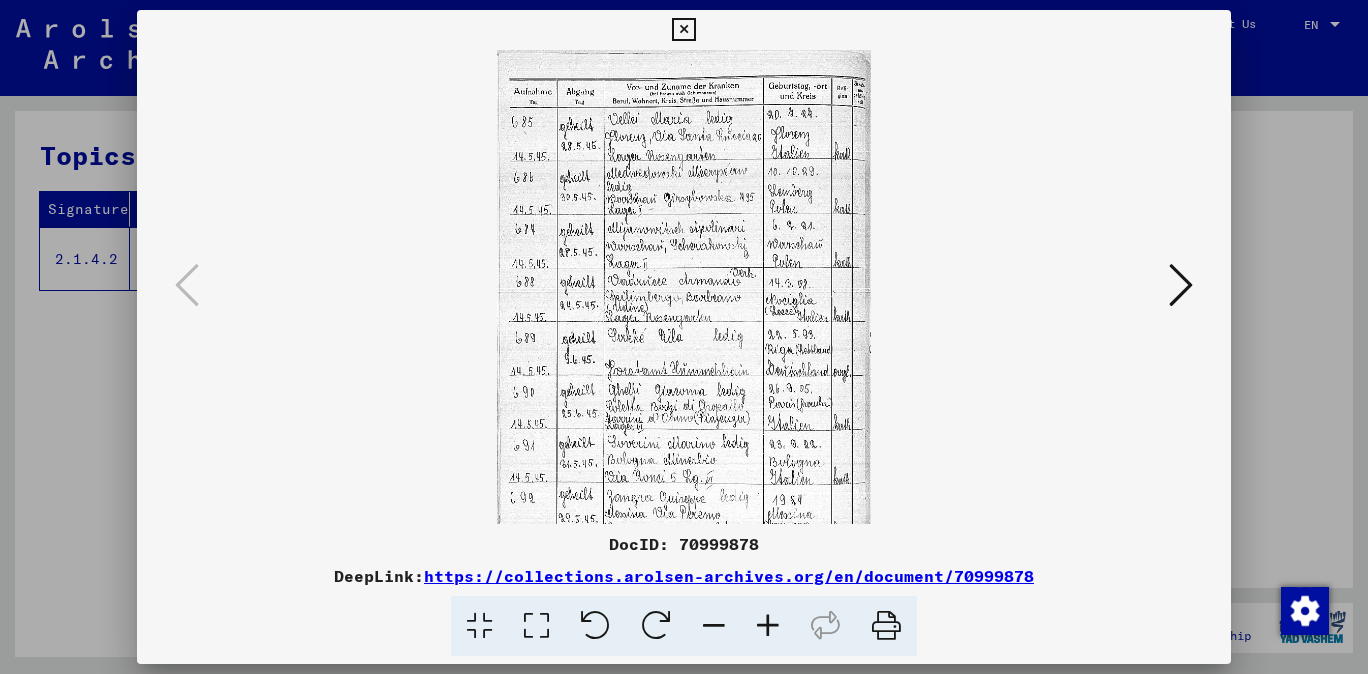 click at bounding box center (768, 626) 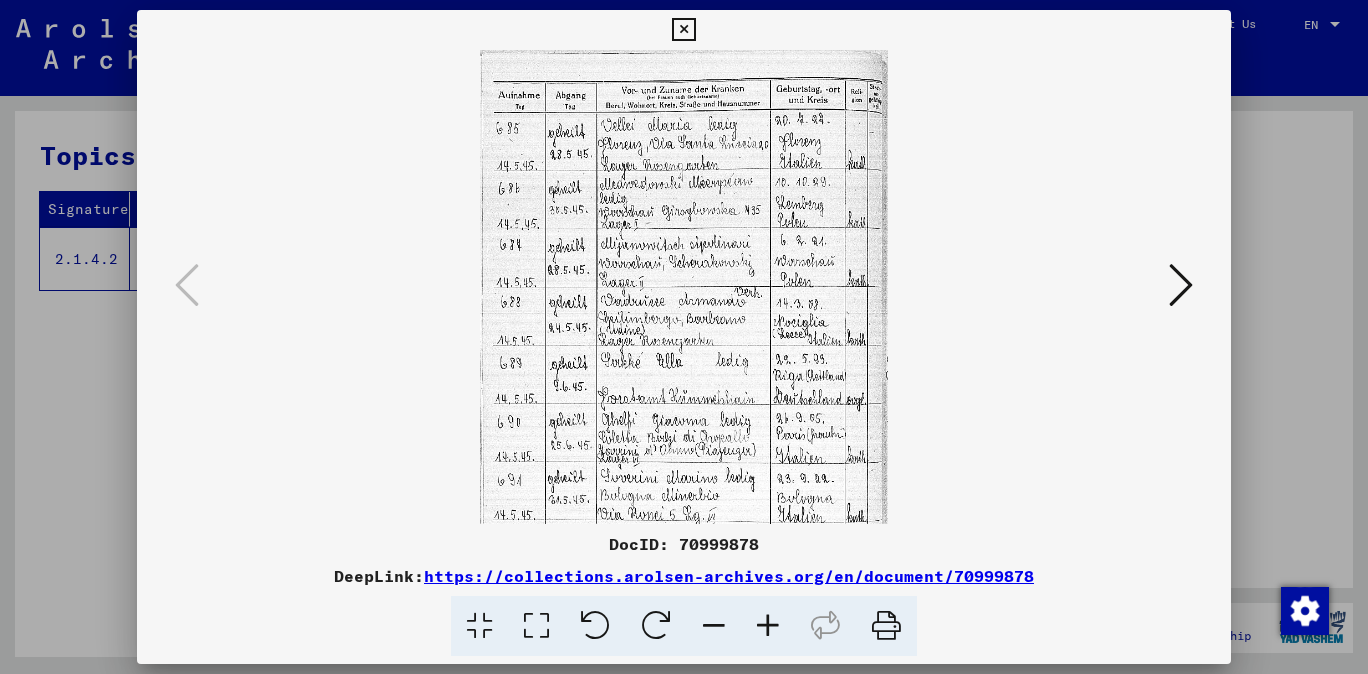 click at bounding box center [768, 626] 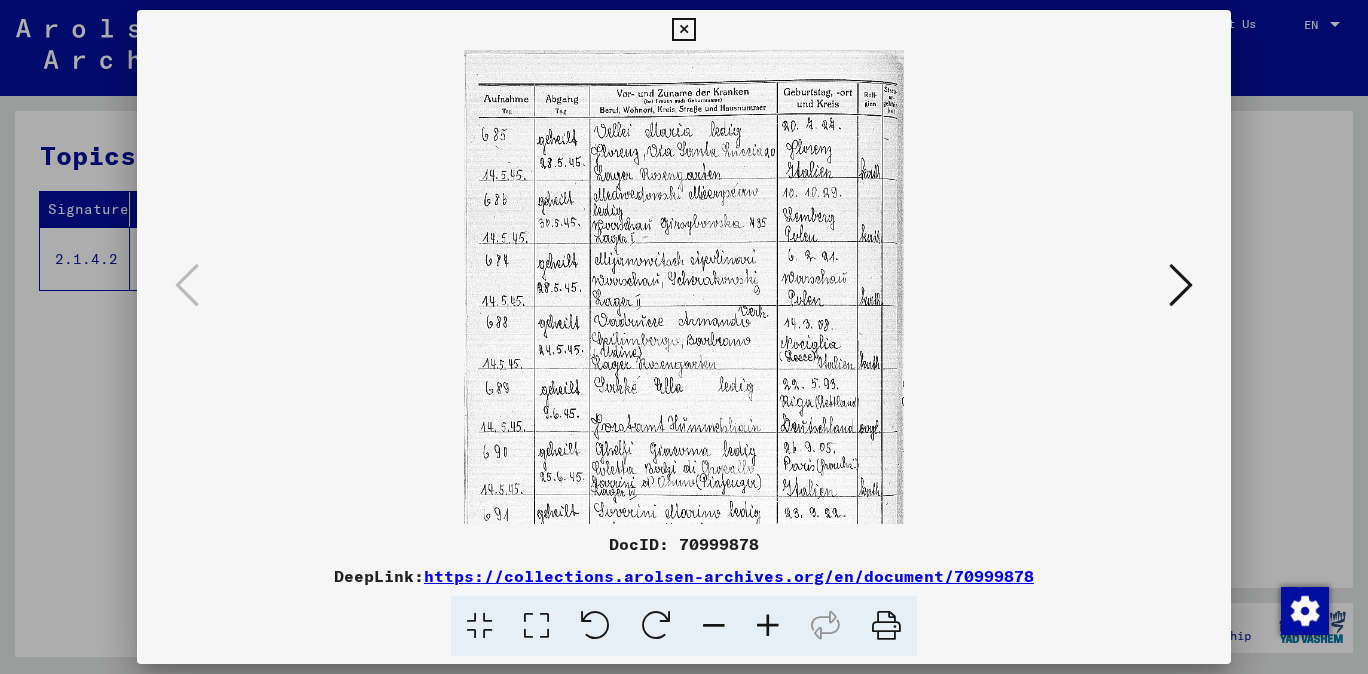 click at bounding box center (768, 626) 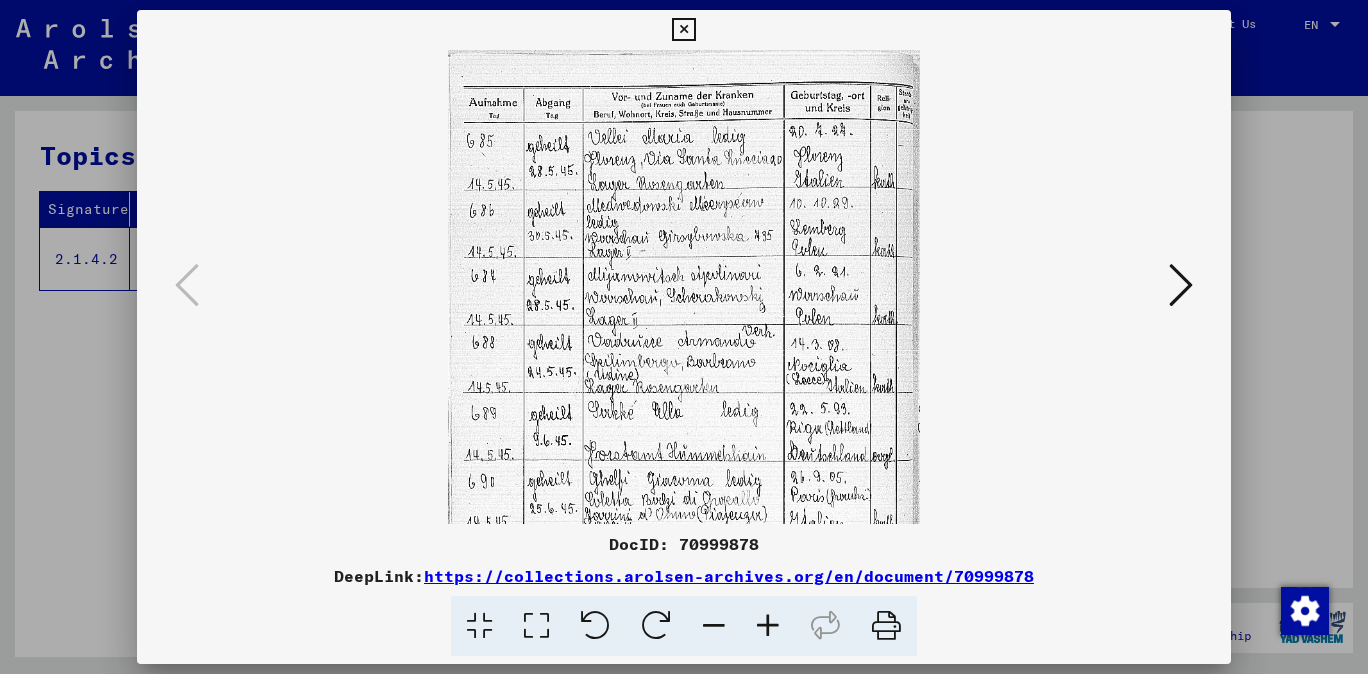 click at bounding box center (768, 626) 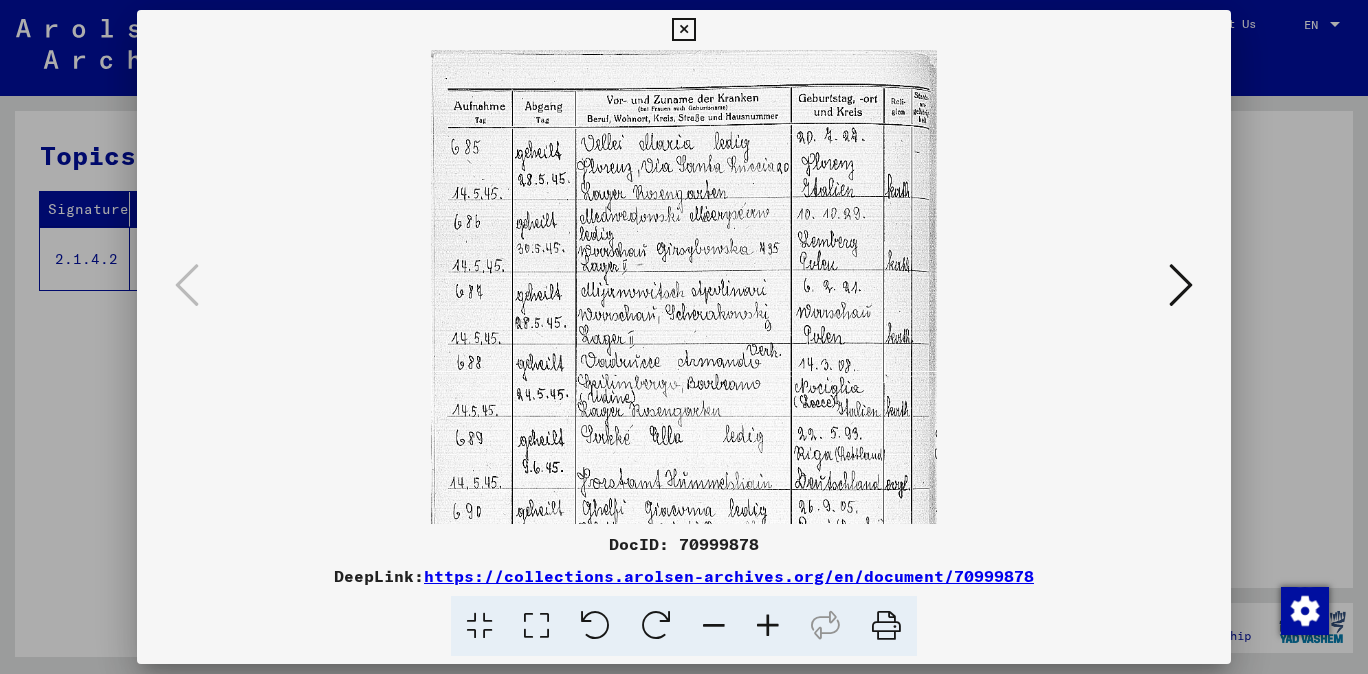 click at bounding box center (768, 626) 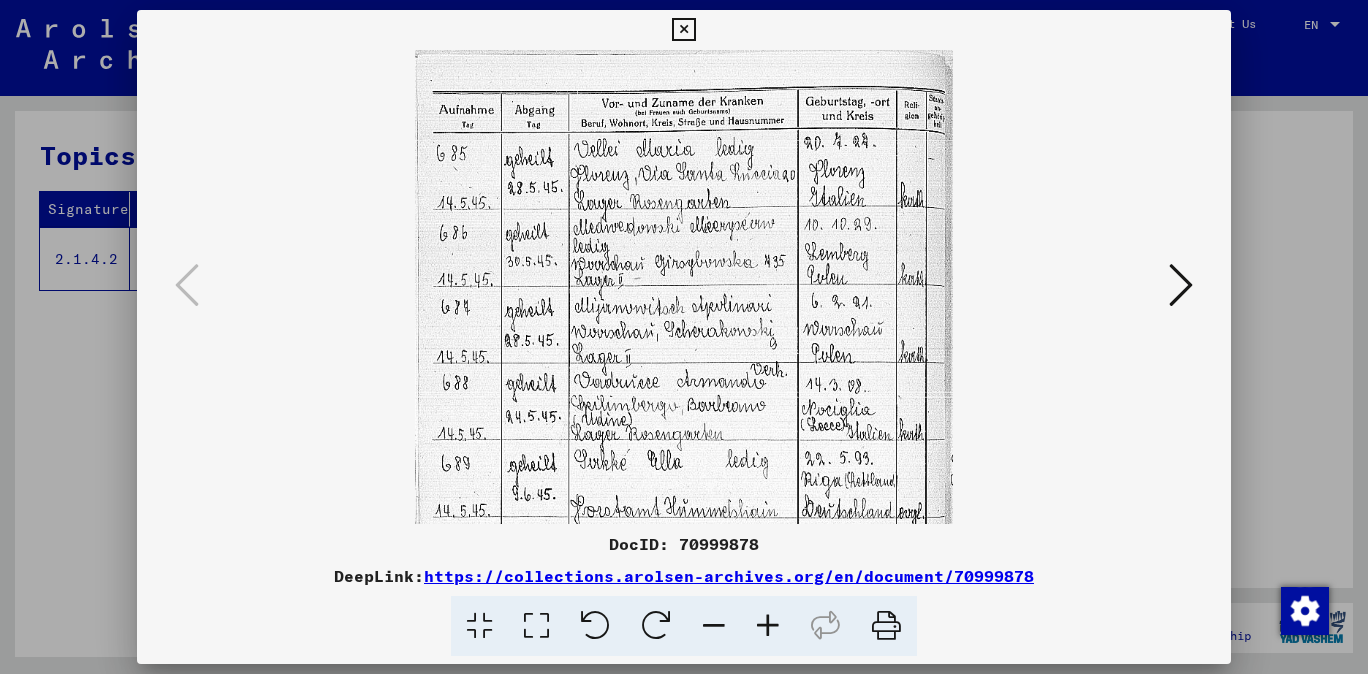 click at bounding box center (768, 626) 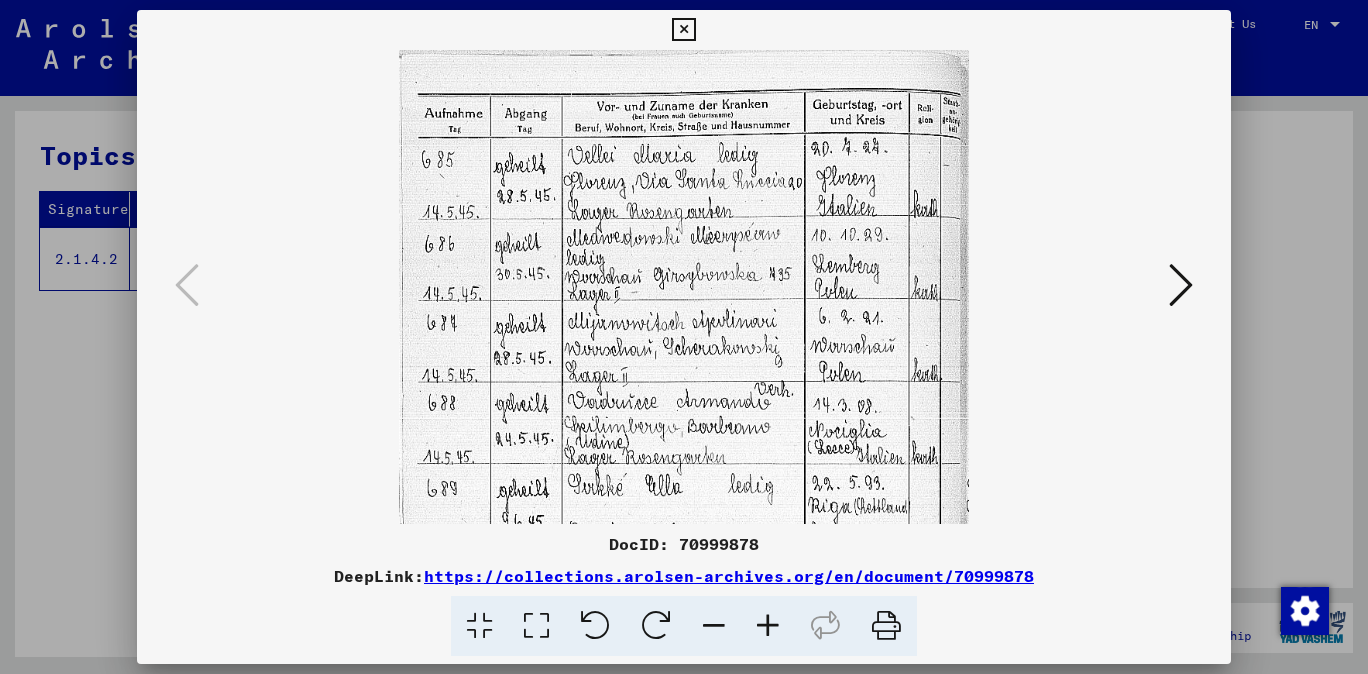 click at bounding box center [768, 626] 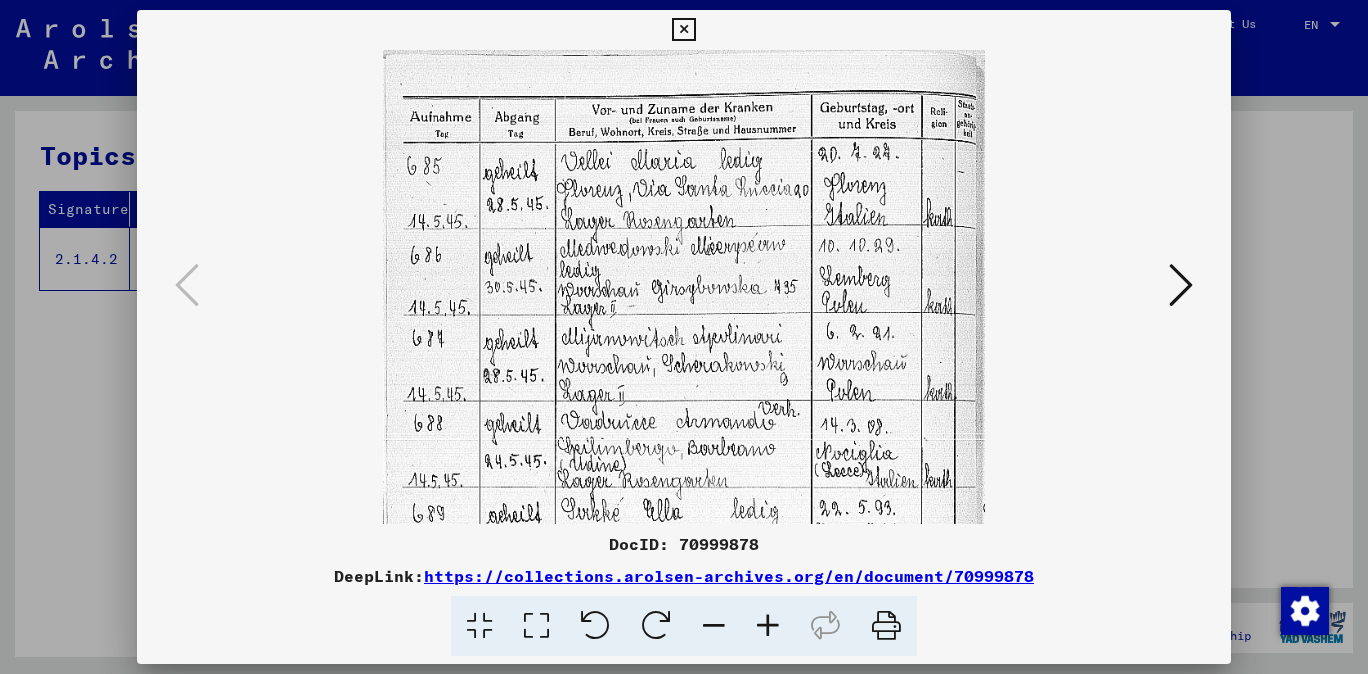 drag, startPoint x: 765, startPoint y: 622, endPoint x: 755, endPoint y: 566, distance: 56.88585 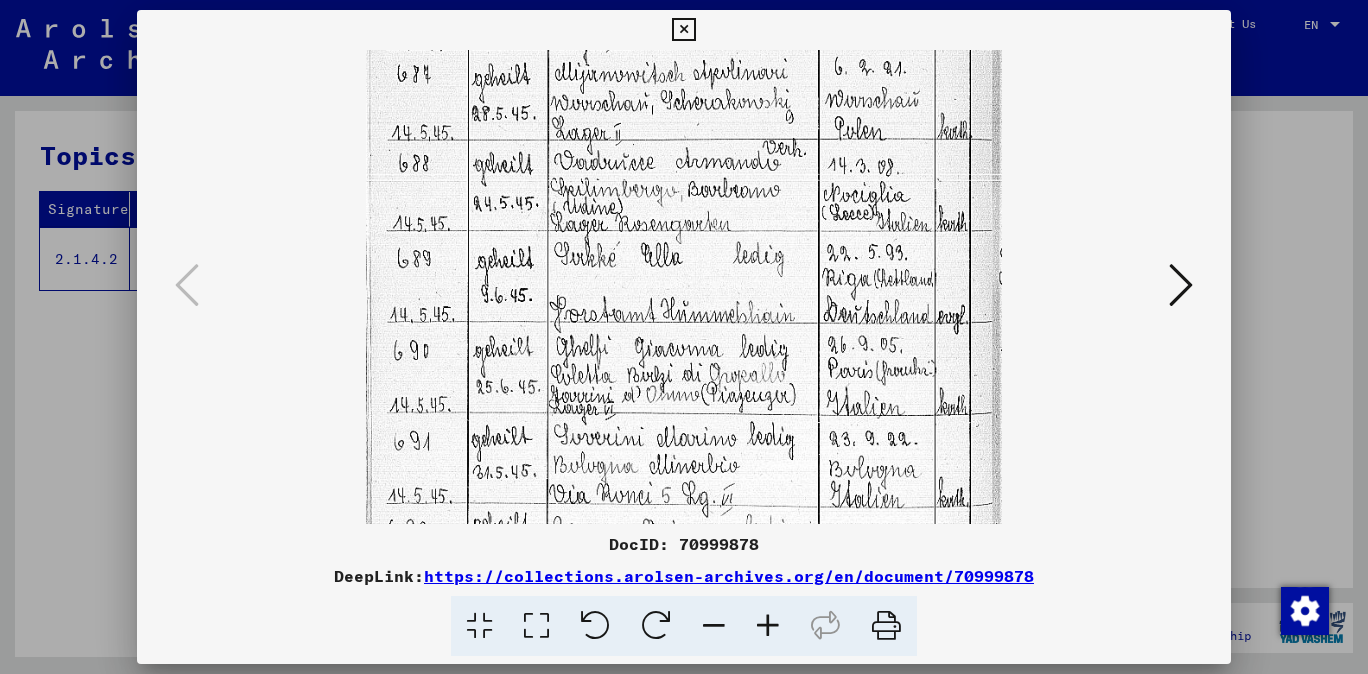 scroll, scrollTop: 281, scrollLeft: 0, axis: vertical 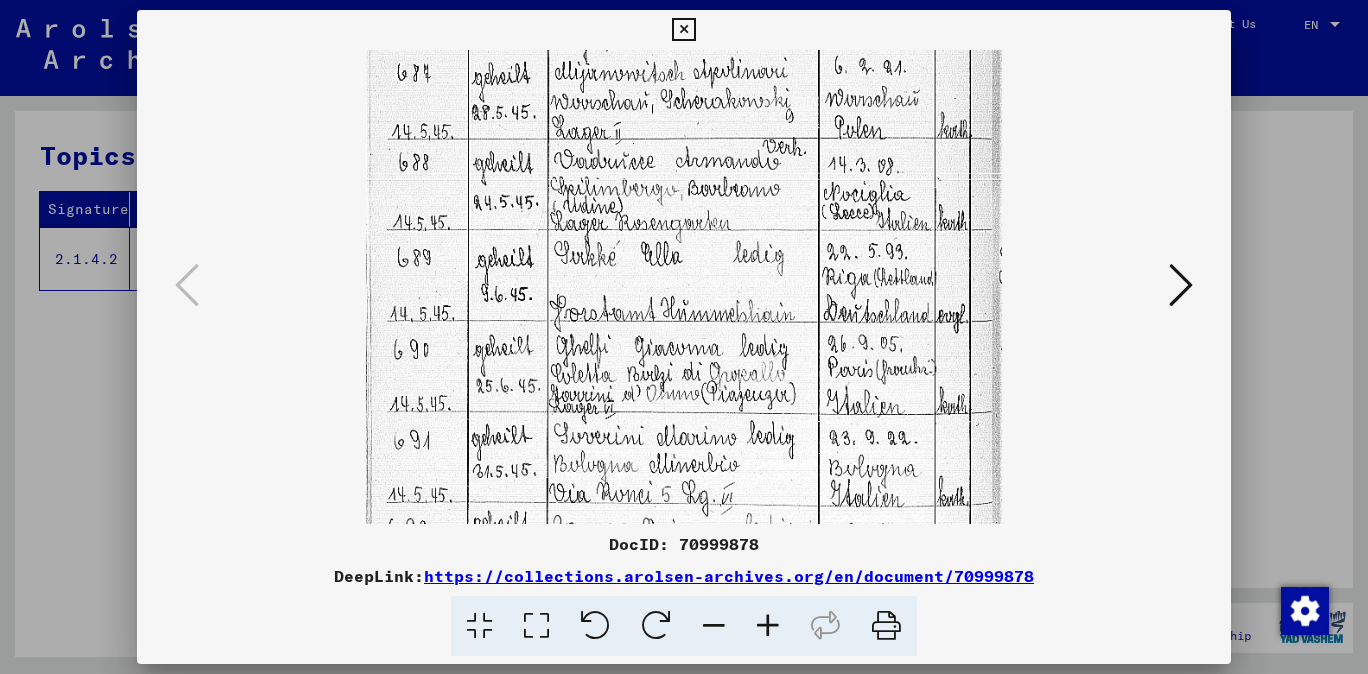 drag, startPoint x: 796, startPoint y: 470, endPoint x: 868, endPoint y: 210, distance: 269.7851 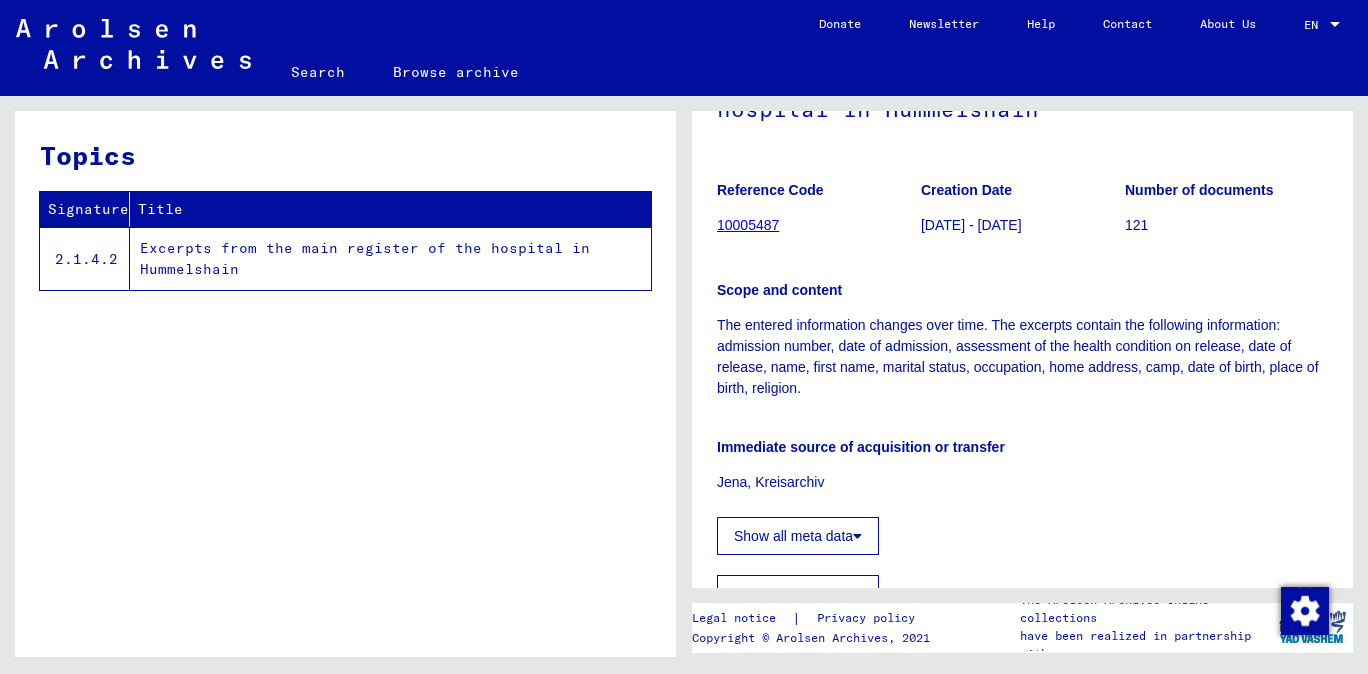 scroll, scrollTop: 0, scrollLeft: 0, axis: both 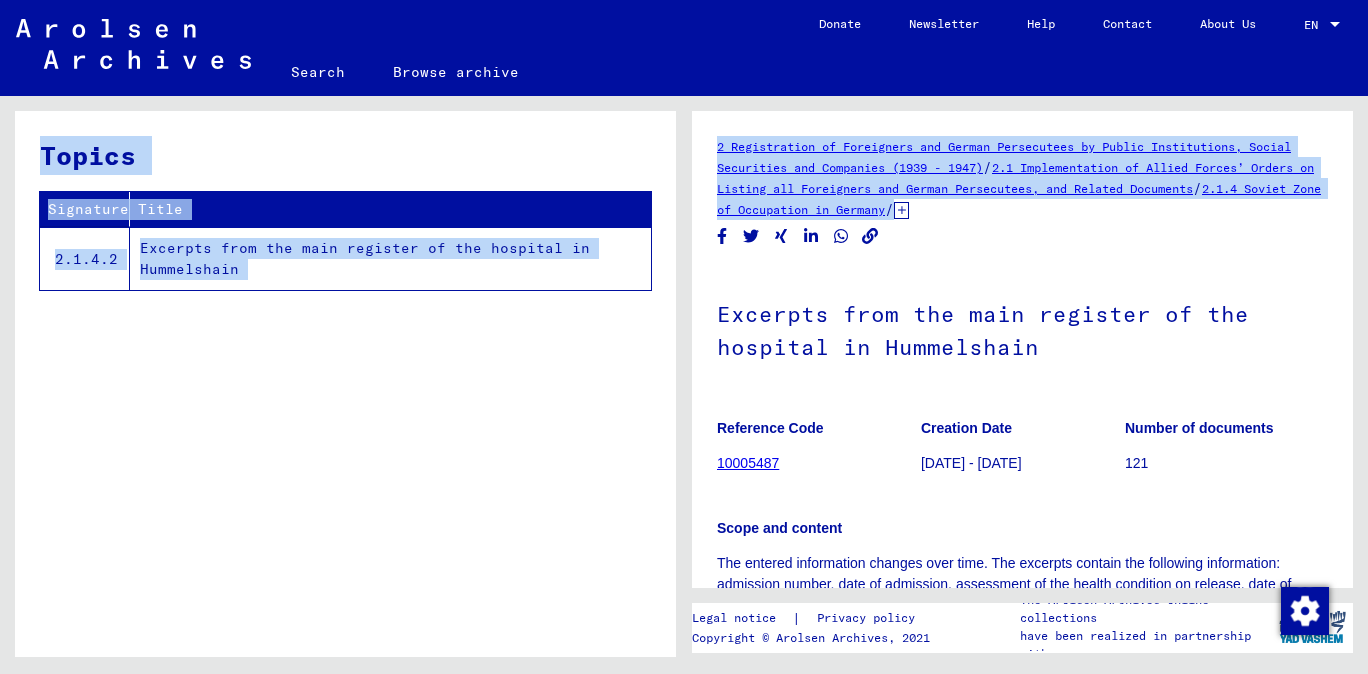 drag, startPoint x: 1336, startPoint y: 408, endPoint x: 792, endPoint y: 154, distance: 600.3765 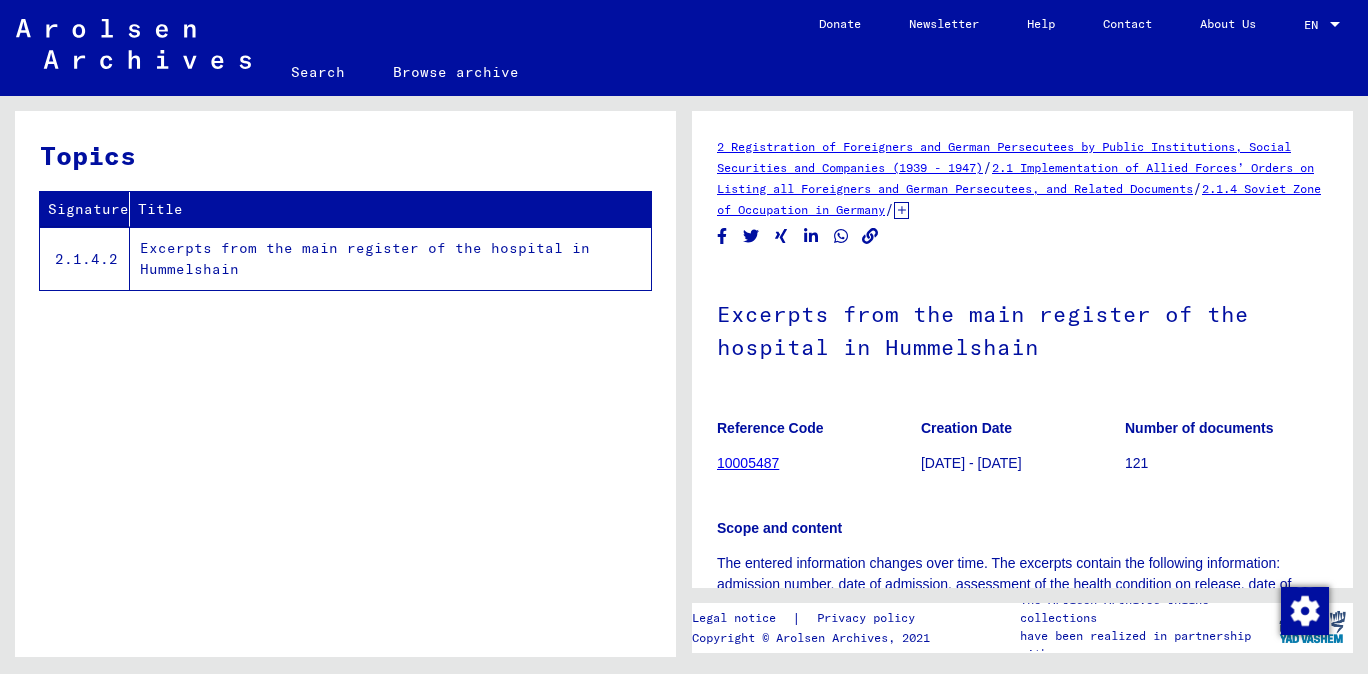 click on "Search" 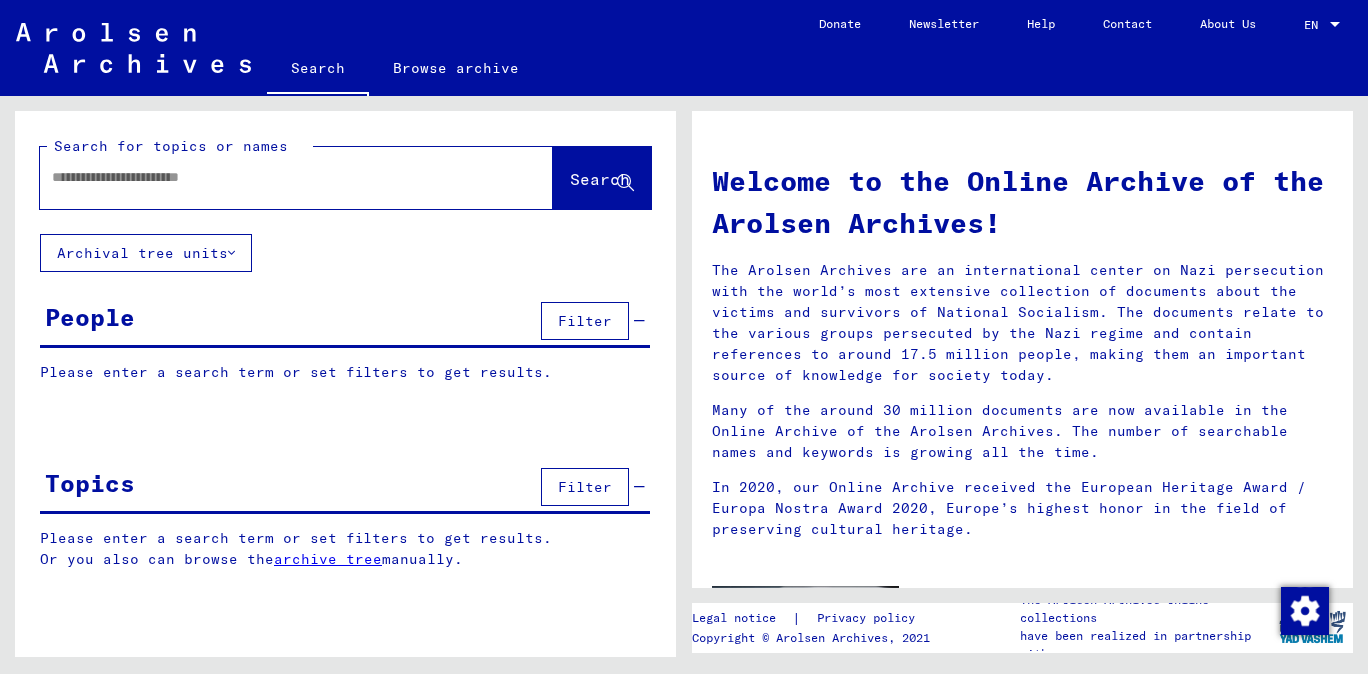 click at bounding box center (272, 177) 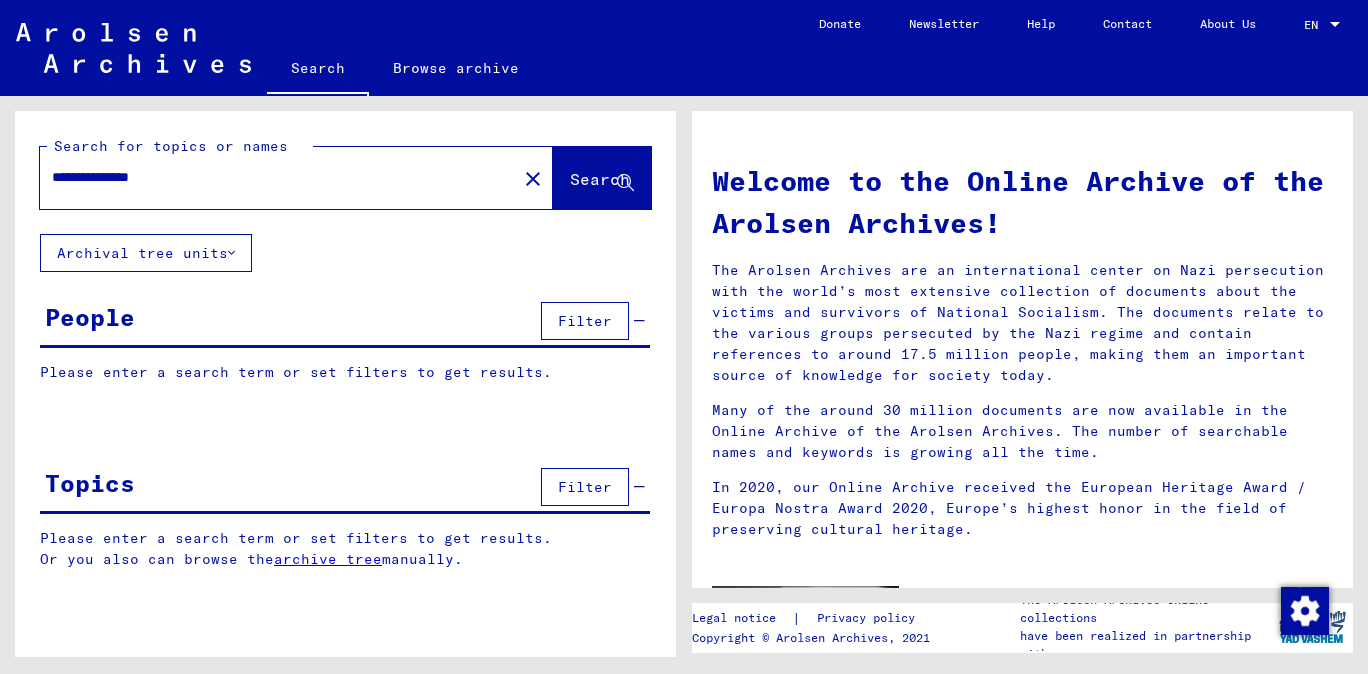 type on "**********" 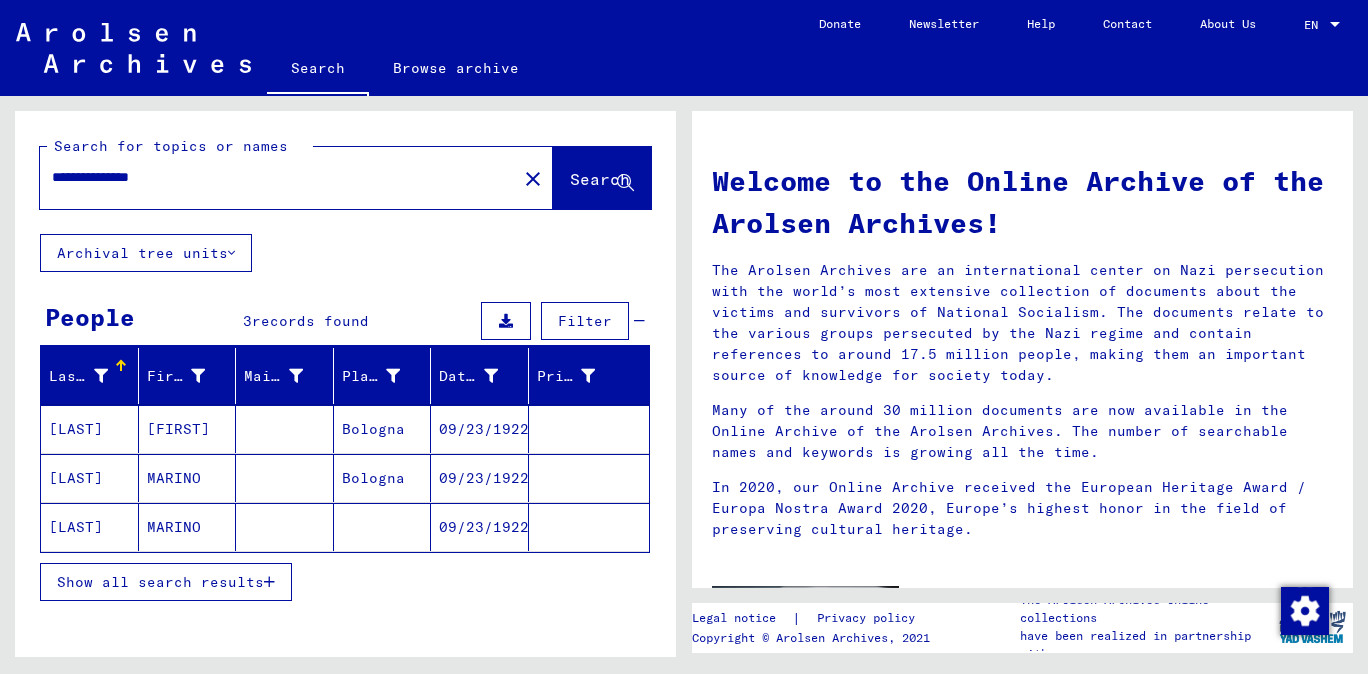 click on "Show all search results" at bounding box center (166, 582) 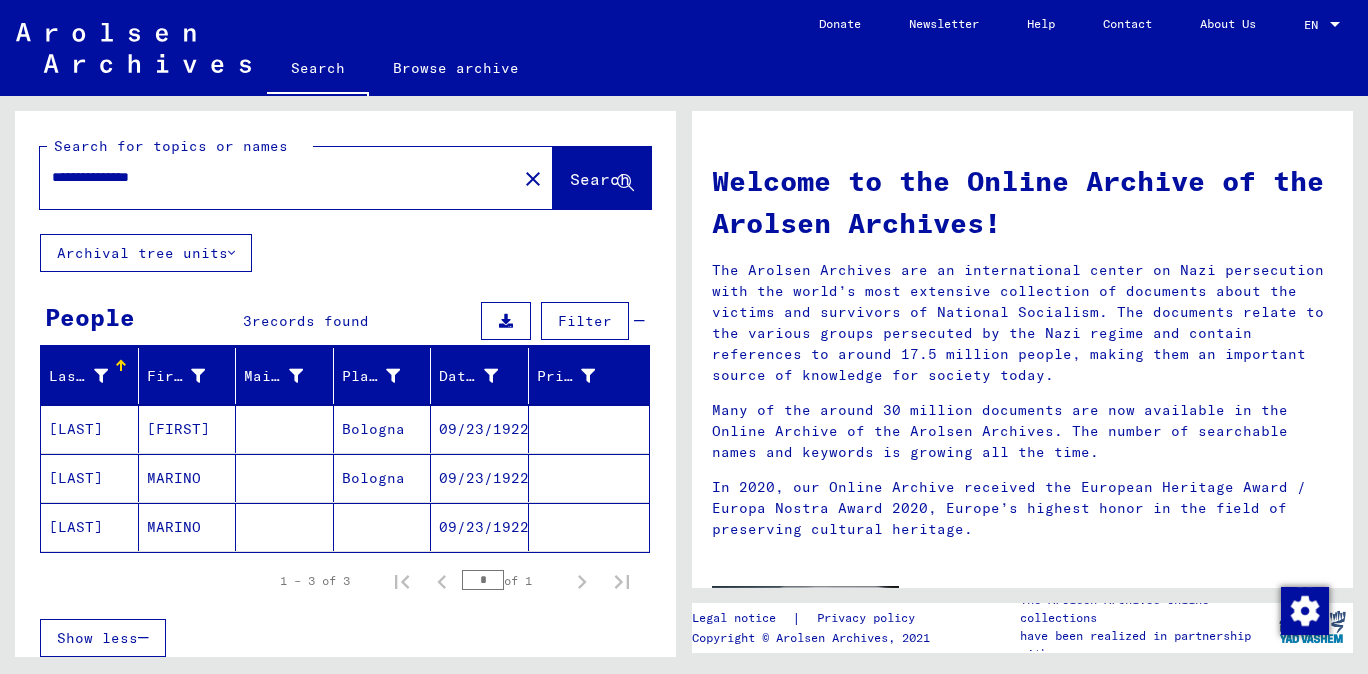 click on "[LAST]" 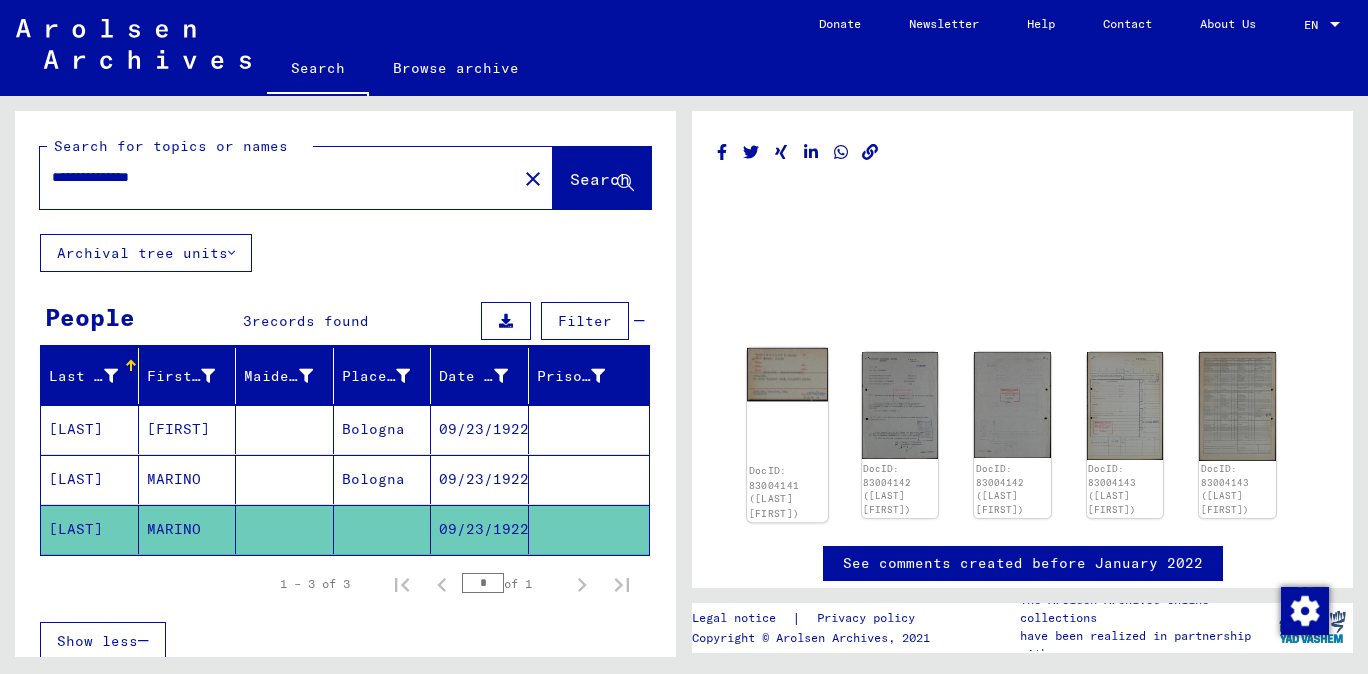 click 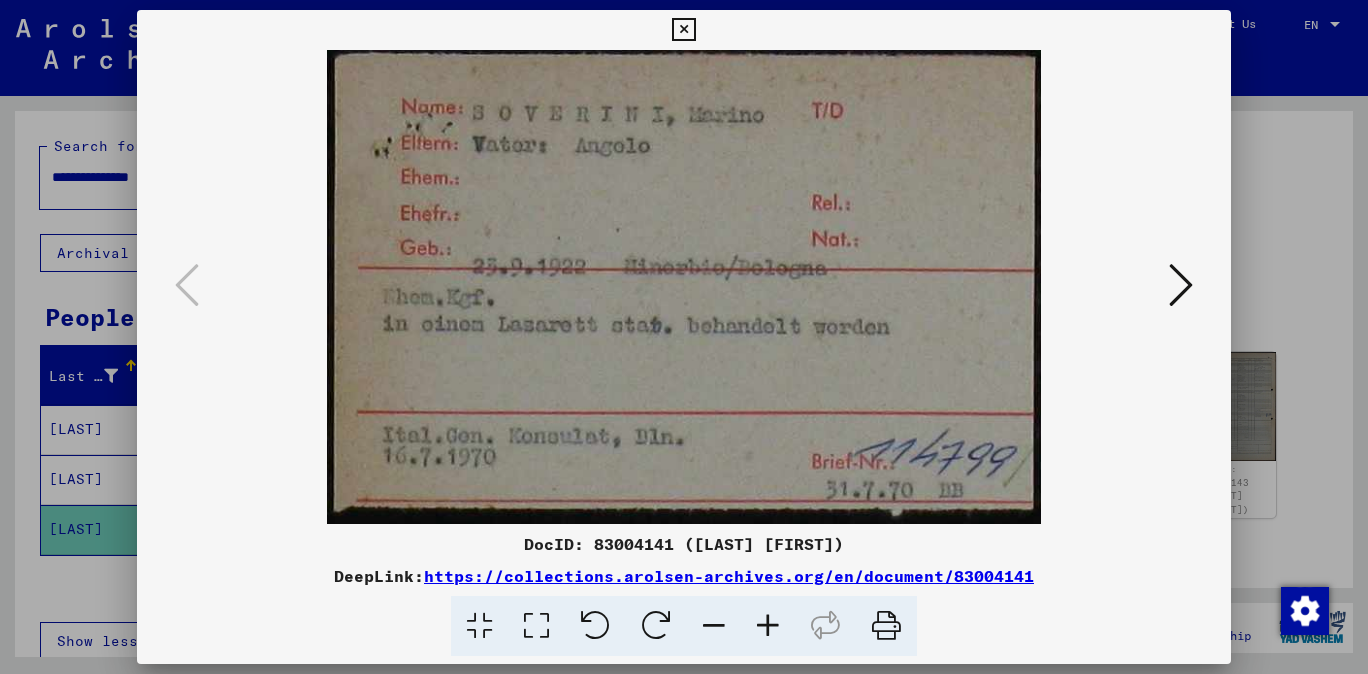 click at bounding box center (1181, 285) 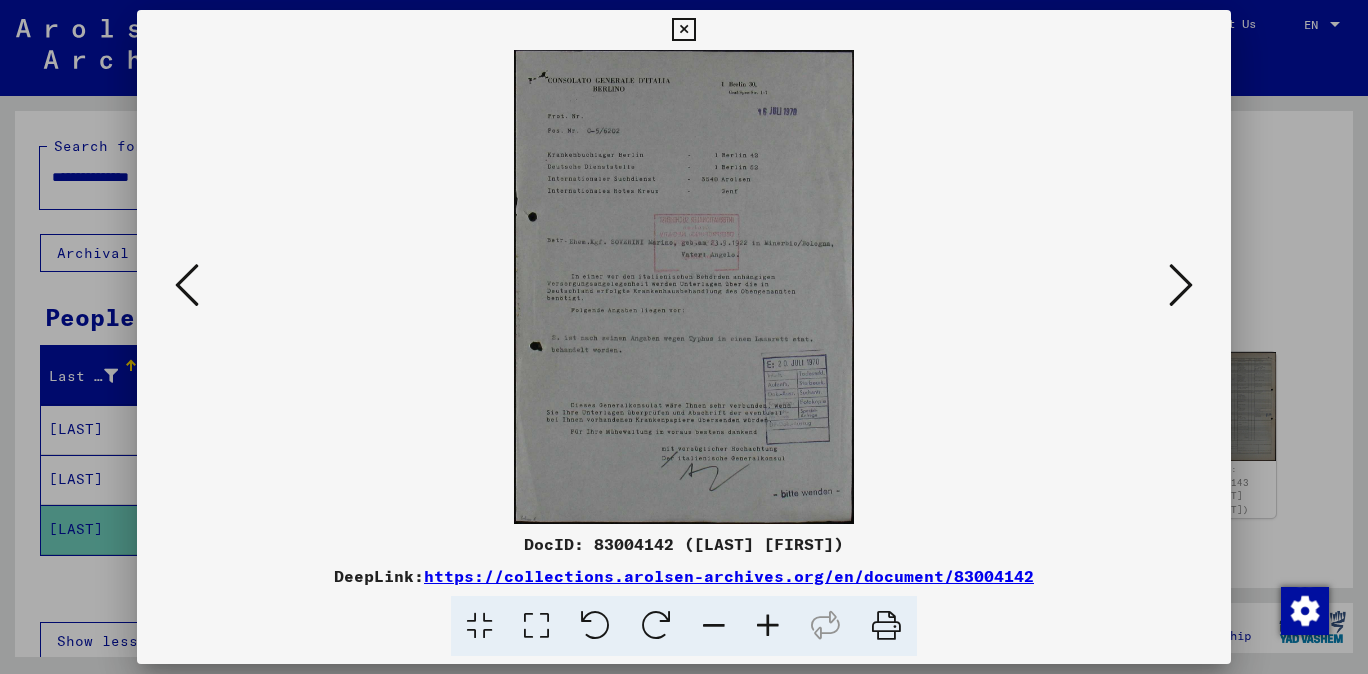 click at bounding box center [768, 626] 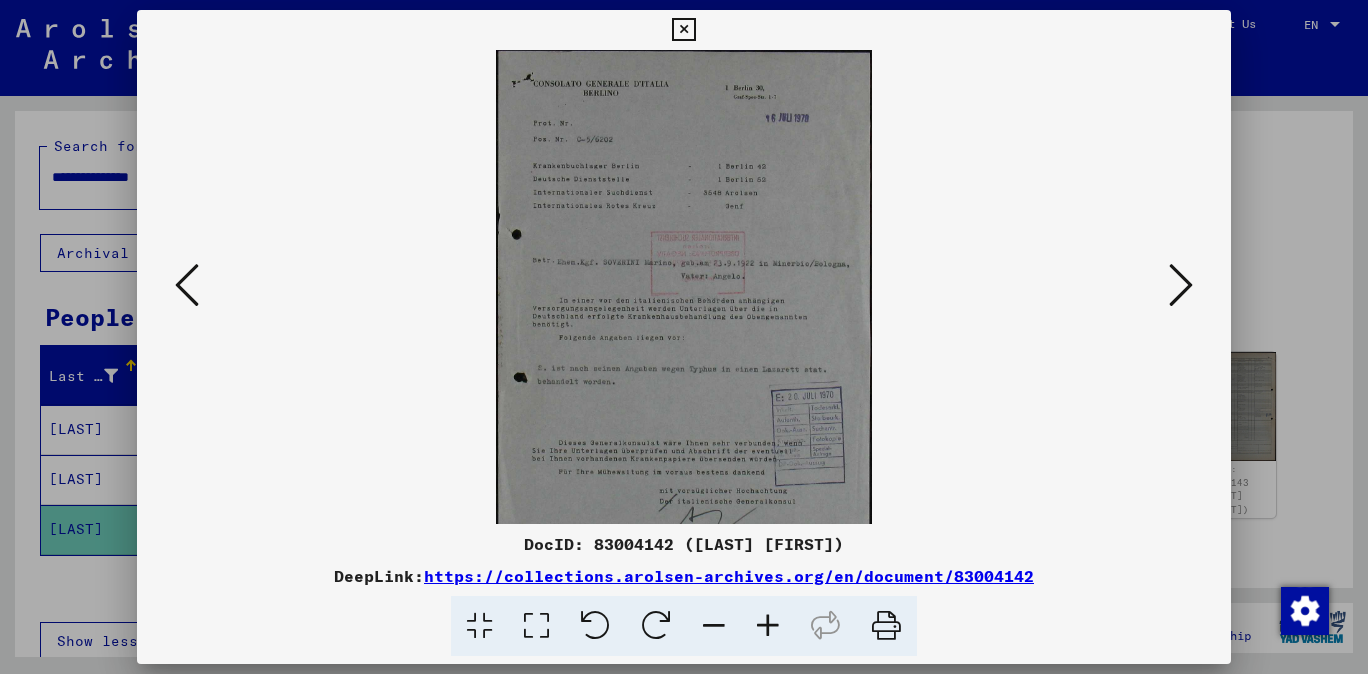 click at bounding box center (768, 626) 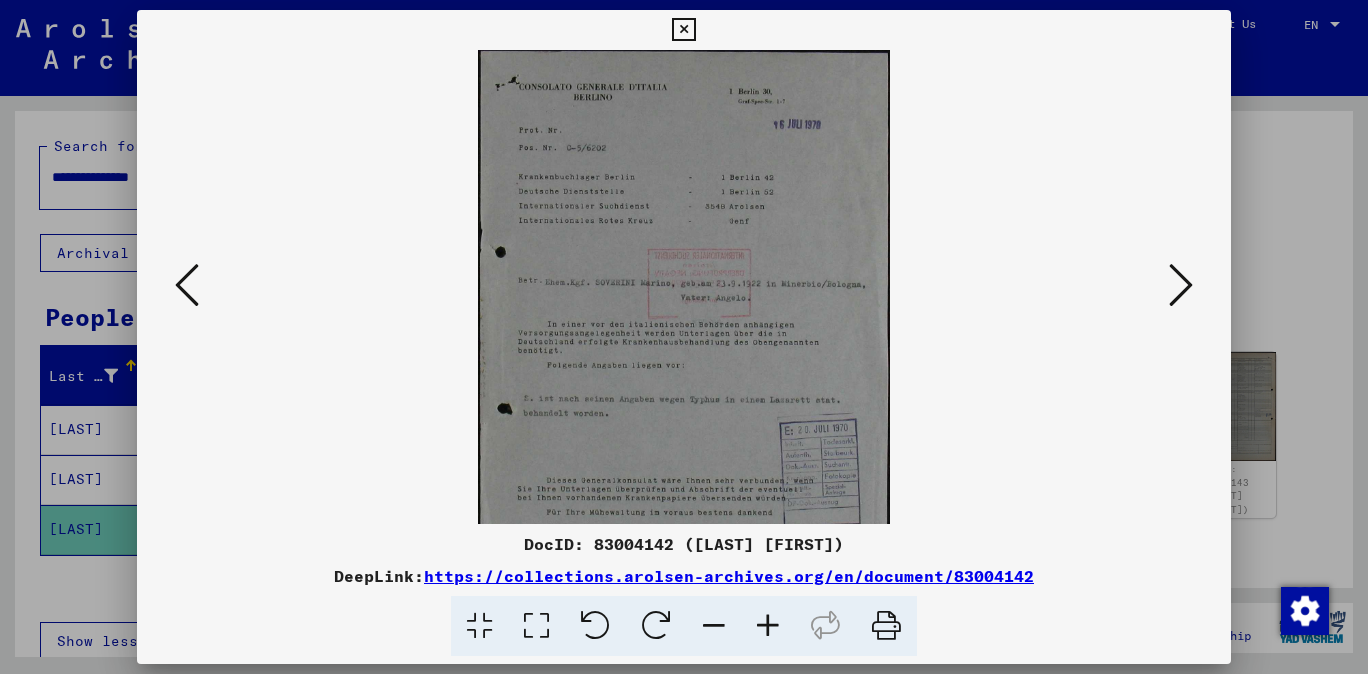 click at bounding box center [768, 626] 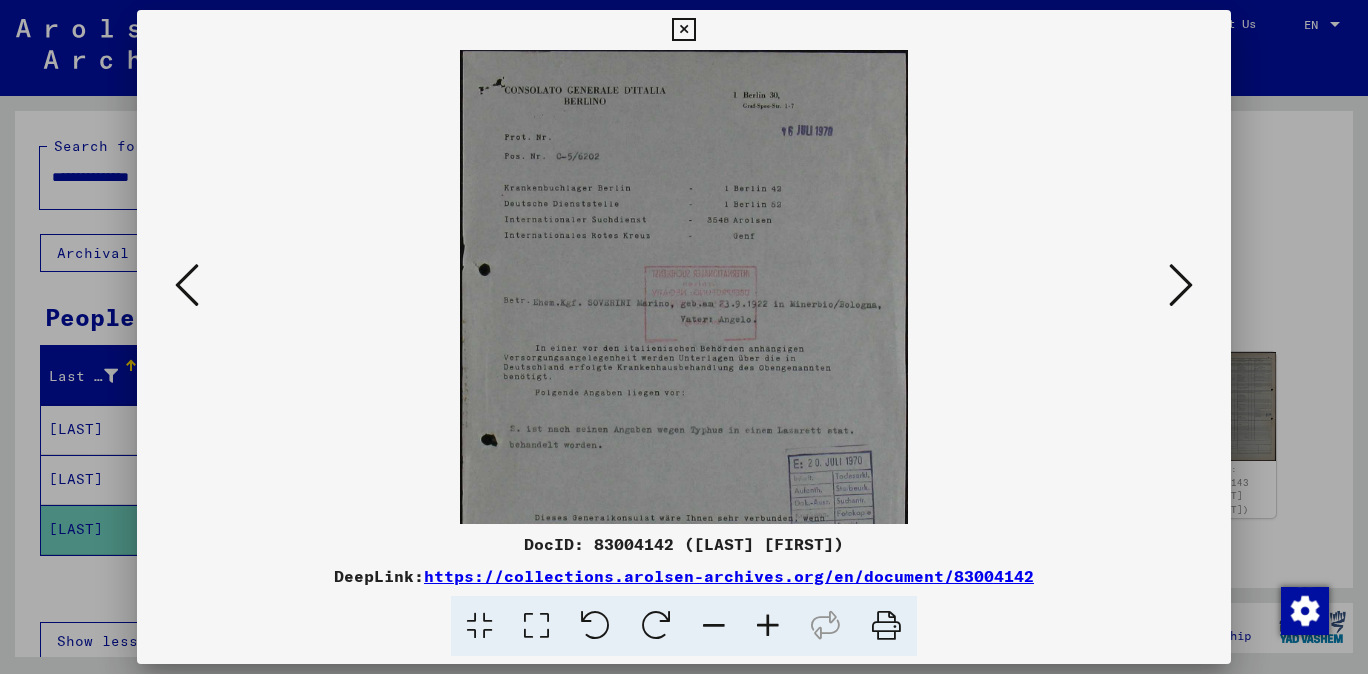 click at bounding box center [768, 626] 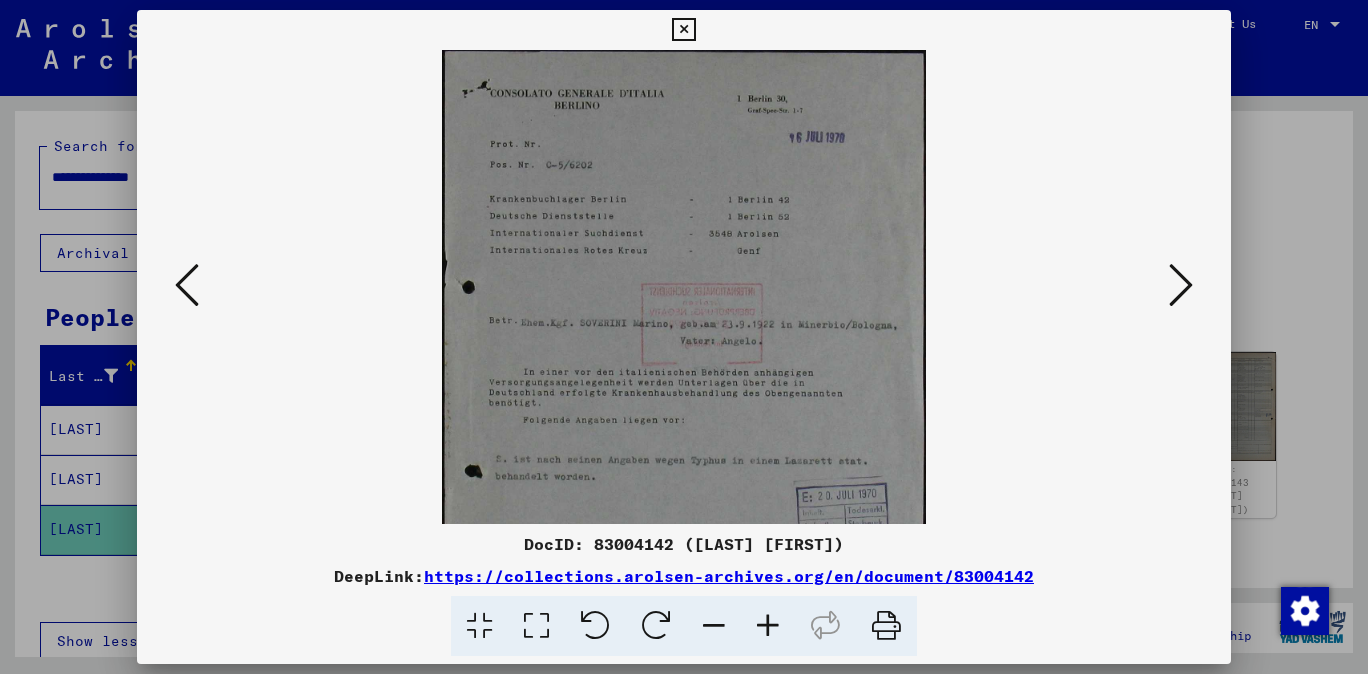 click at bounding box center (768, 626) 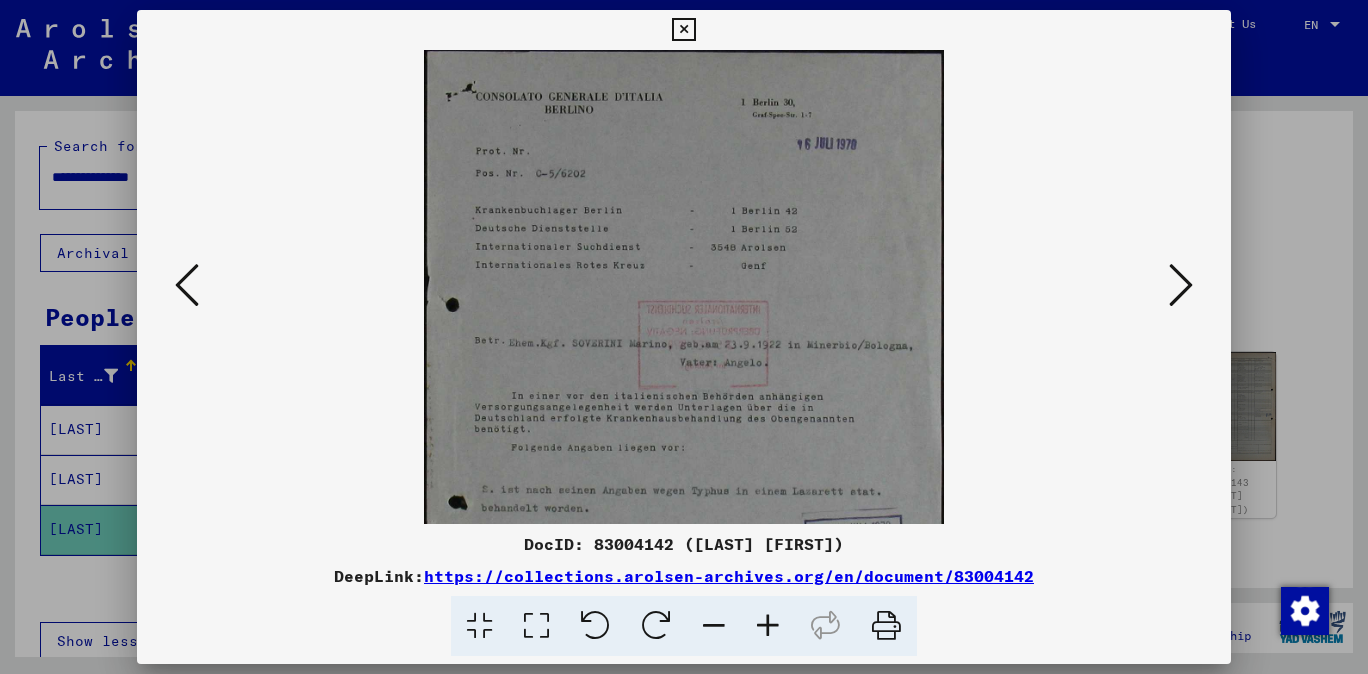click at bounding box center (768, 626) 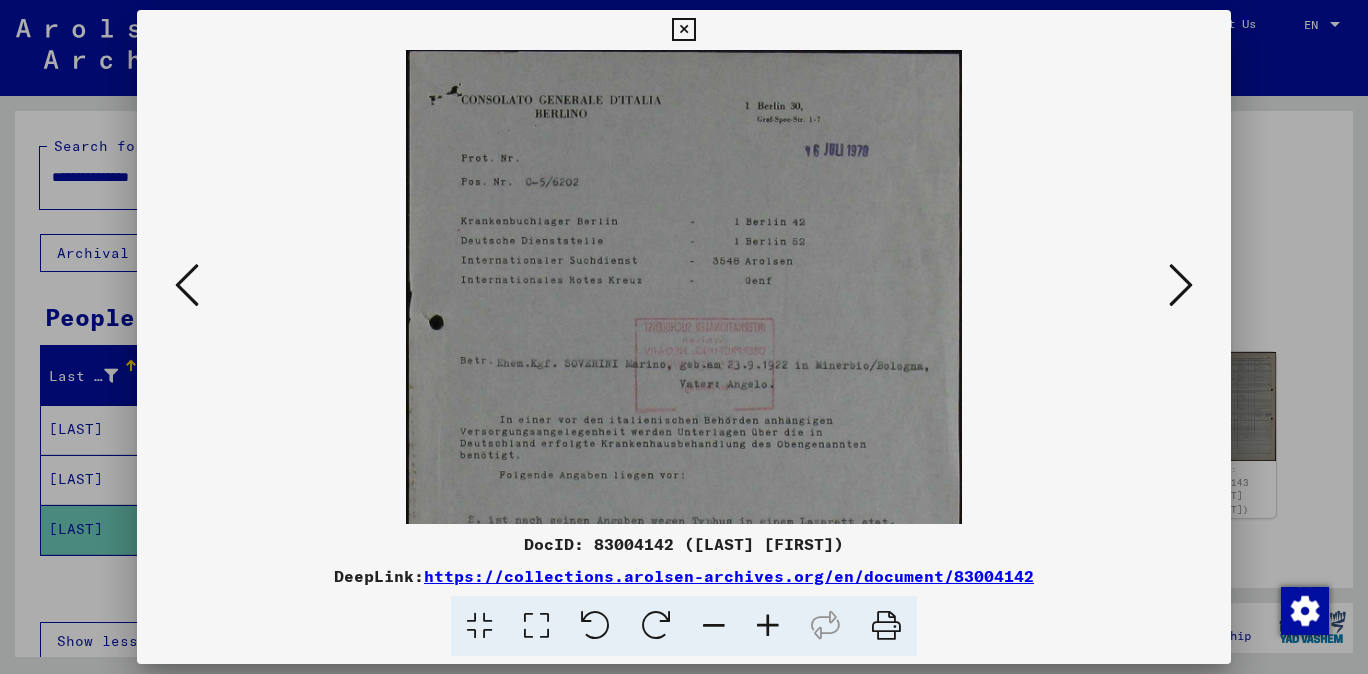 click at bounding box center [768, 626] 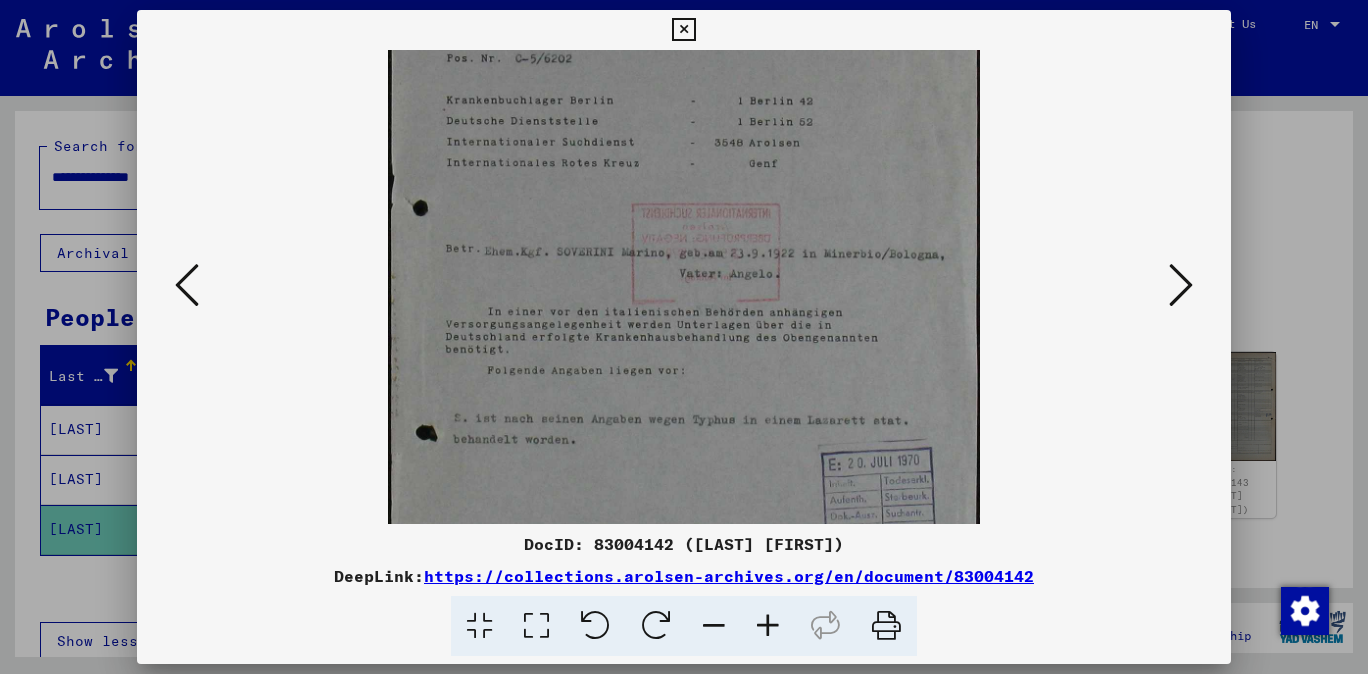 scroll, scrollTop: 132, scrollLeft: 0, axis: vertical 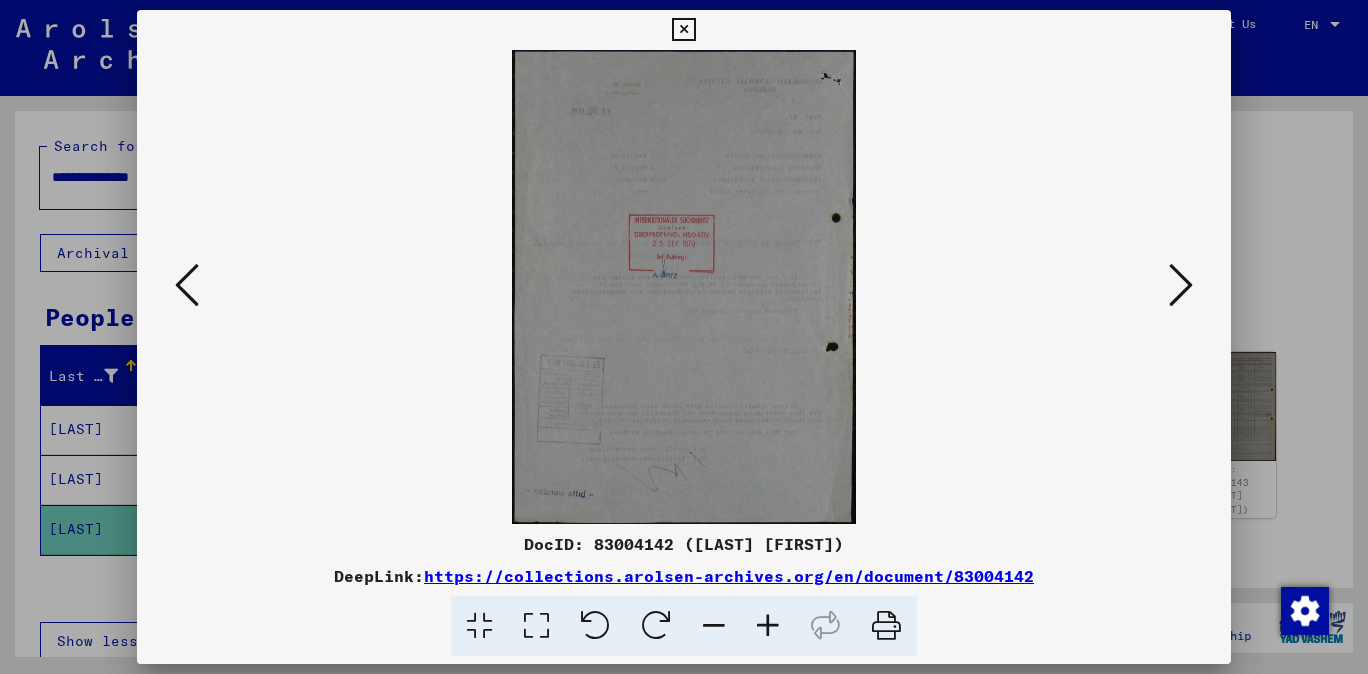 click at bounding box center (1181, 285) 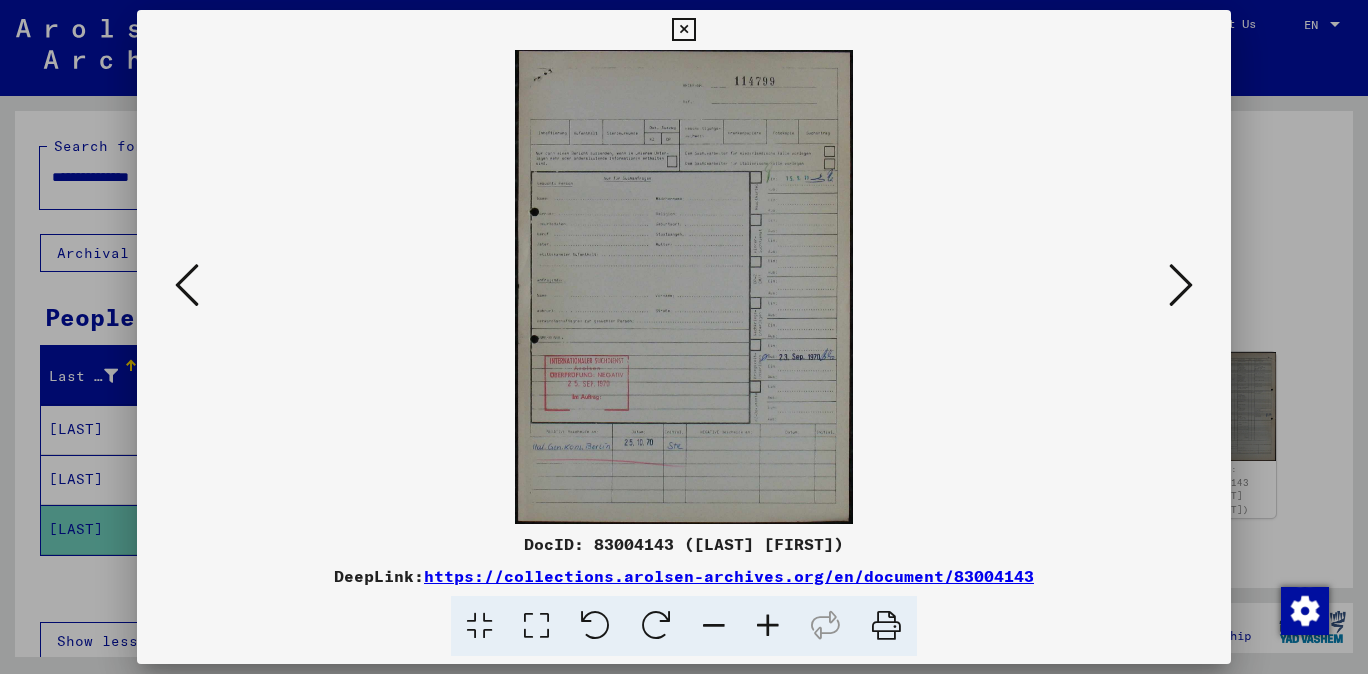 click at bounding box center (684, 287) 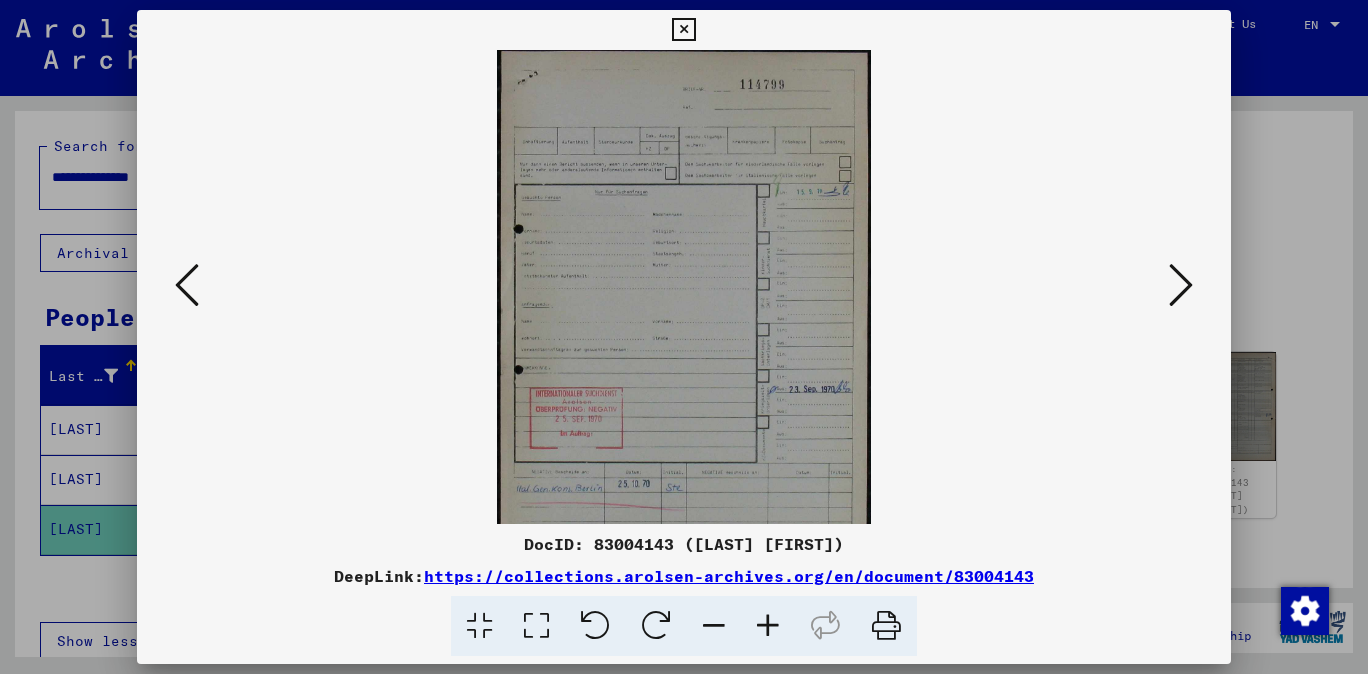 click at bounding box center (768, 626) 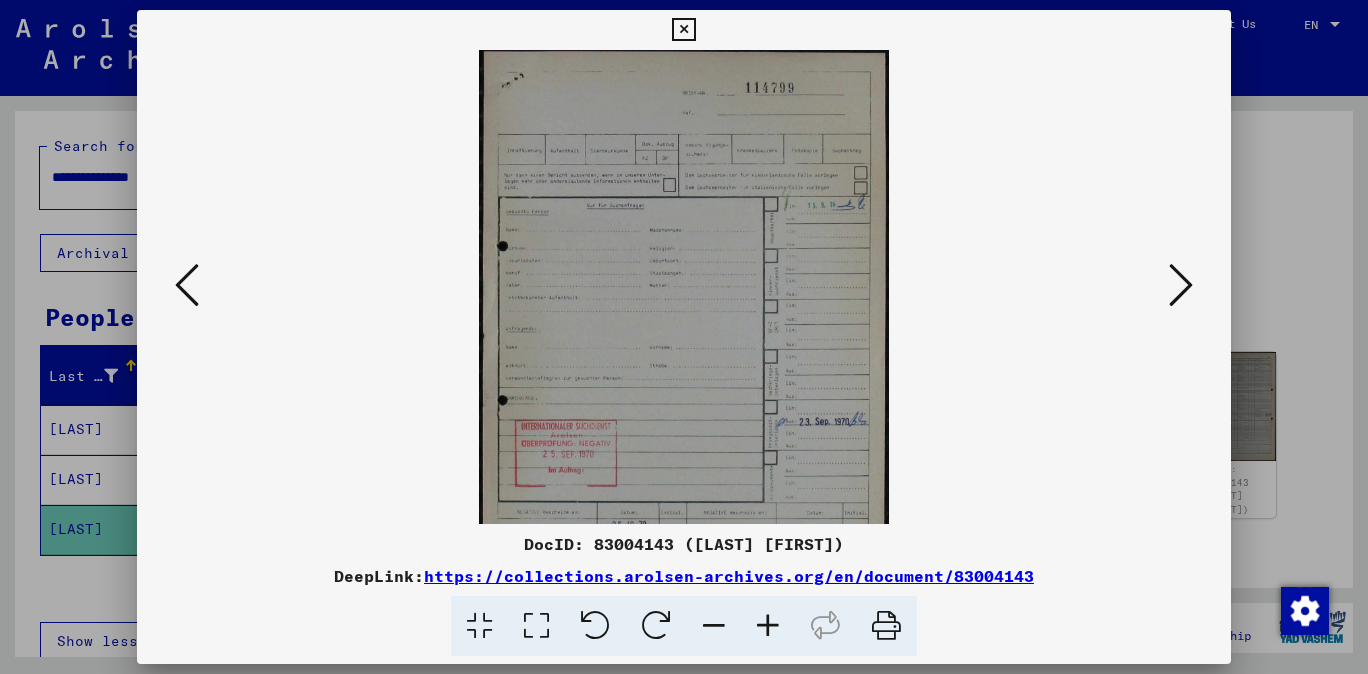 click at bounding box center [768, 626] 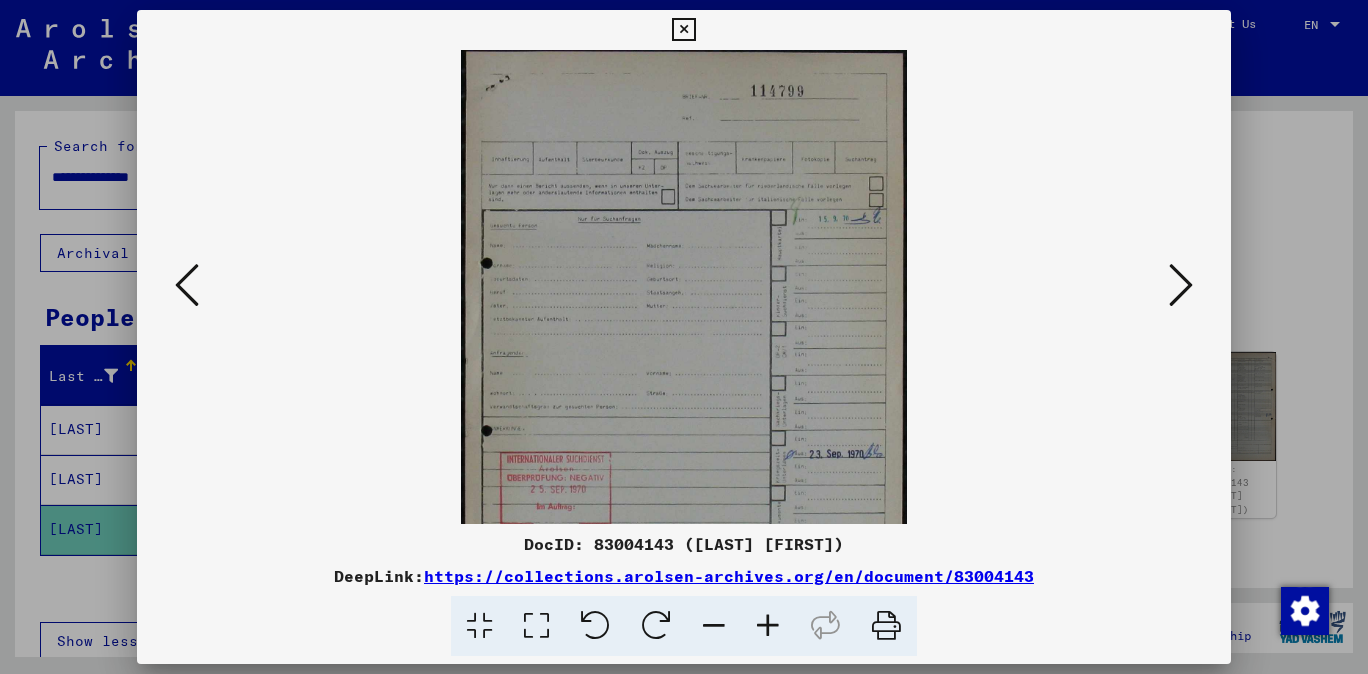 click at bounding box center (768, 626) 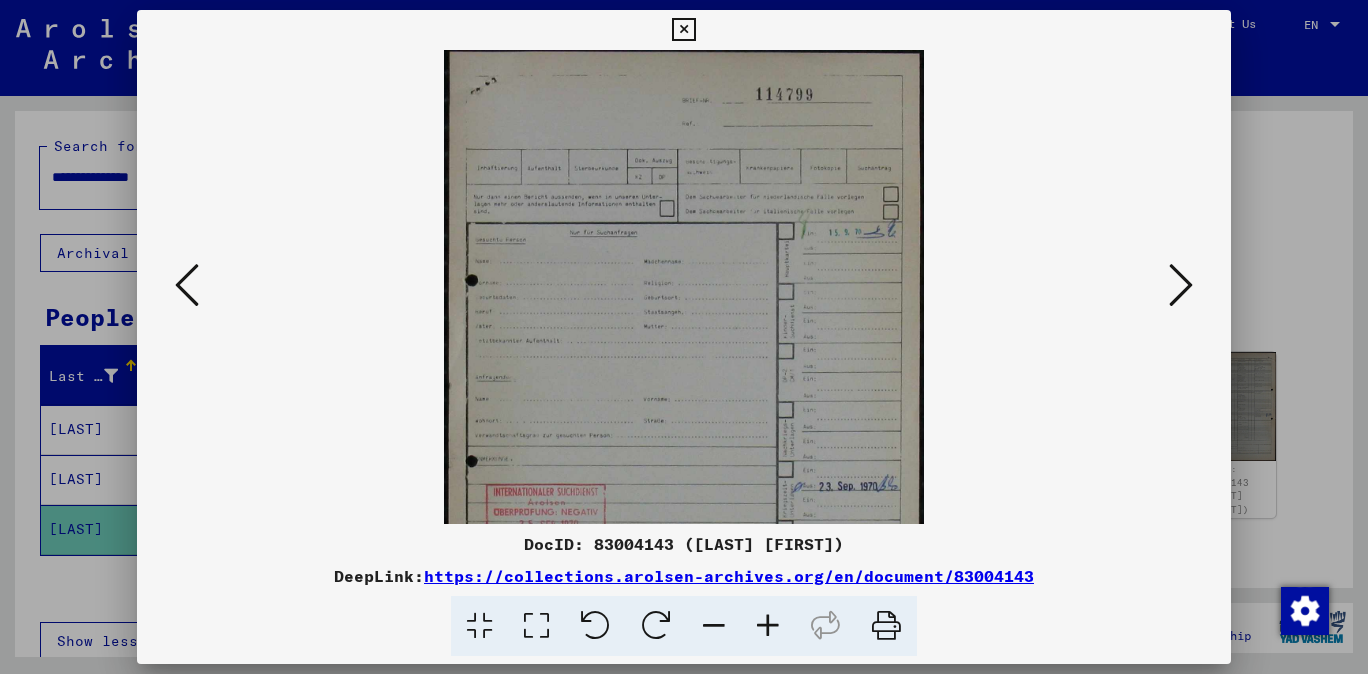 click at bounding box center [768, 626] 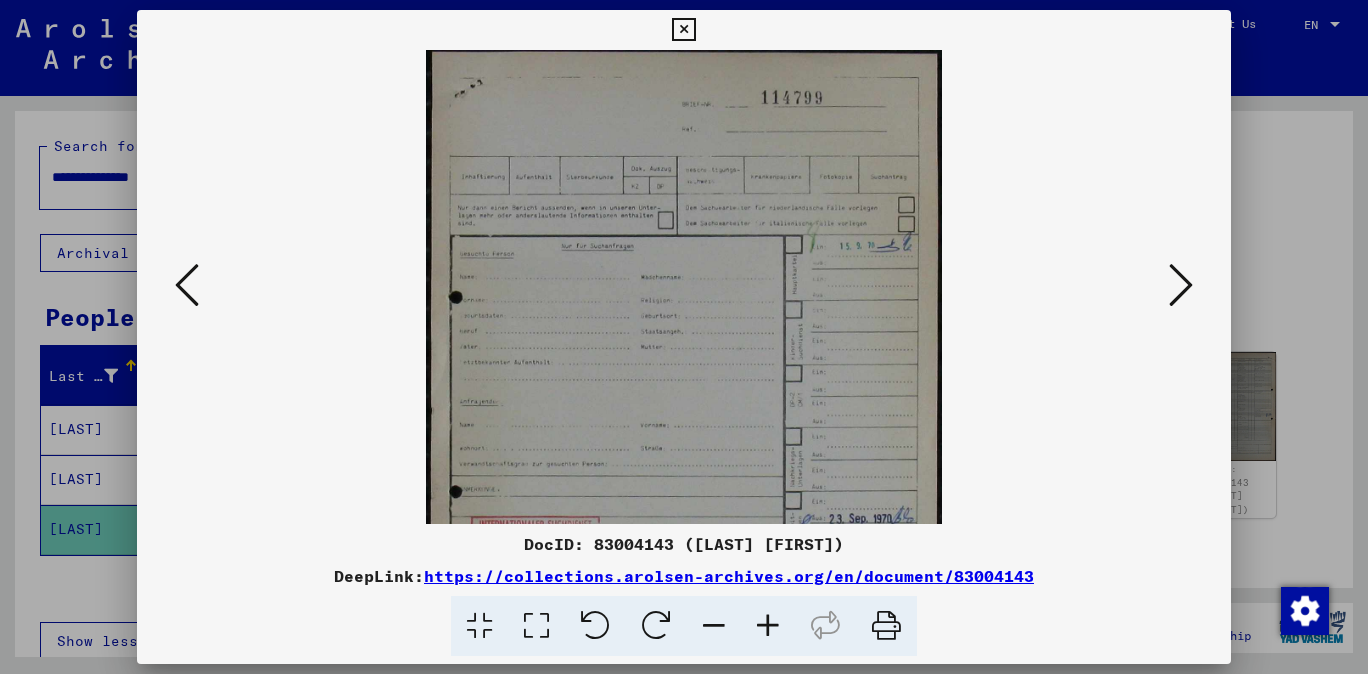click at bounding box center (768, 626) 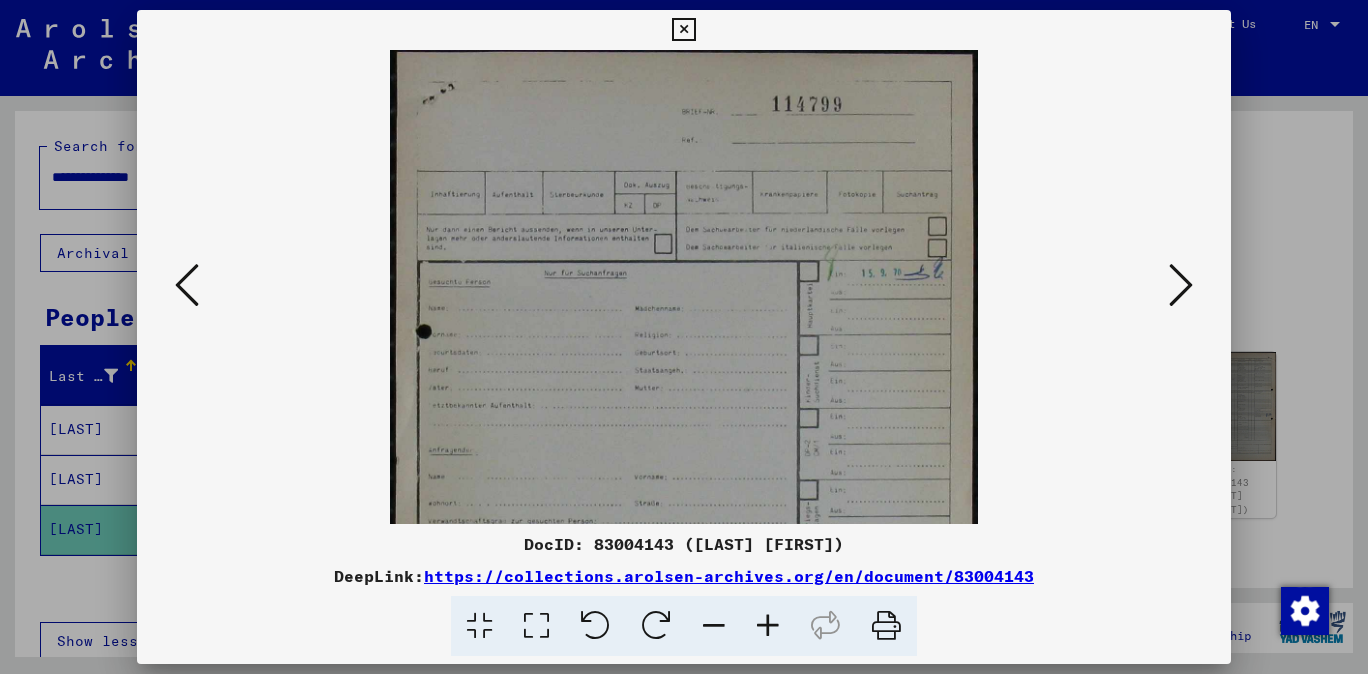 drag, startPoint x: 754, startPoint y: 602, endPoint x: 741, endPoint y: 556, distance: 47.801674 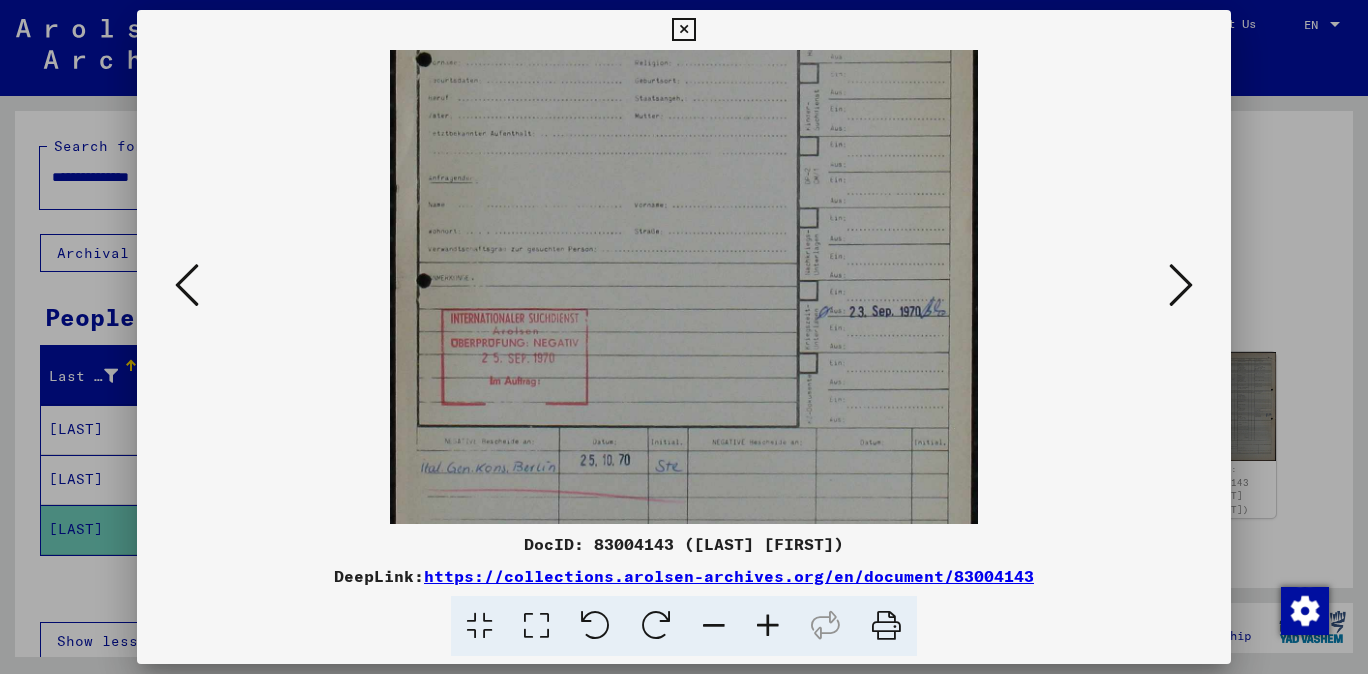 drag, startPoint x: 685, startPoint y: 458, endPoint x: 728, endPoint y: 227, distance: 234.96808 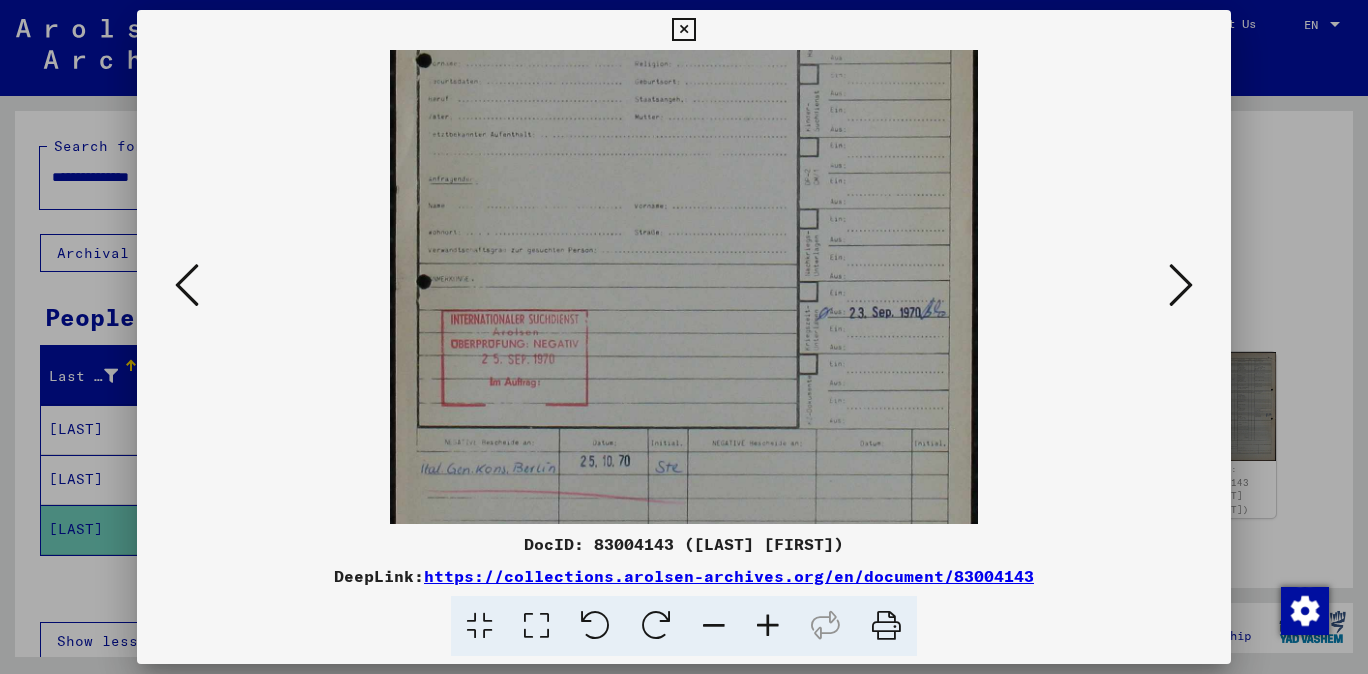 click at bounding box center [684, 191] 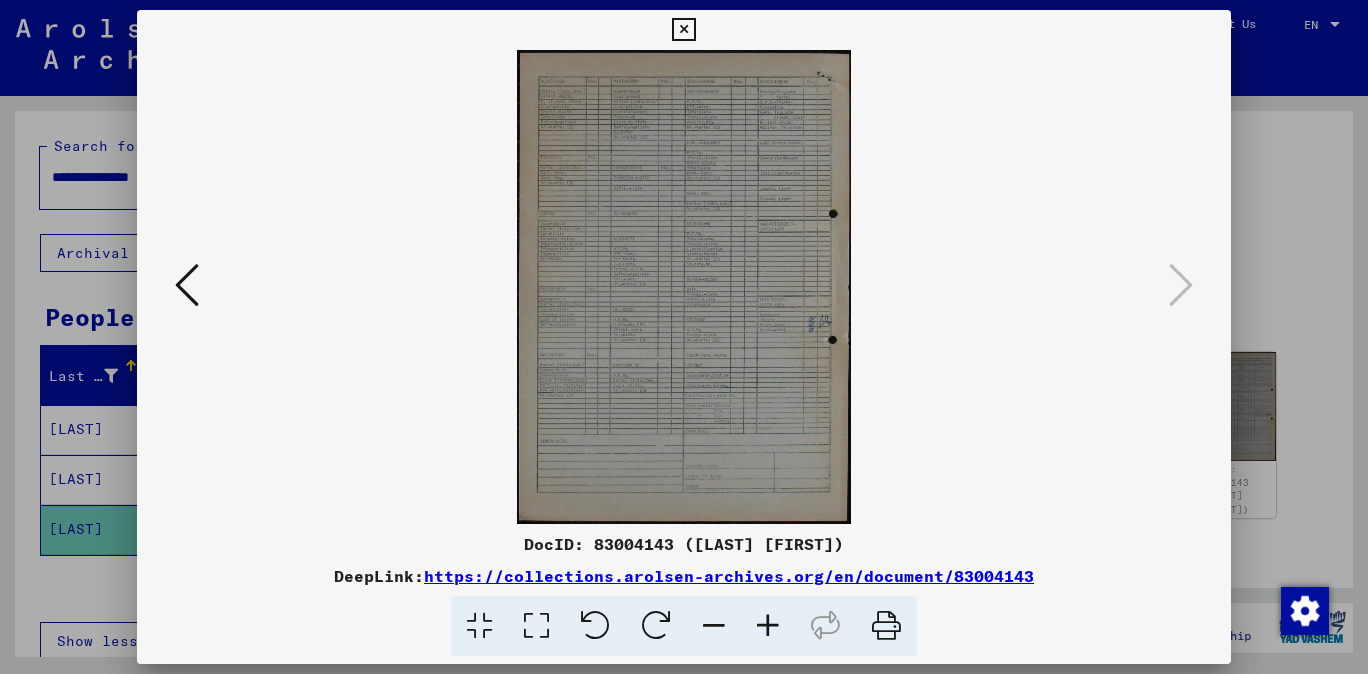 scroll, scrollTop: 0, scrollLeft: 0, axis: both 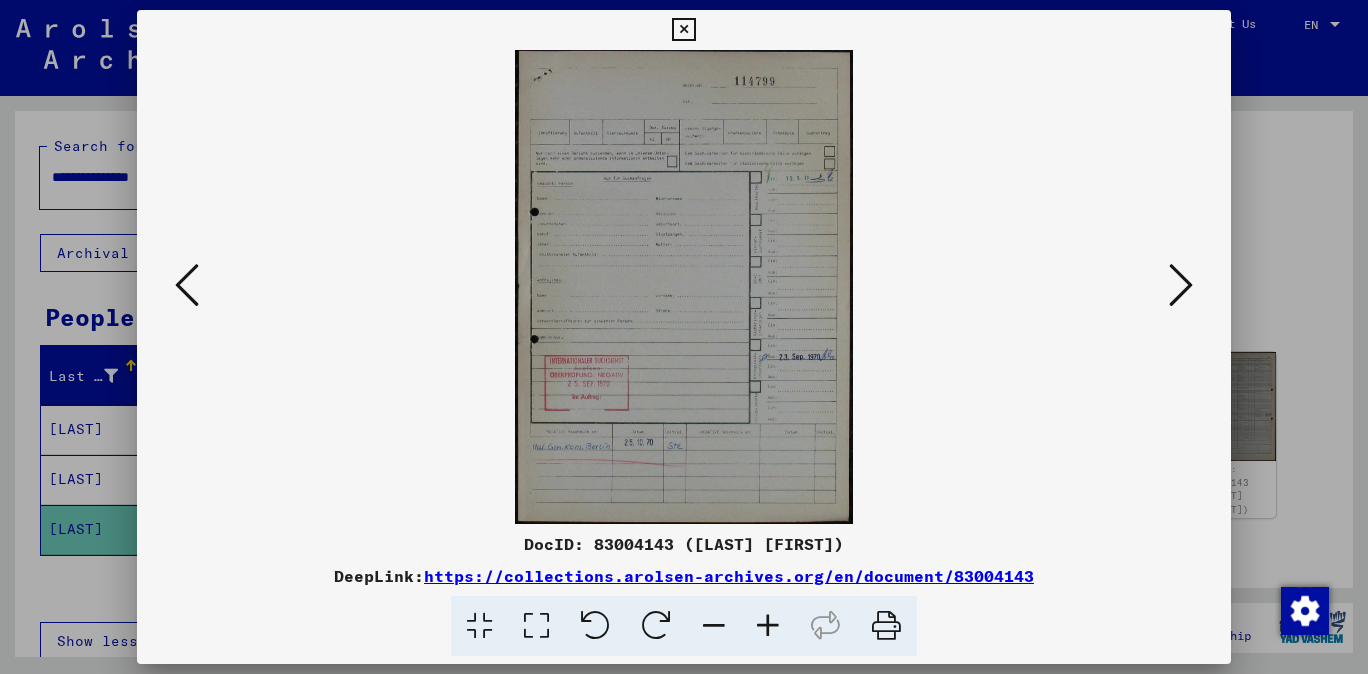 click at bounding box center (187, 285) 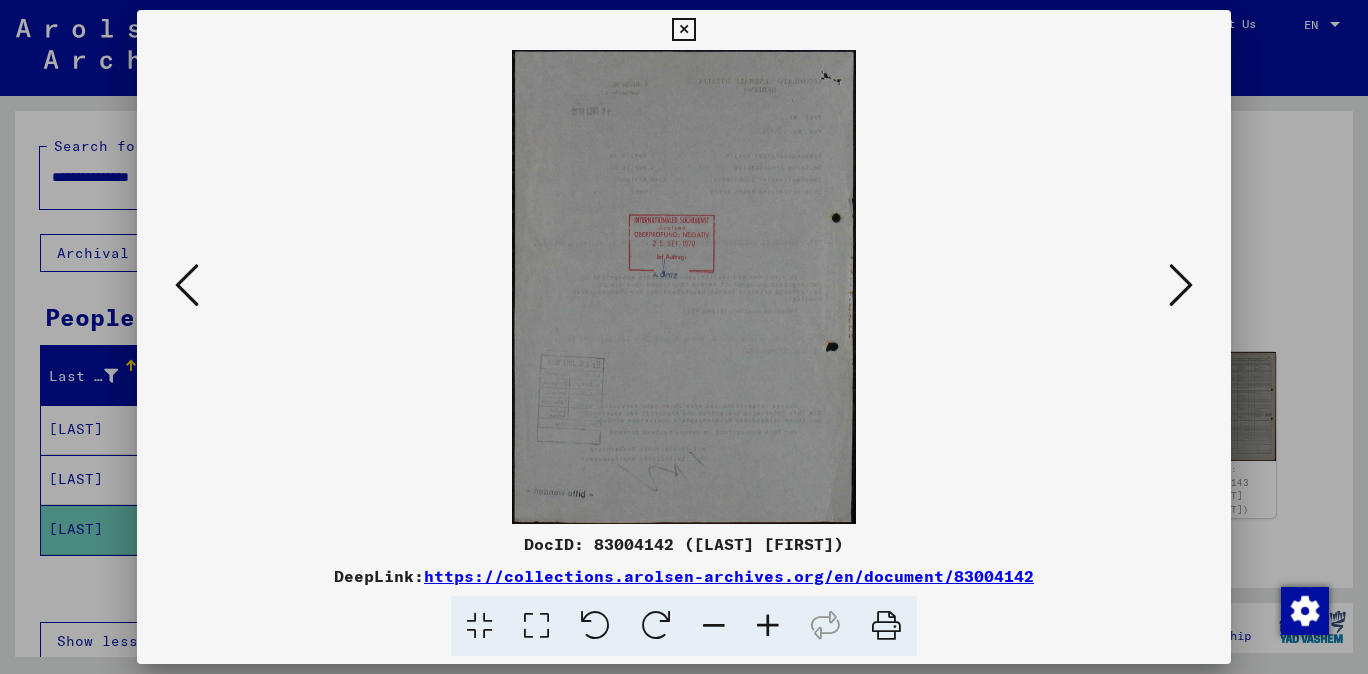 click at bounding box center (187, 285) 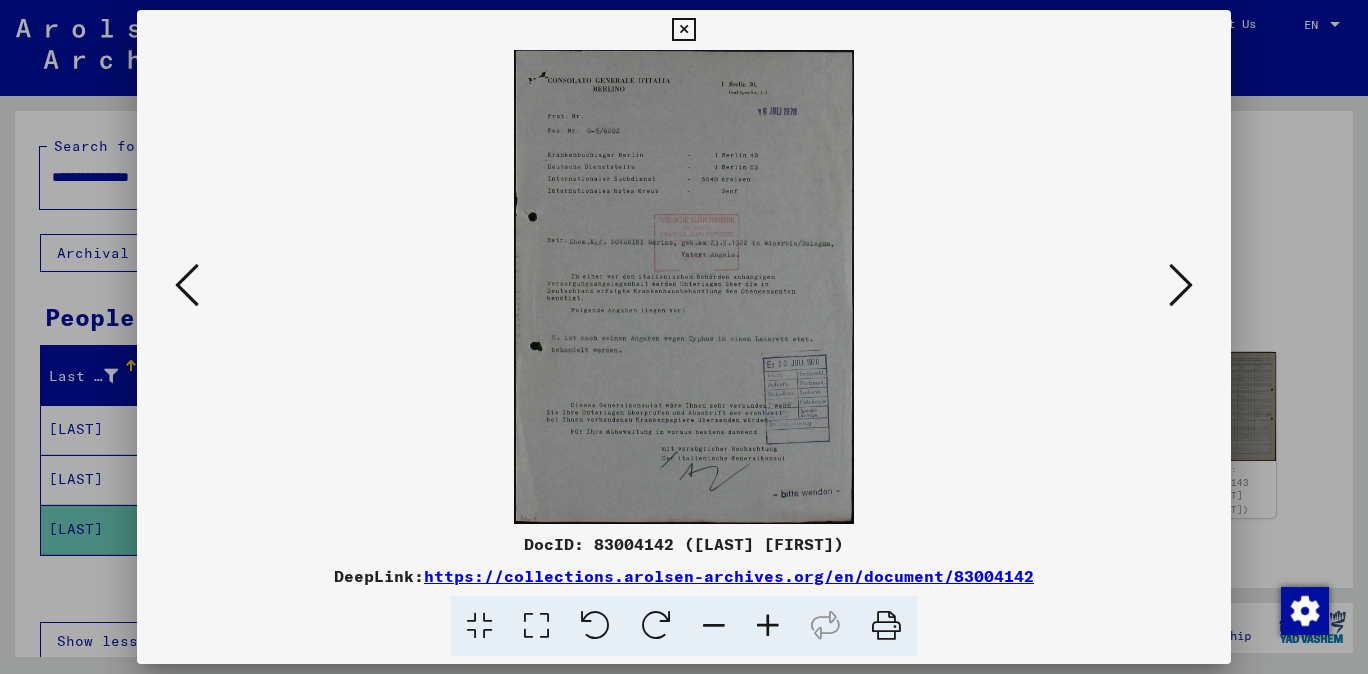 click at bounding box center [768, 626] 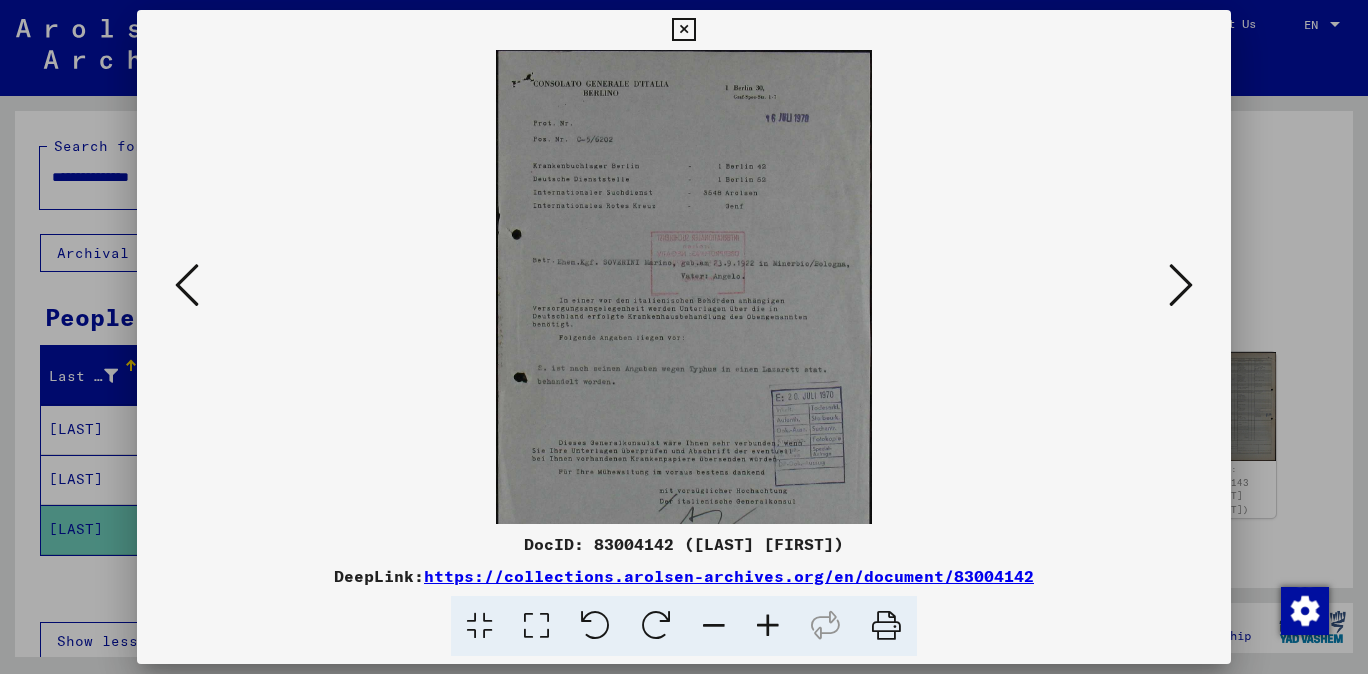 click at bounding box center [768, 626] 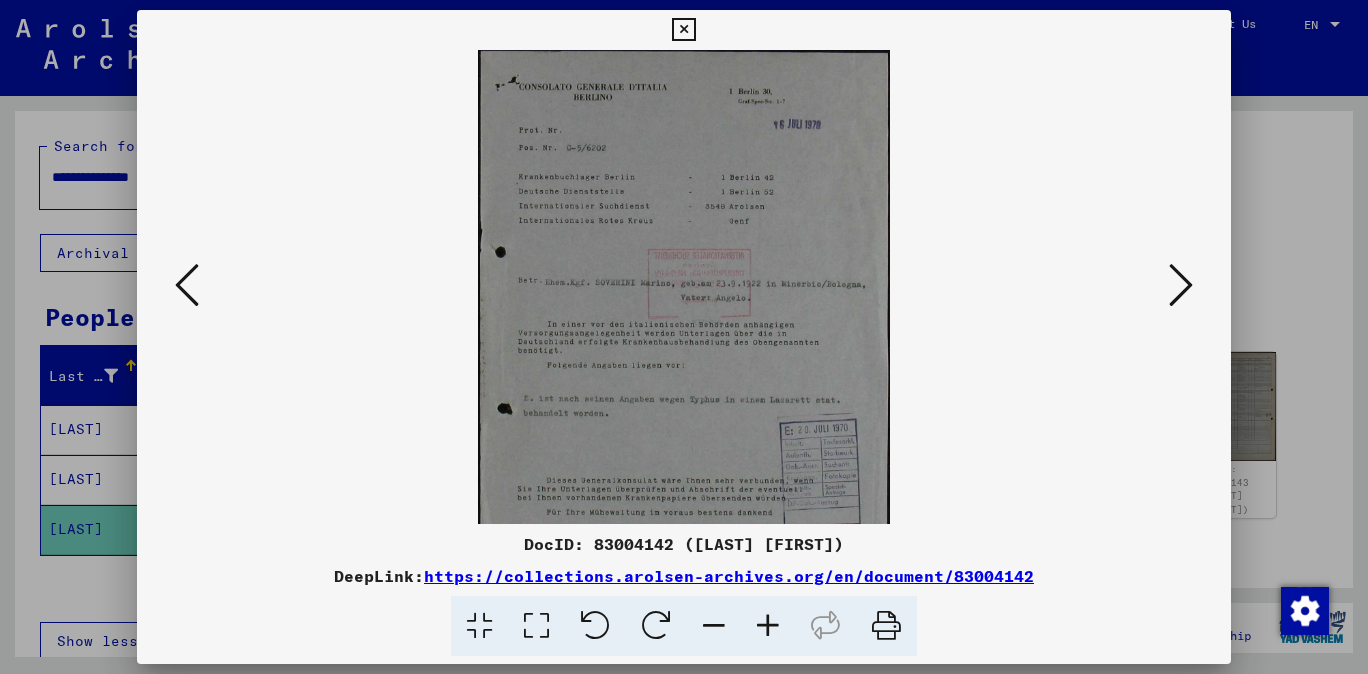 click at bounding box center (768, 626) 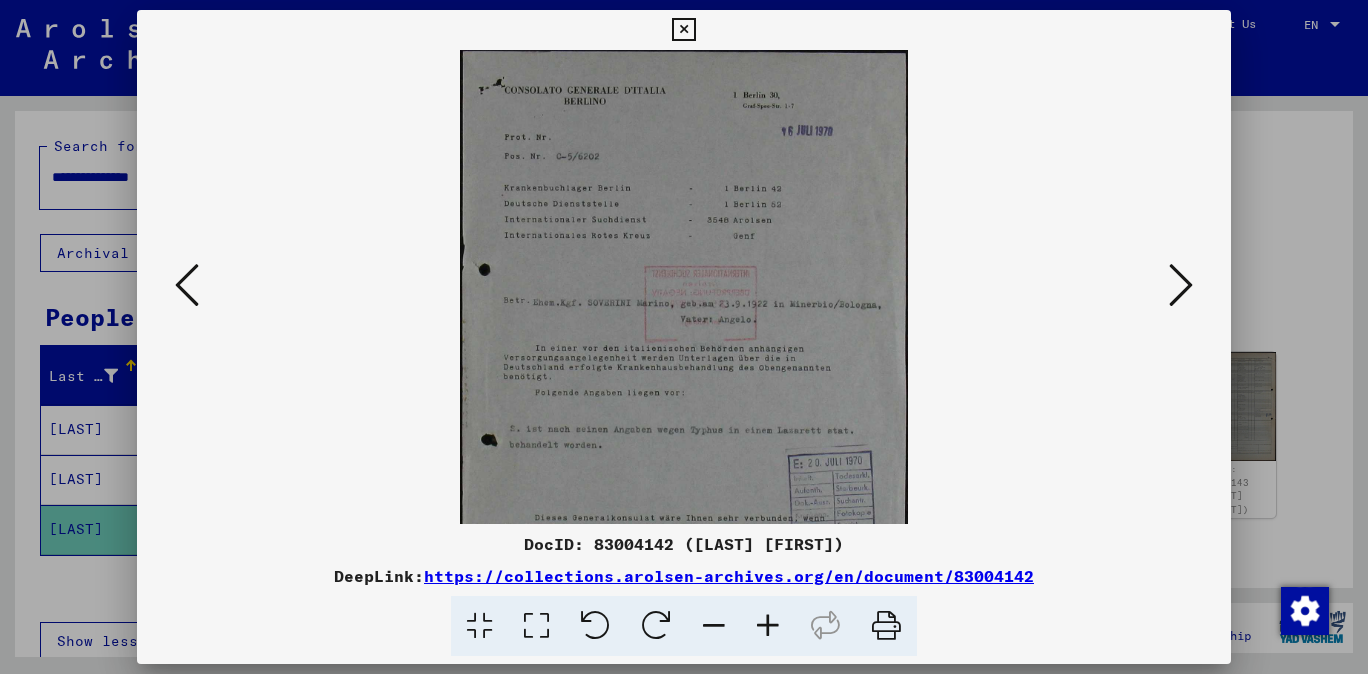 click at bounding box center [768, 626] 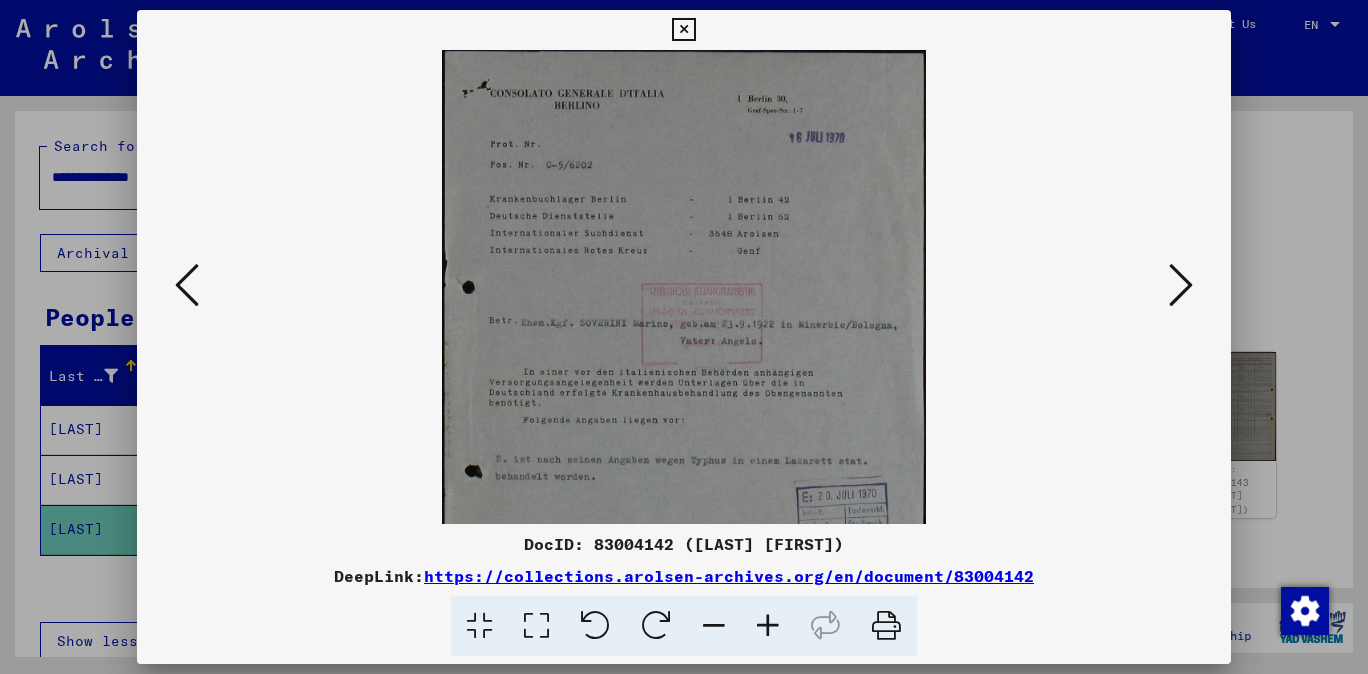 click at bounding box center [768, 626] 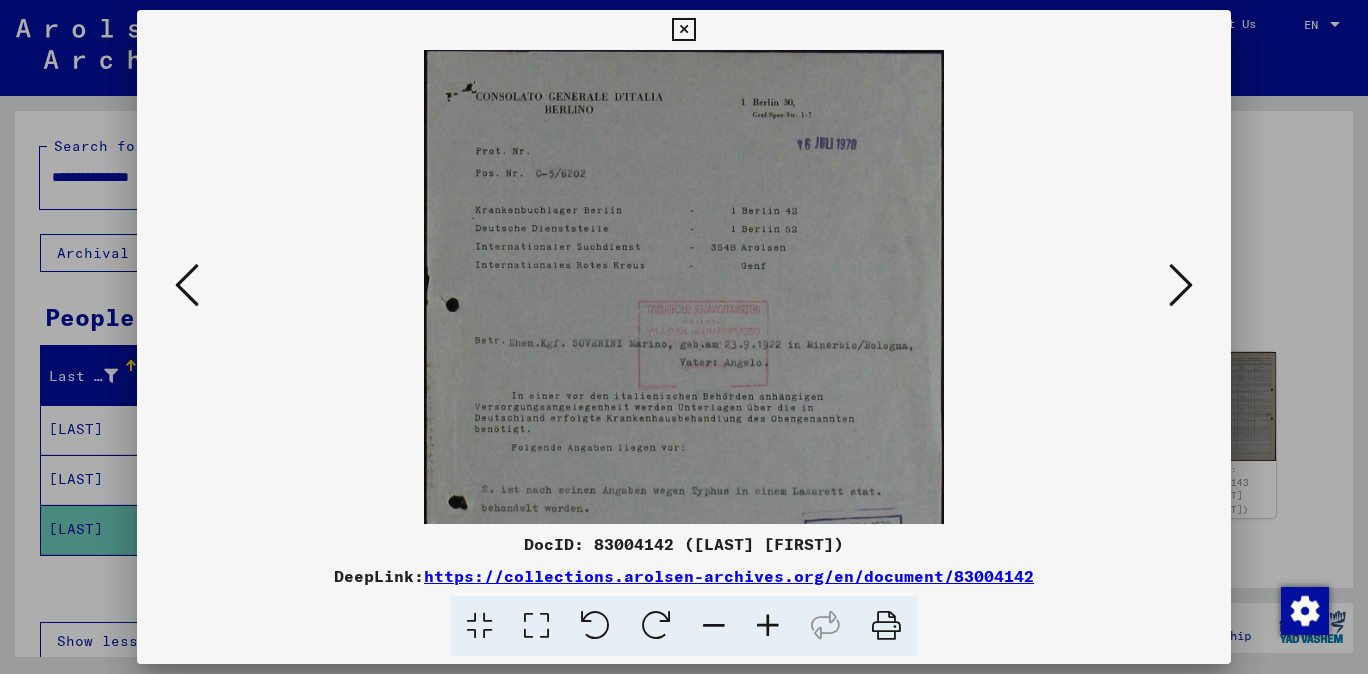 click at bounding box center (768, 626) 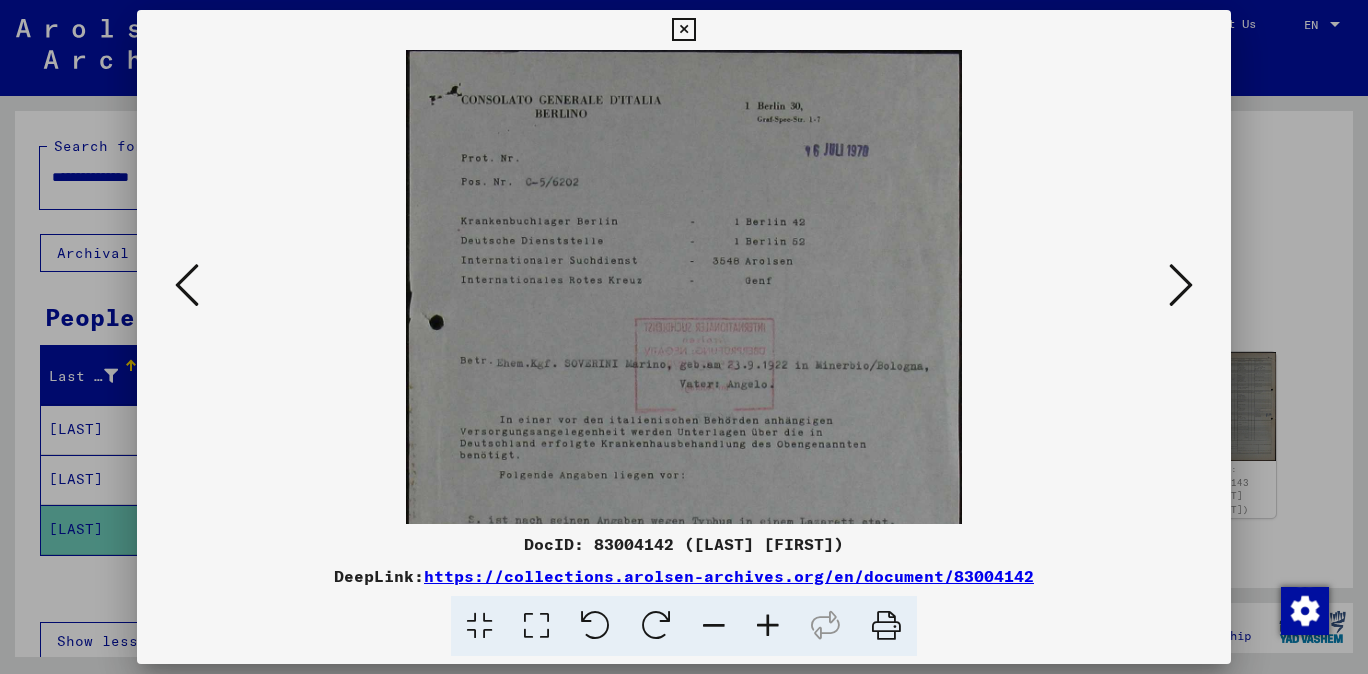 click at bounding box center [768, 626] 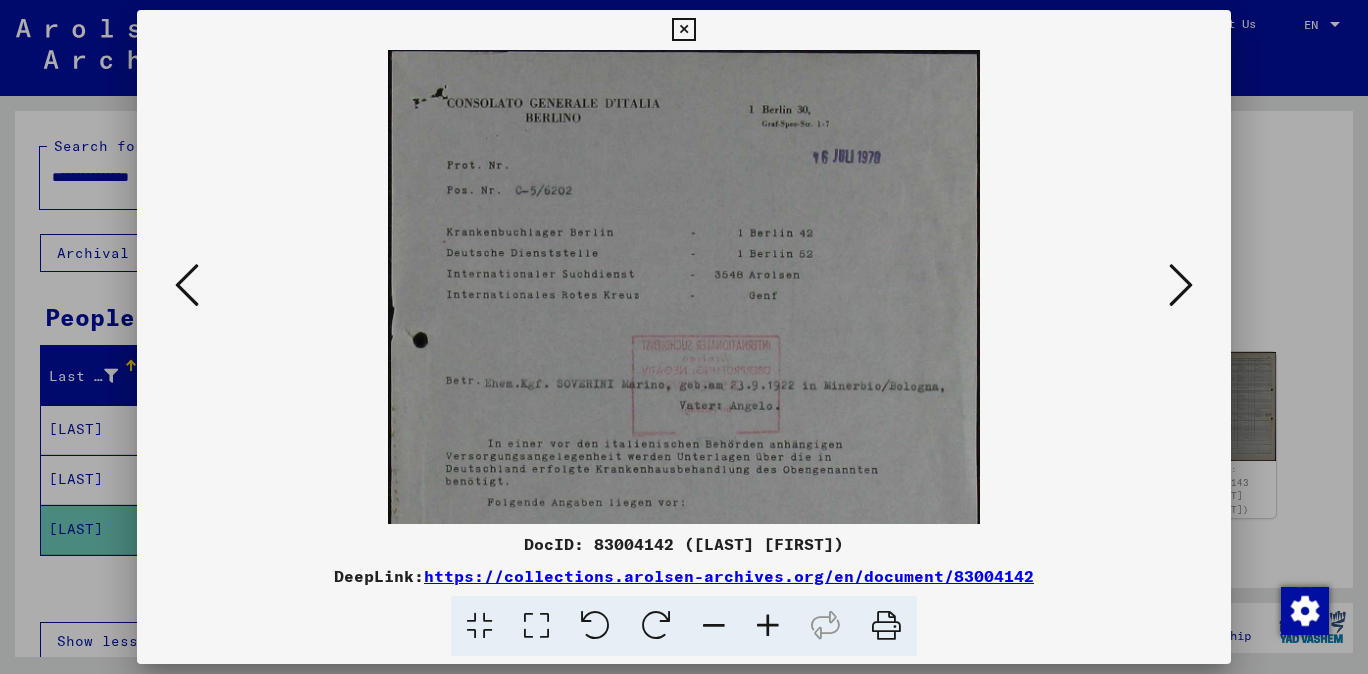 click at bounding box center (768, 626) 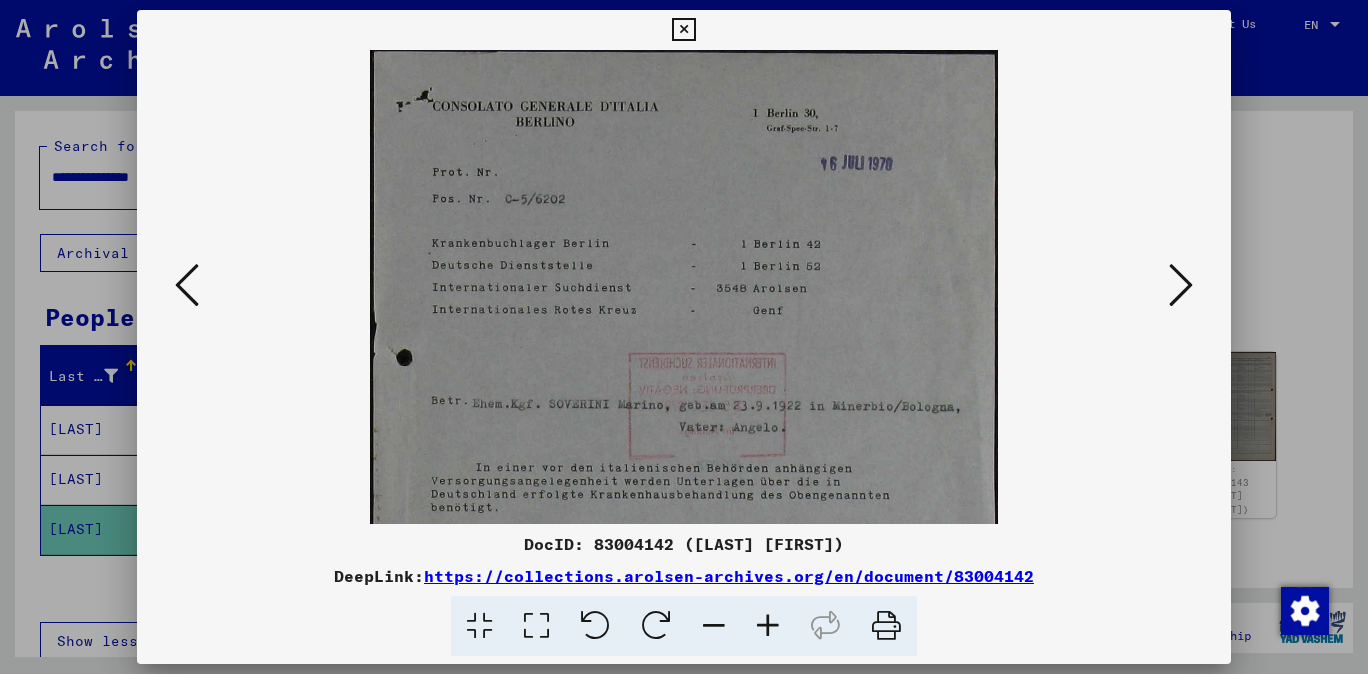 click at bounding box center [768, 626] 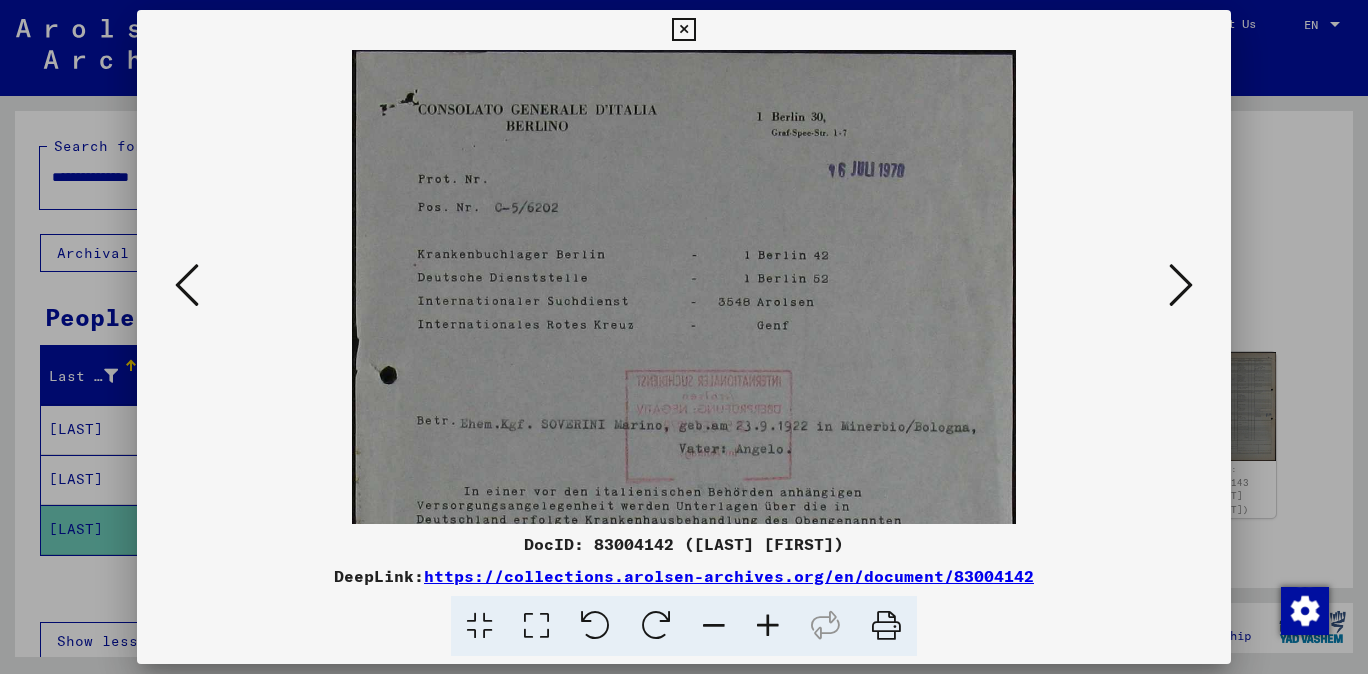 click at bounding box center [768, 626] 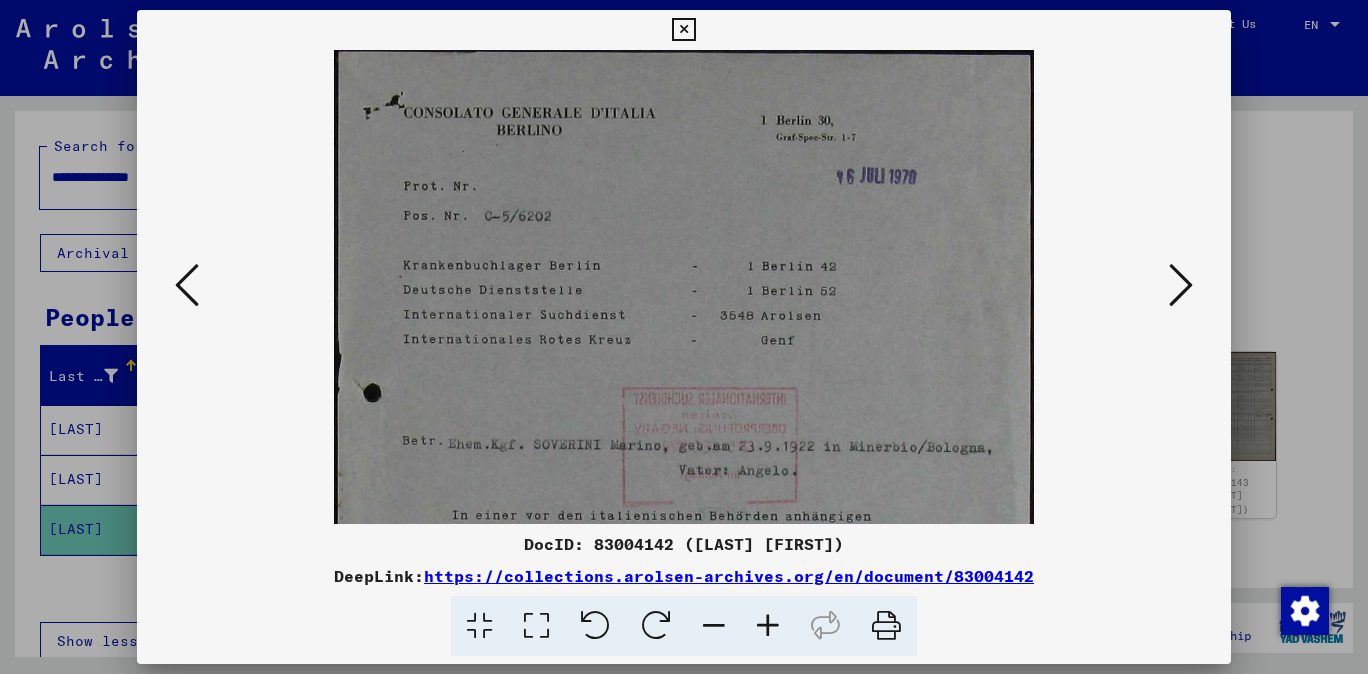 click at bounding box center (768, 626) 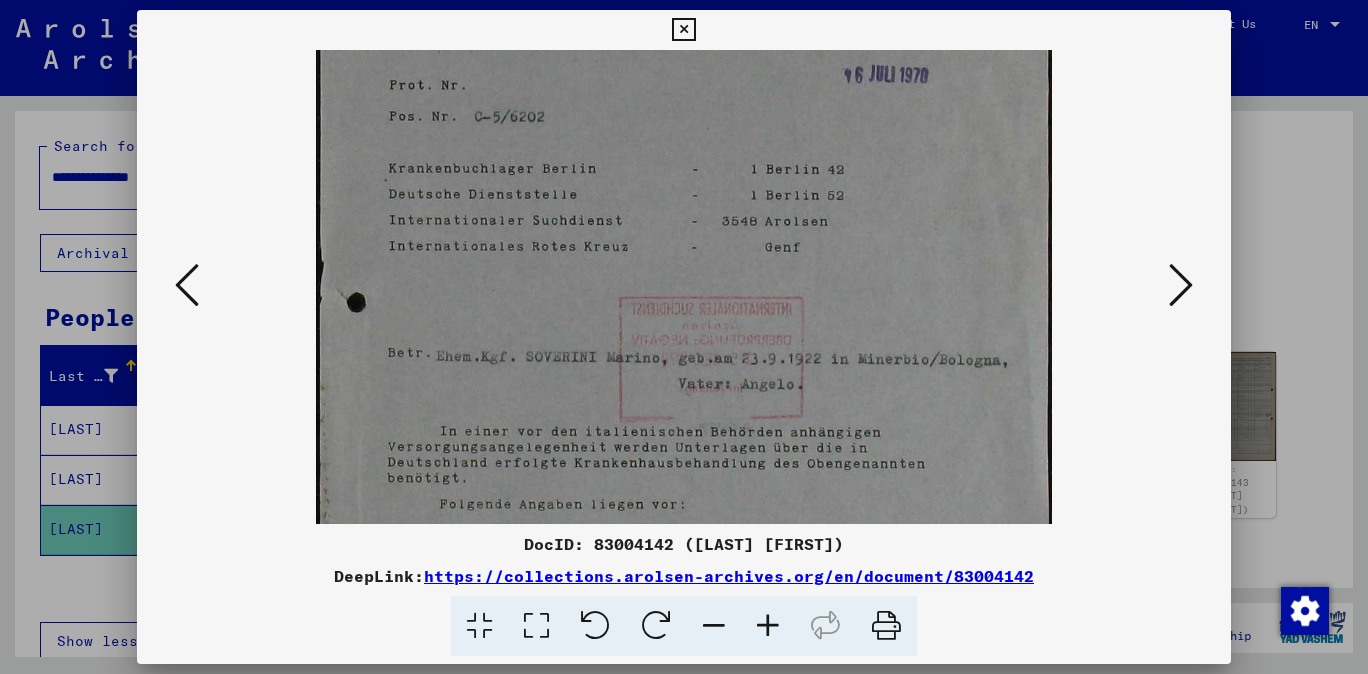 scroll, scrollTop: 118, scrollLeft: 0, axis: vertical 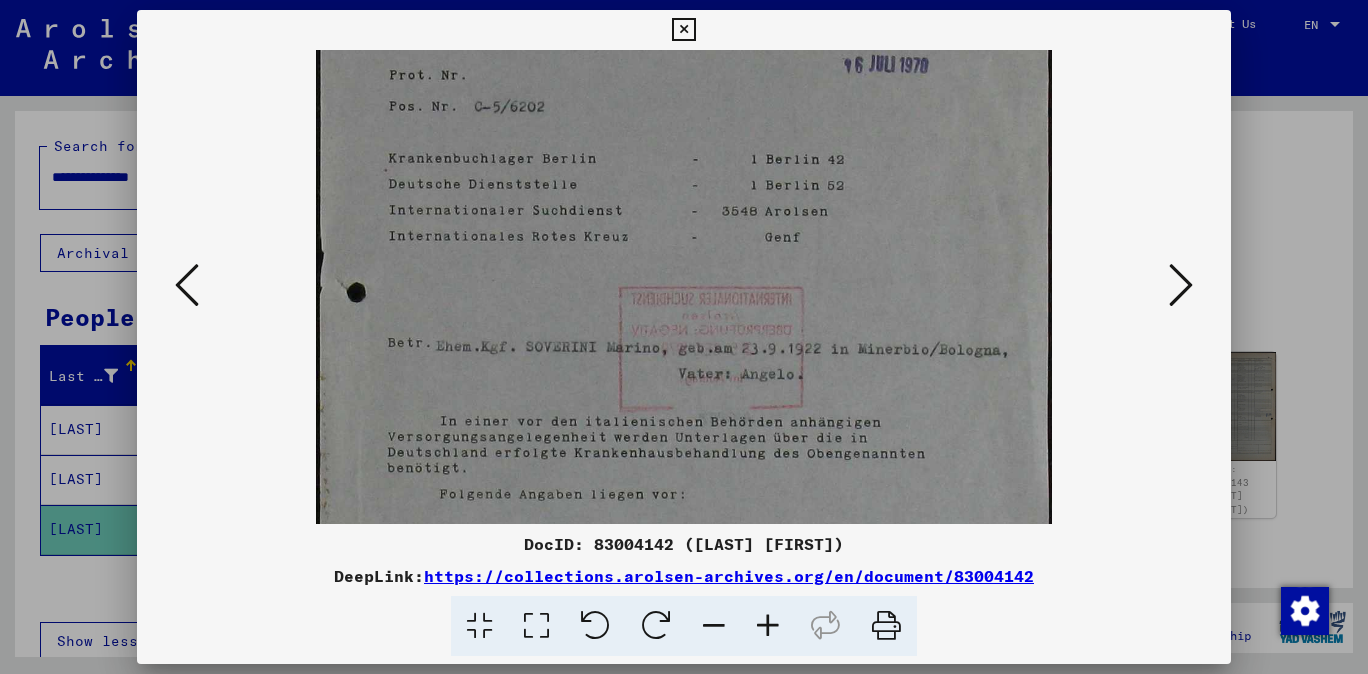 drag, startPoint x: 869, startPoint y: 489, endPoint x: 864, endPoint y: 376, distance: 113.110565 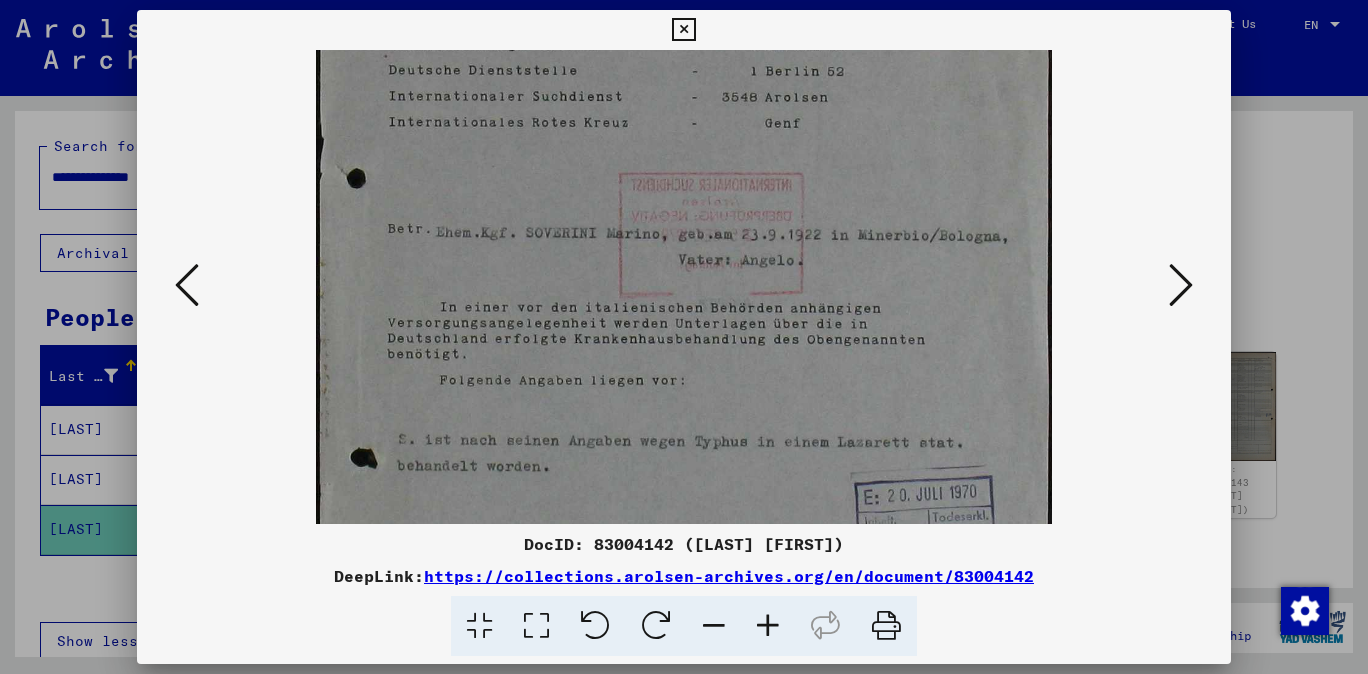 scroll, scrollTop: 233, scrollLeft: 0, axis: vertical 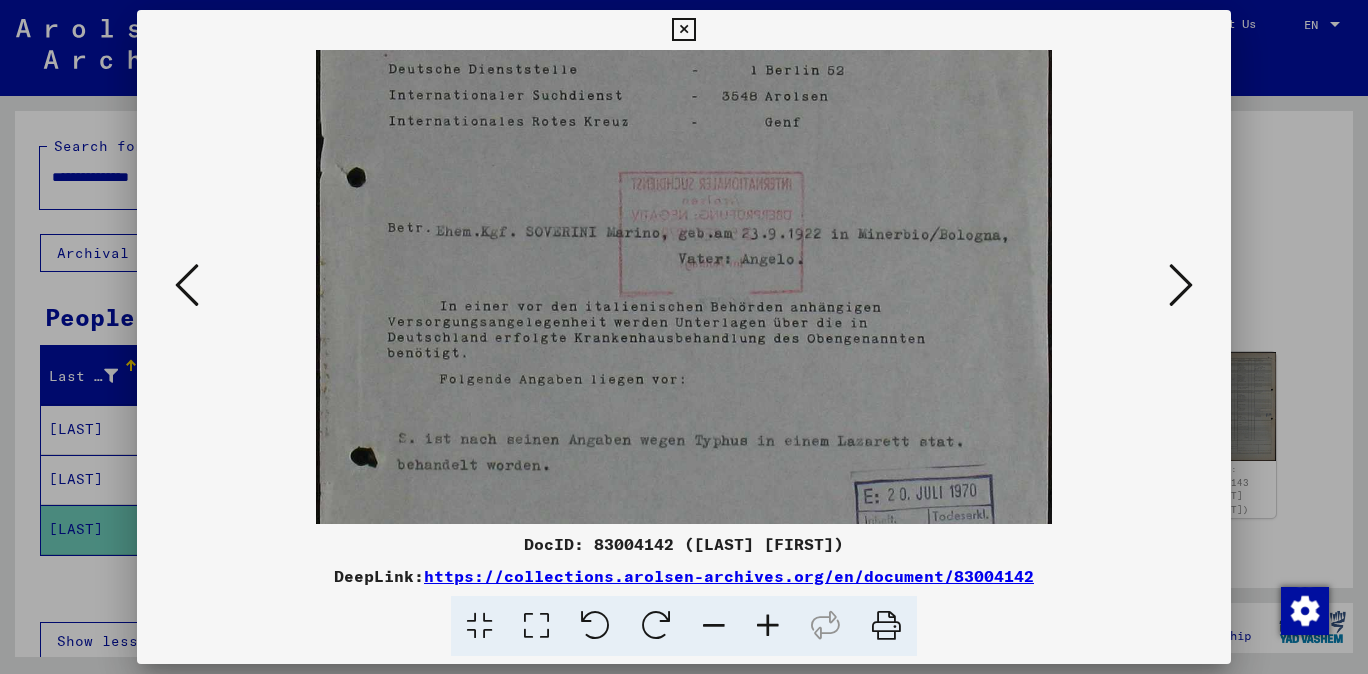 drag, startPoint x: 807, startPoint y: 475, endPoint x: 810, endPoint y: 360, distance: 115.03912 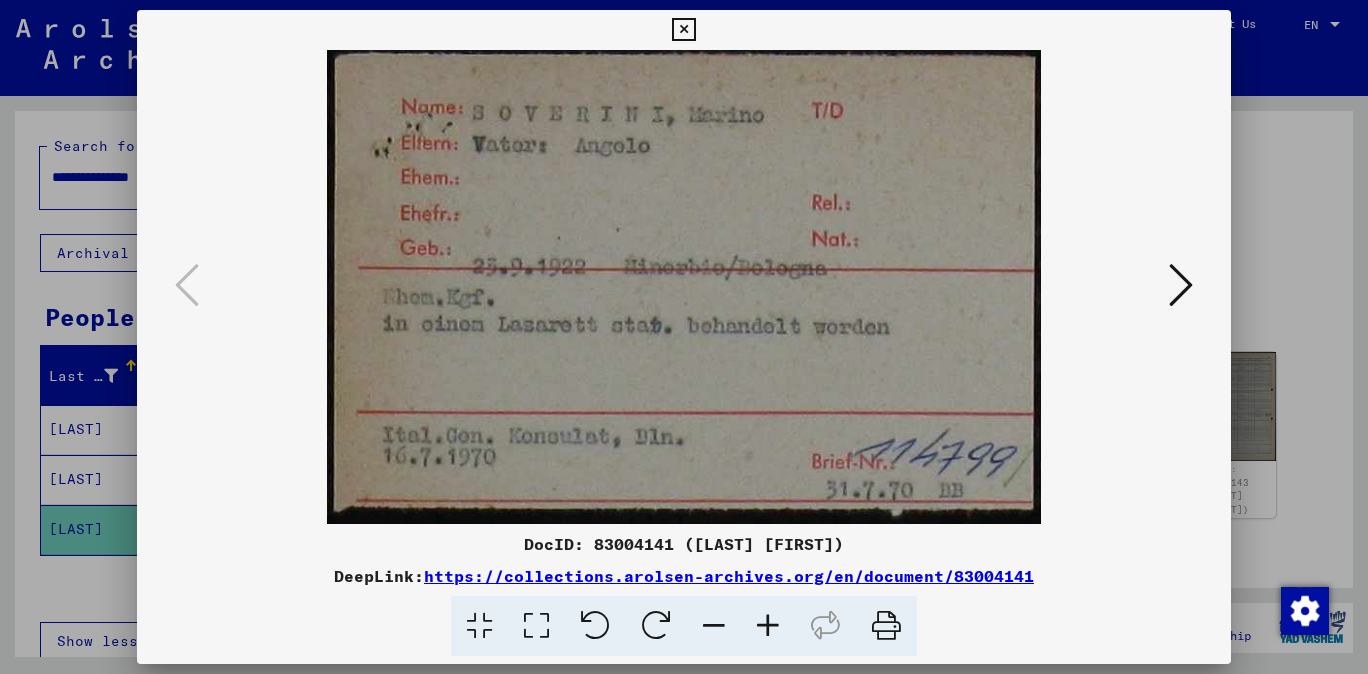 scroll, scrollTop: 0, scrollLeft: 0, axis: both 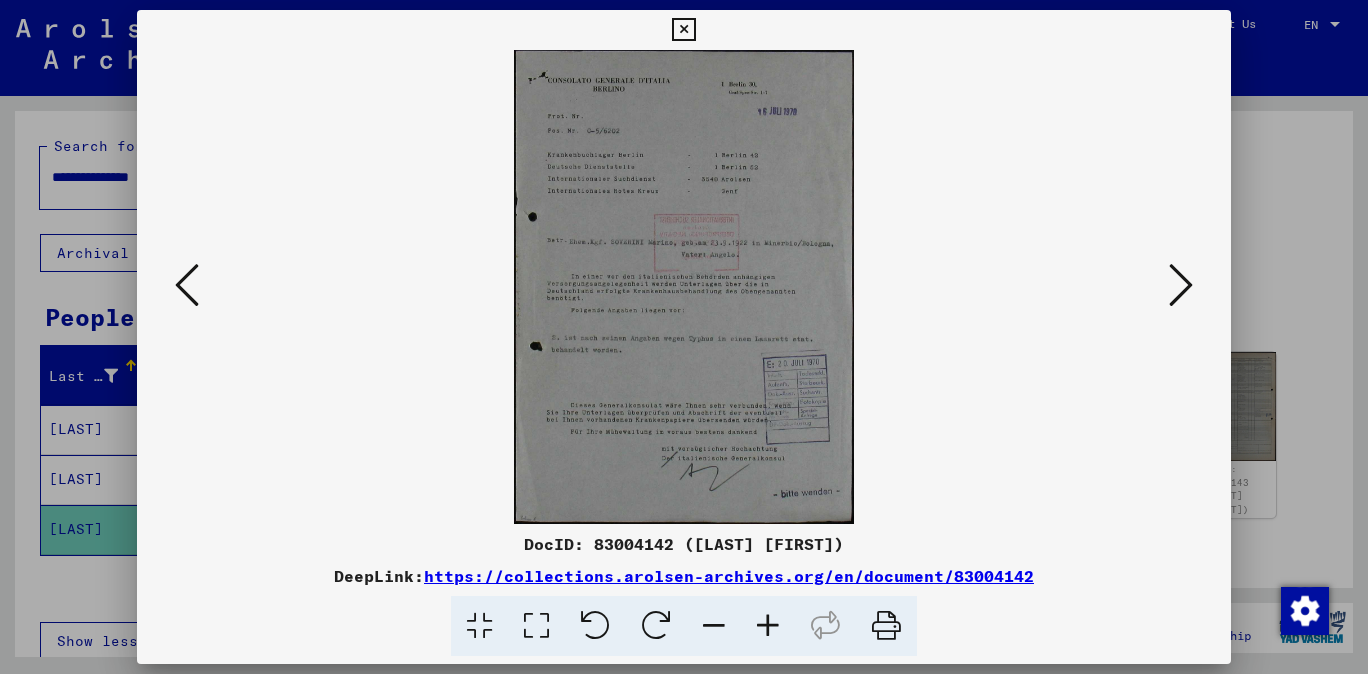 click at bounding box center [683, 30] 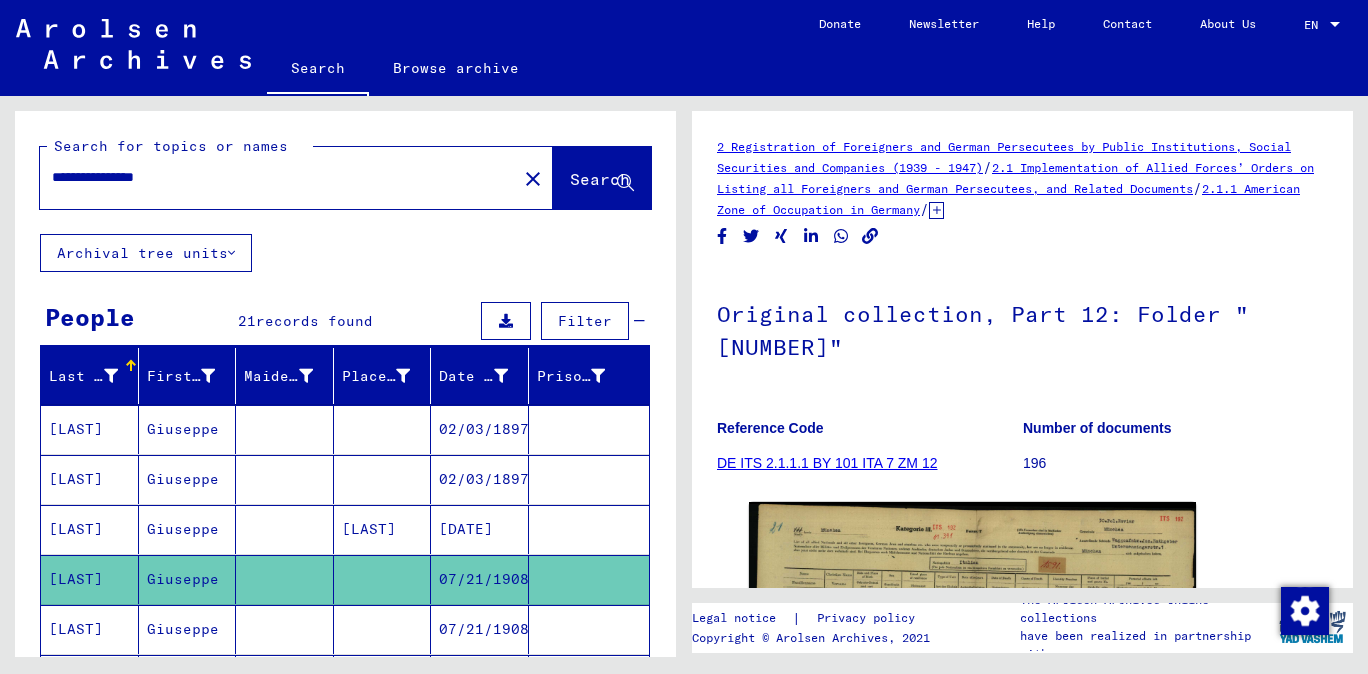 scroll, scrollTop: 0, scrollLeft: 0, axis: both 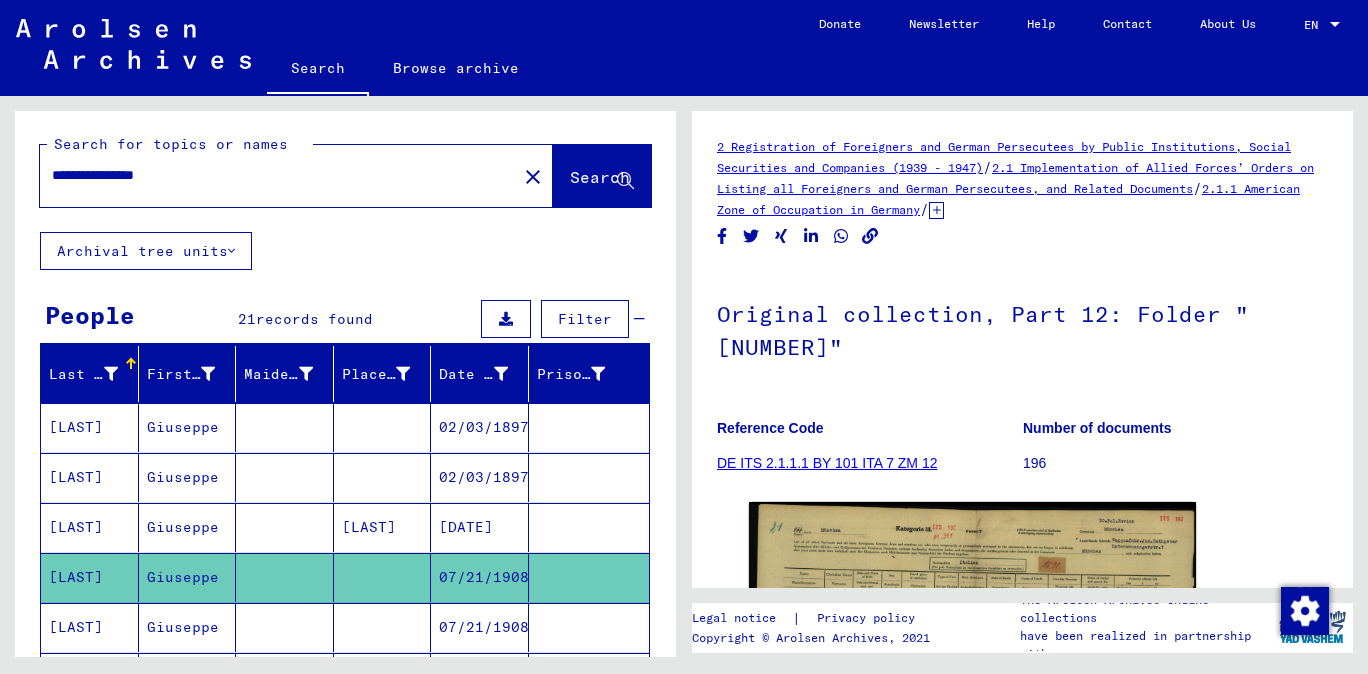 click on "**********" at bounding box center [278, 175] 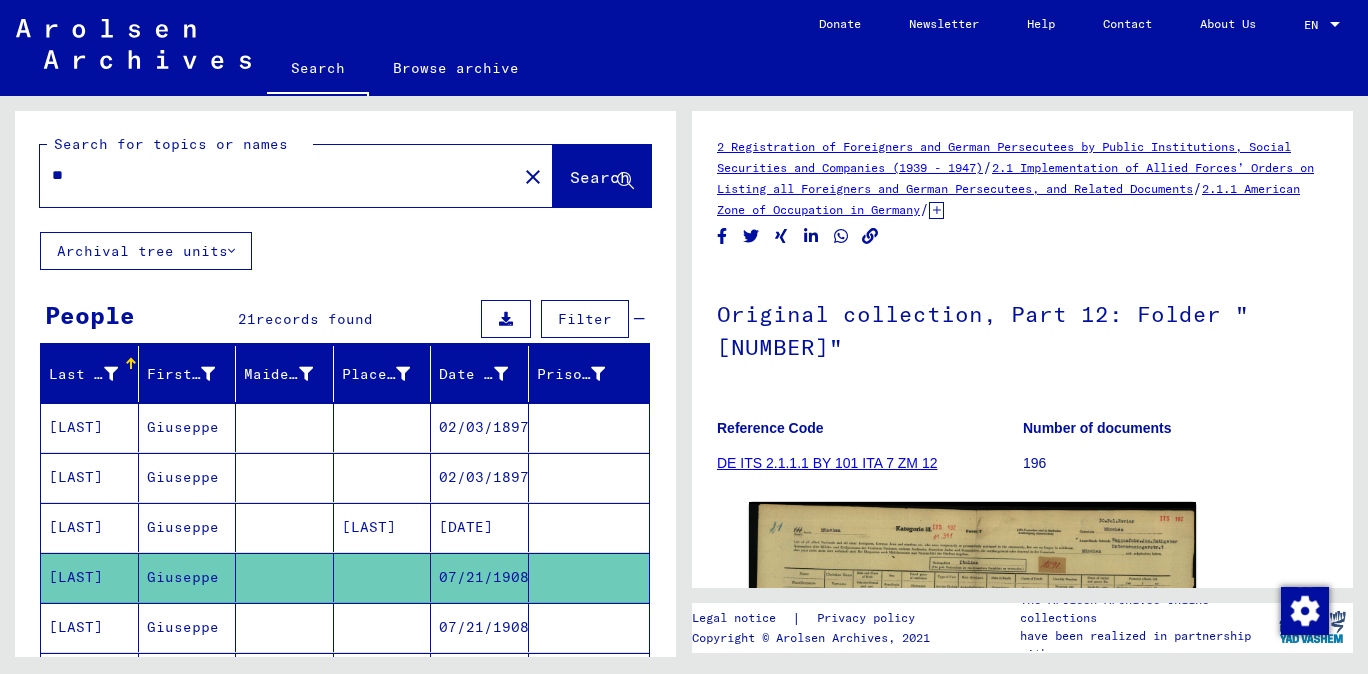 type on "*" 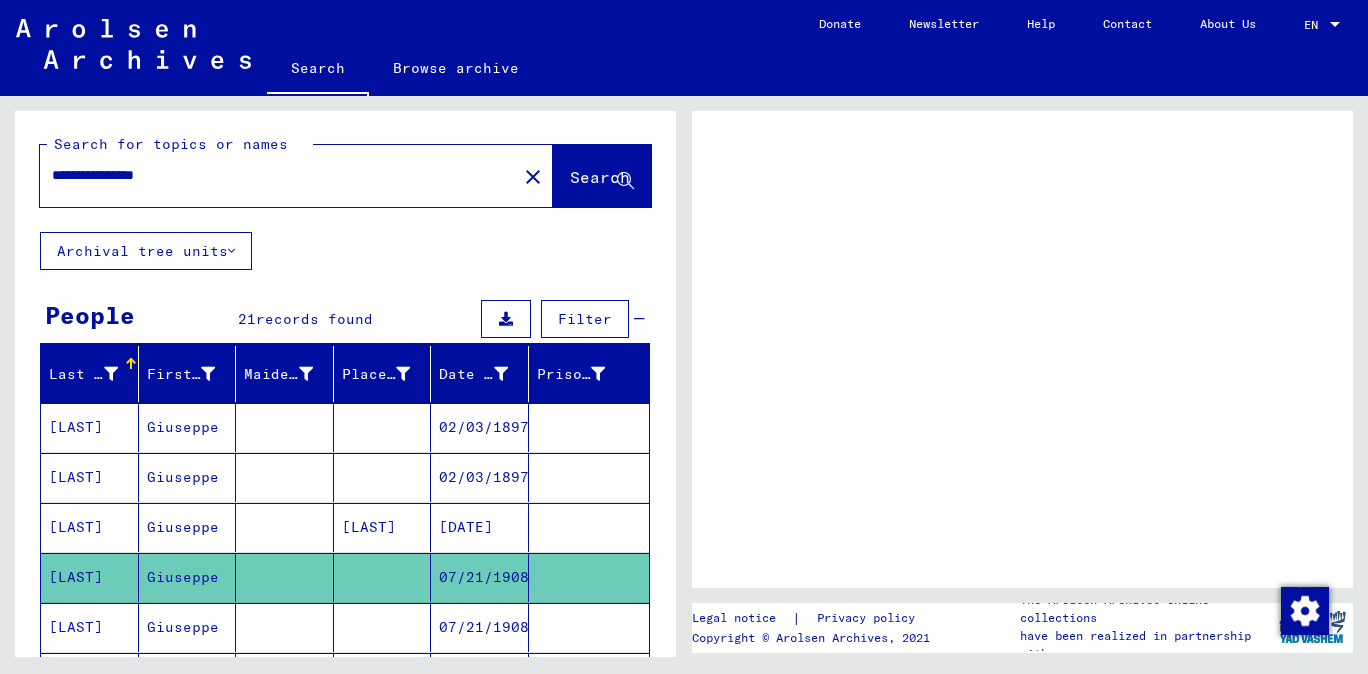 scroll, scrollTop: 0, scrollLeft: 0, axis: both 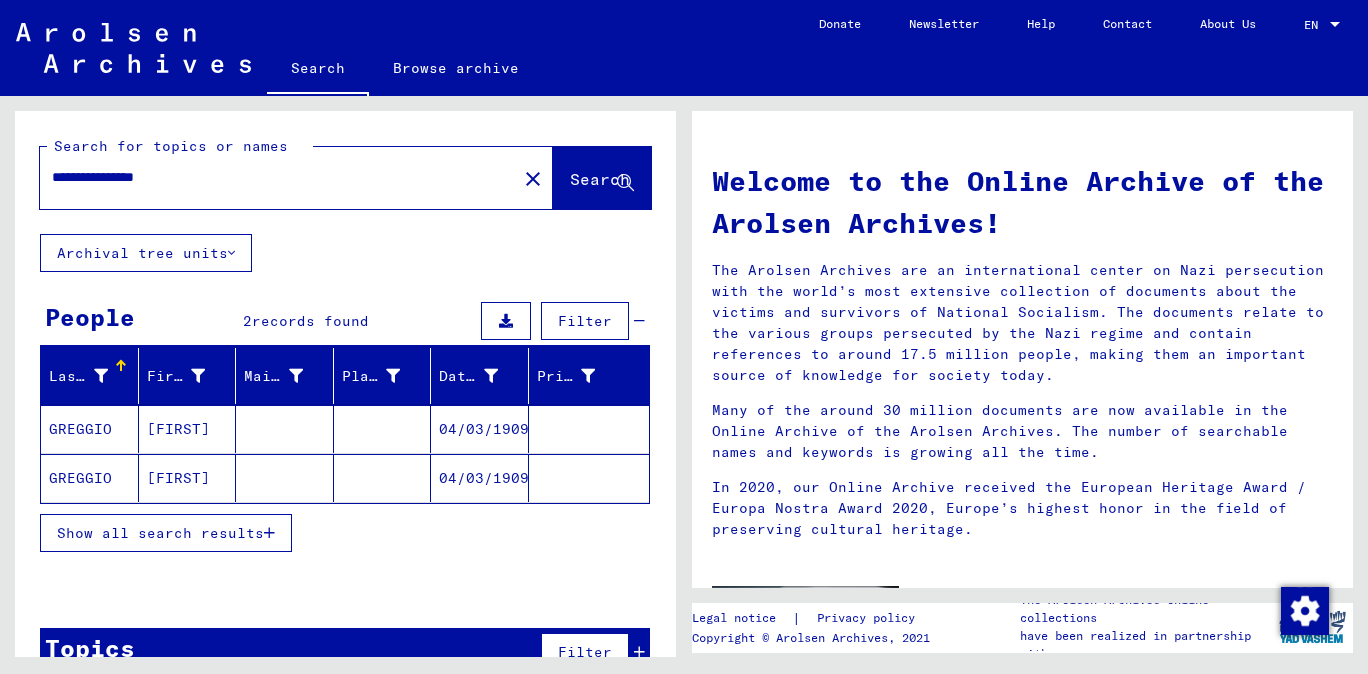 click on "GREGGIO" at bounding box center (90, 478) 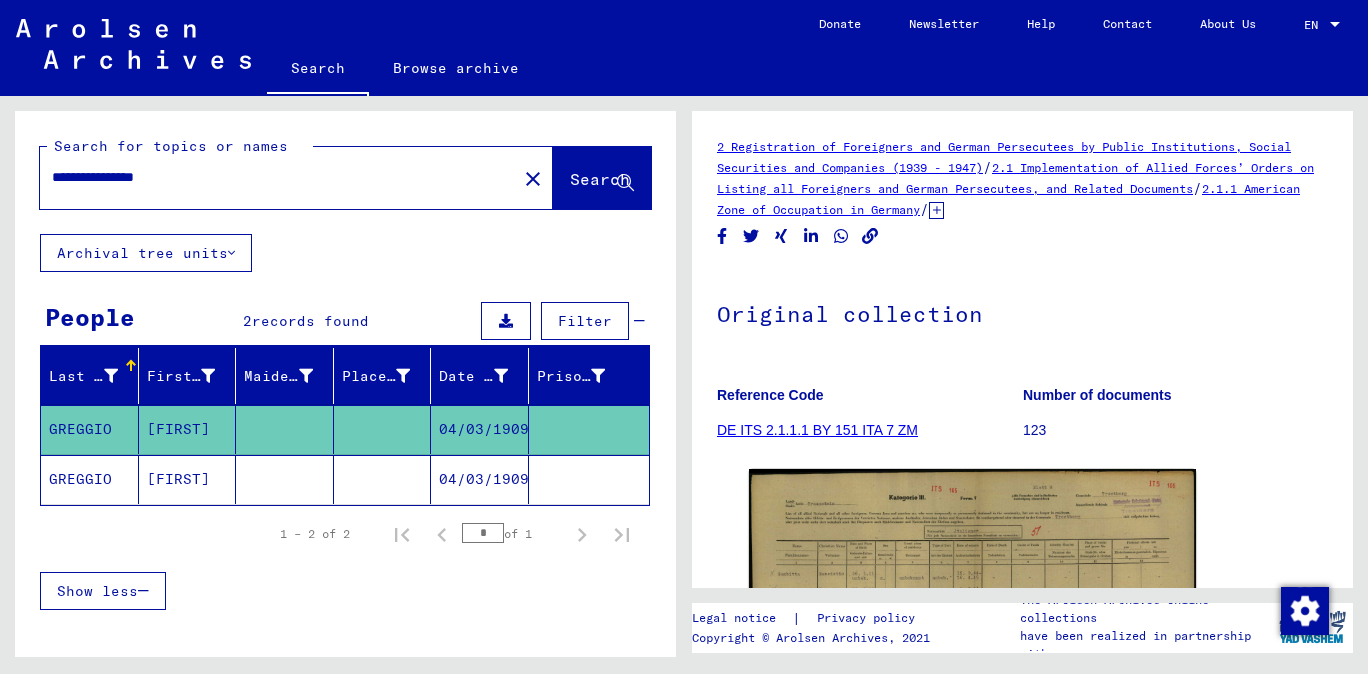 click 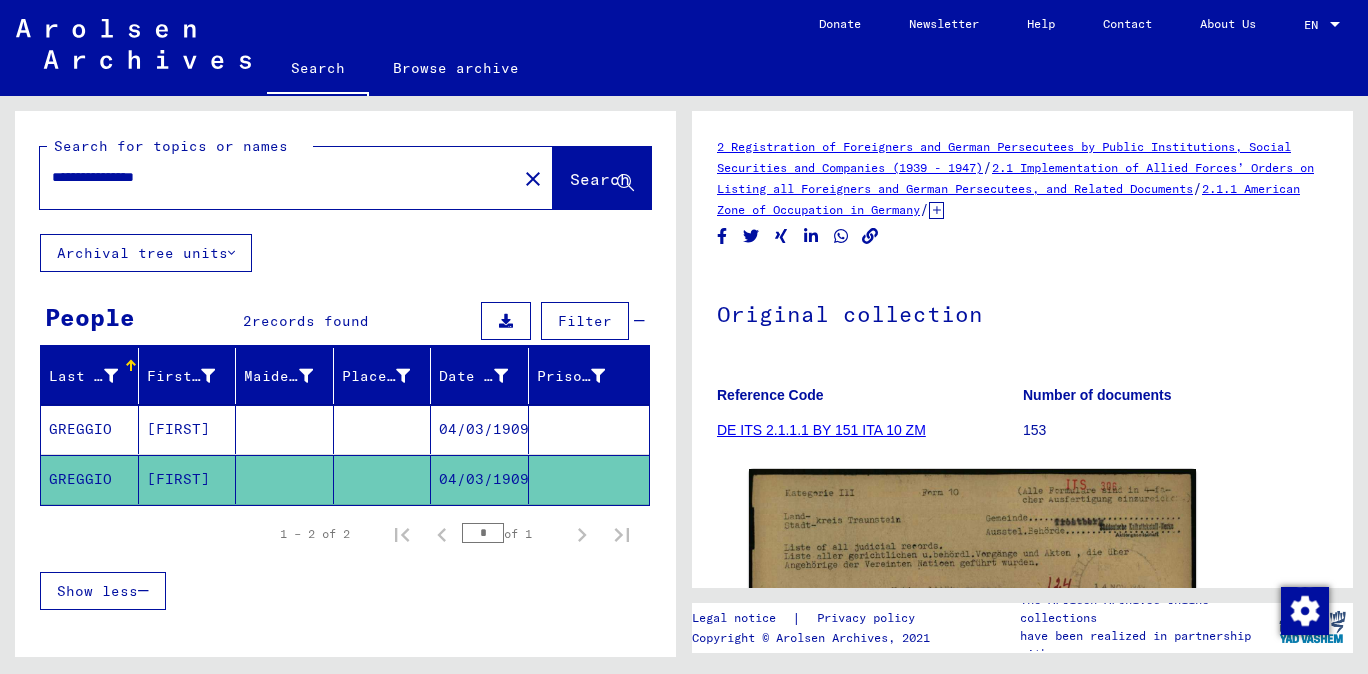 drag, startPoint x: 430, startPoint y: 431, endPoint x: 514, endPoint y: 429, distance: 84.0238 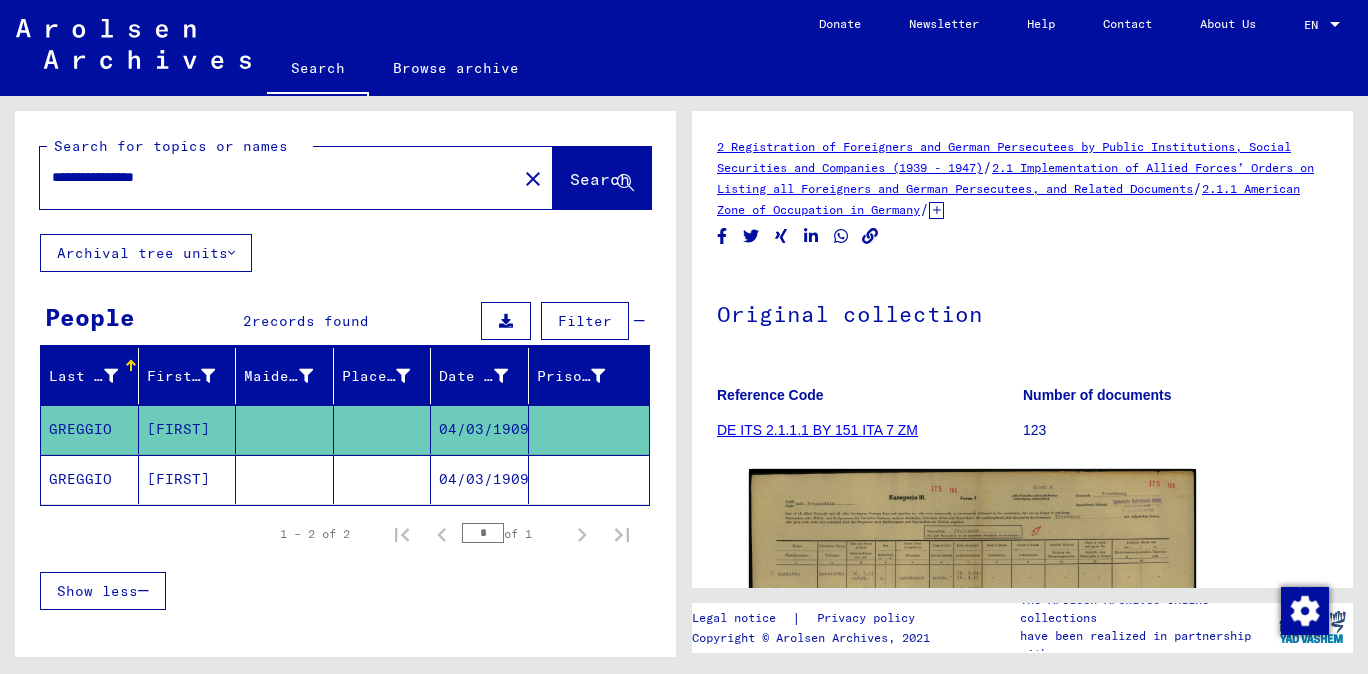 drag, startPoint x: 216, startPoint y: 179, endPoint x: 52, endPoint y: 172, distance: 164.14932 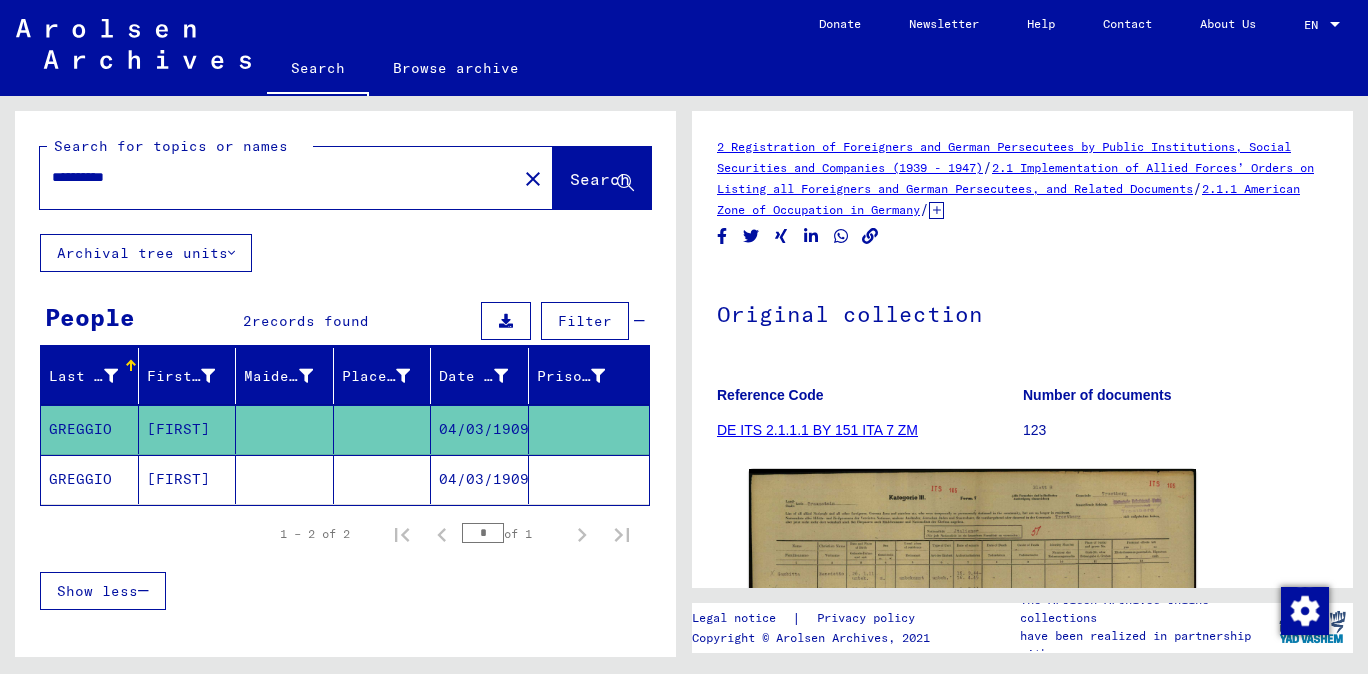 type on "**********" 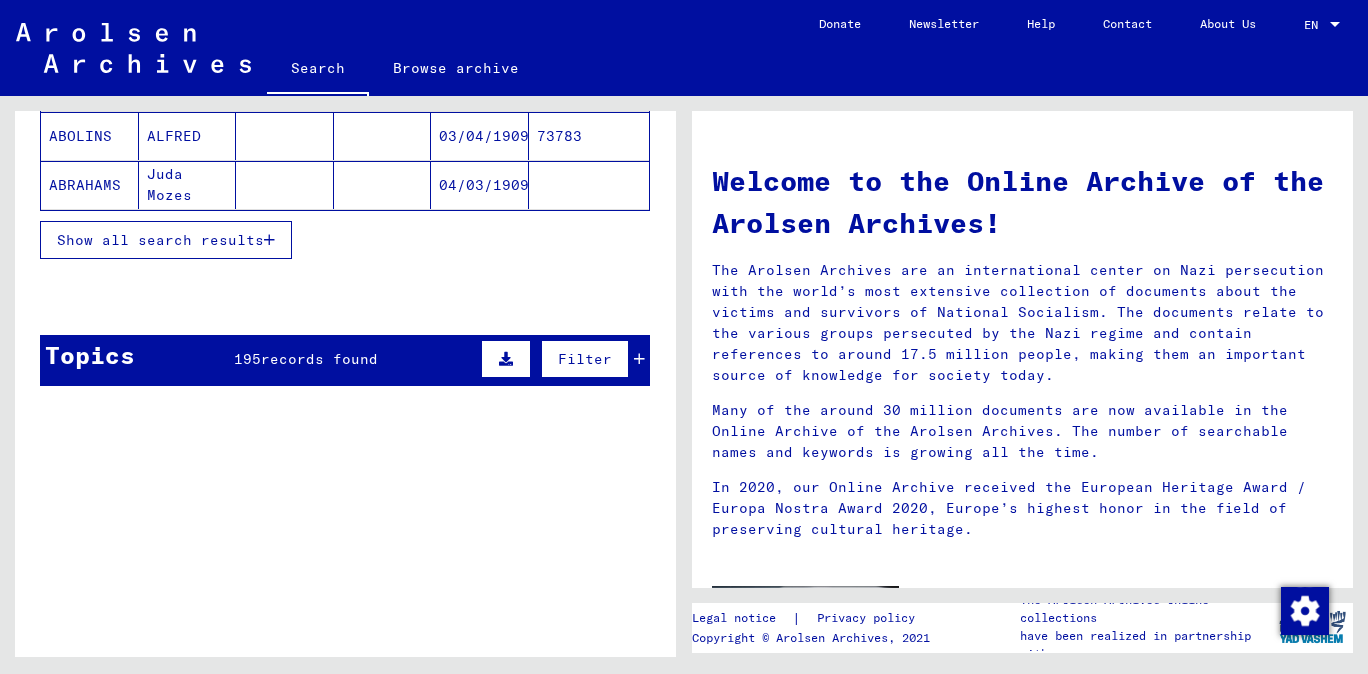 scroll, scrollTop: 441, scrollLeft: 0, axis: vertical 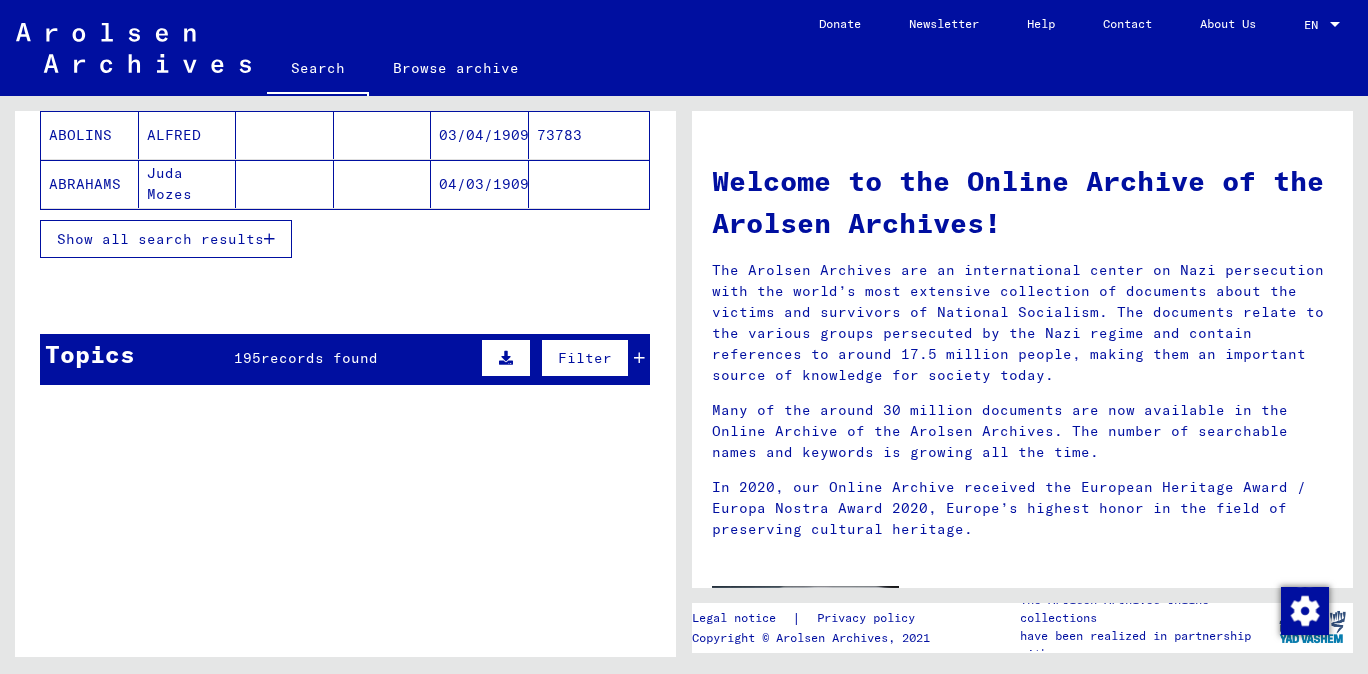 click on "Show all search results" at bounding box center (160, 239) 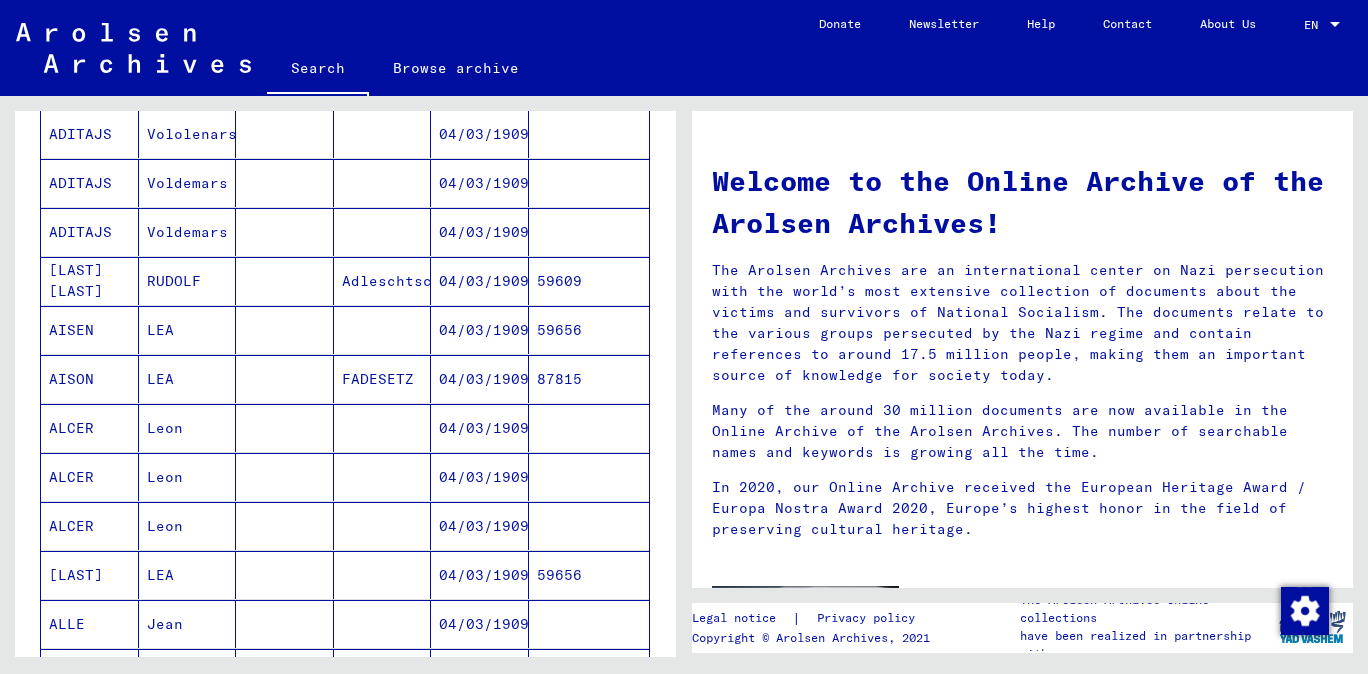 scroll, scrollTop: 1324, scrollLeft: 0, axis: vertical 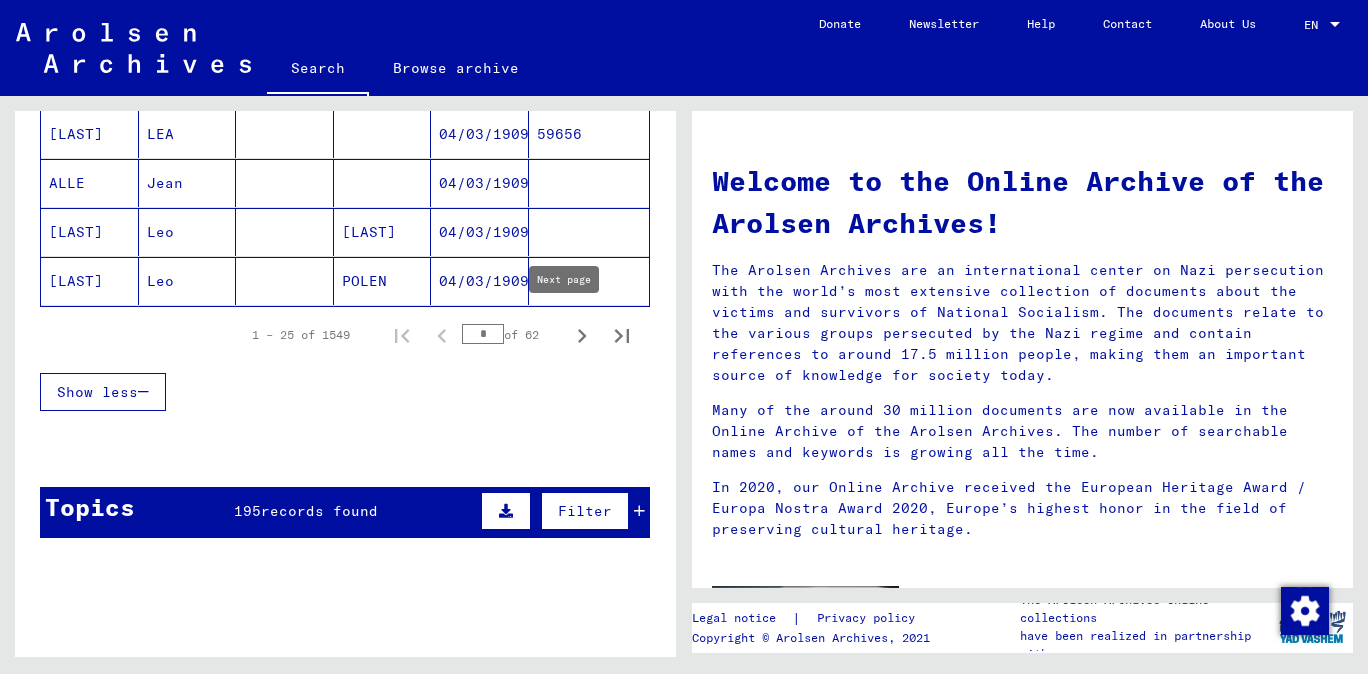 click 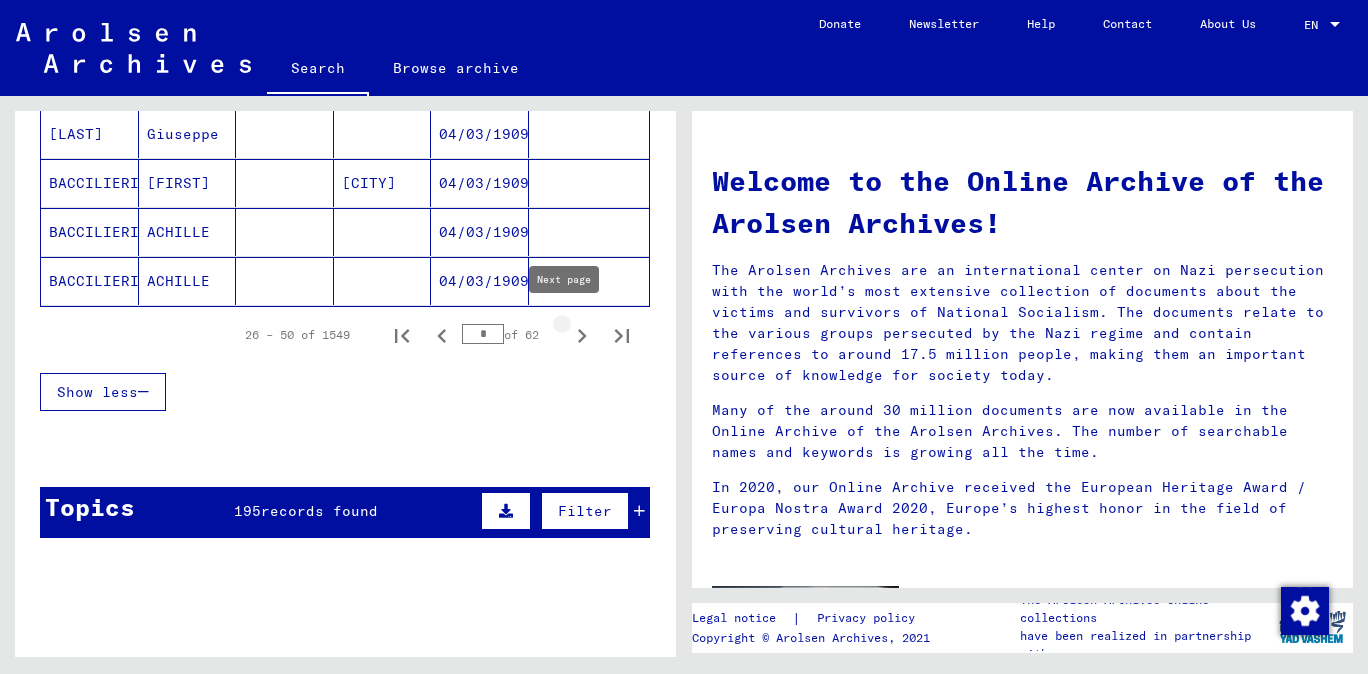 click 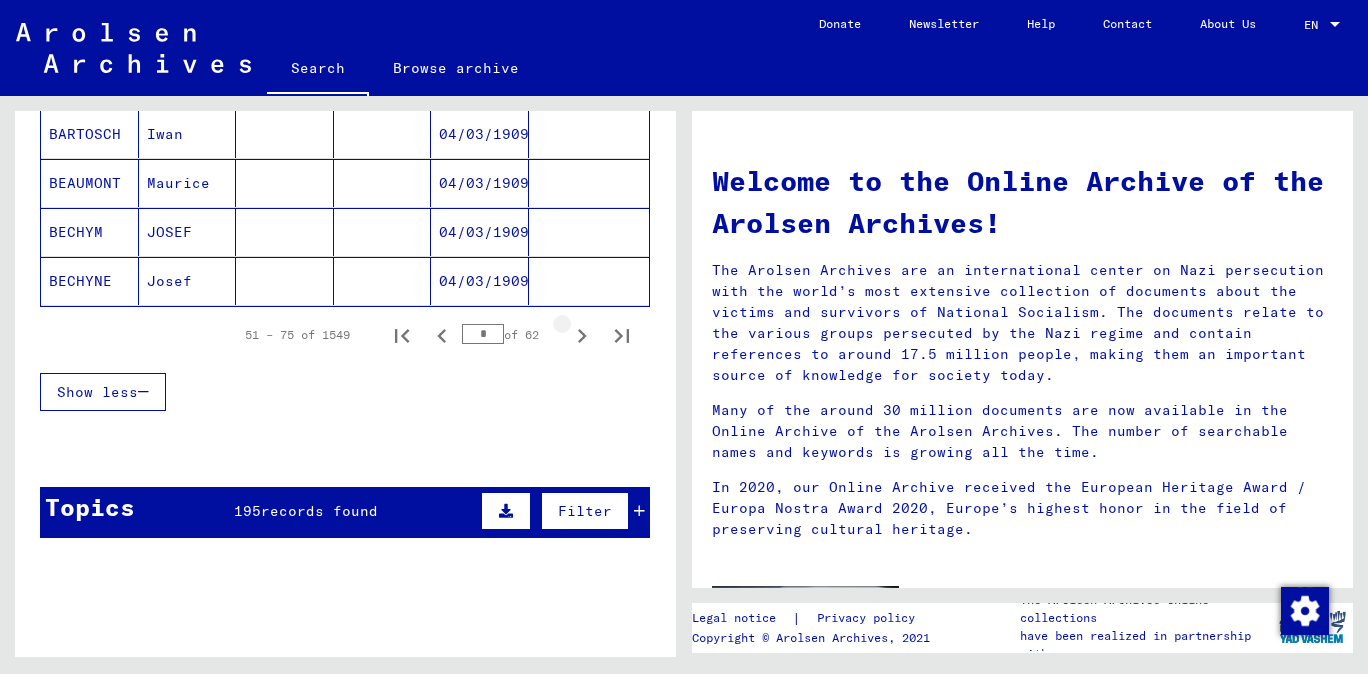 click 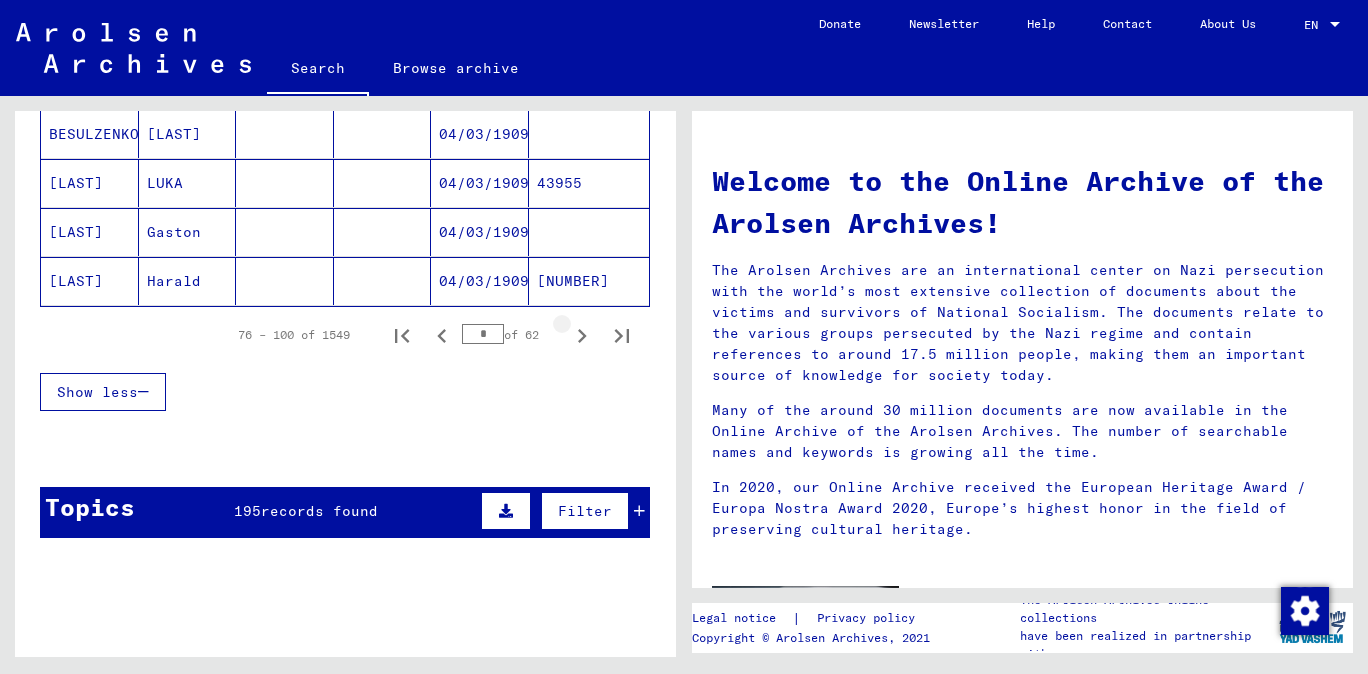 click 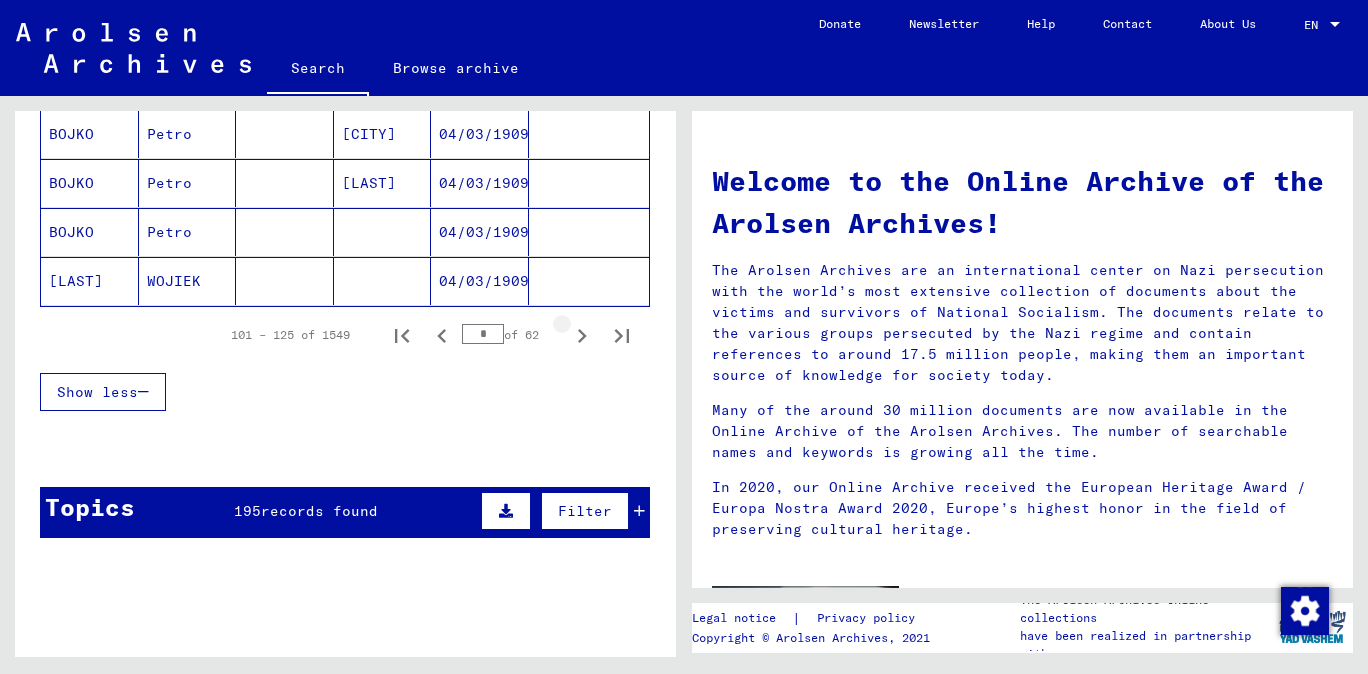 click 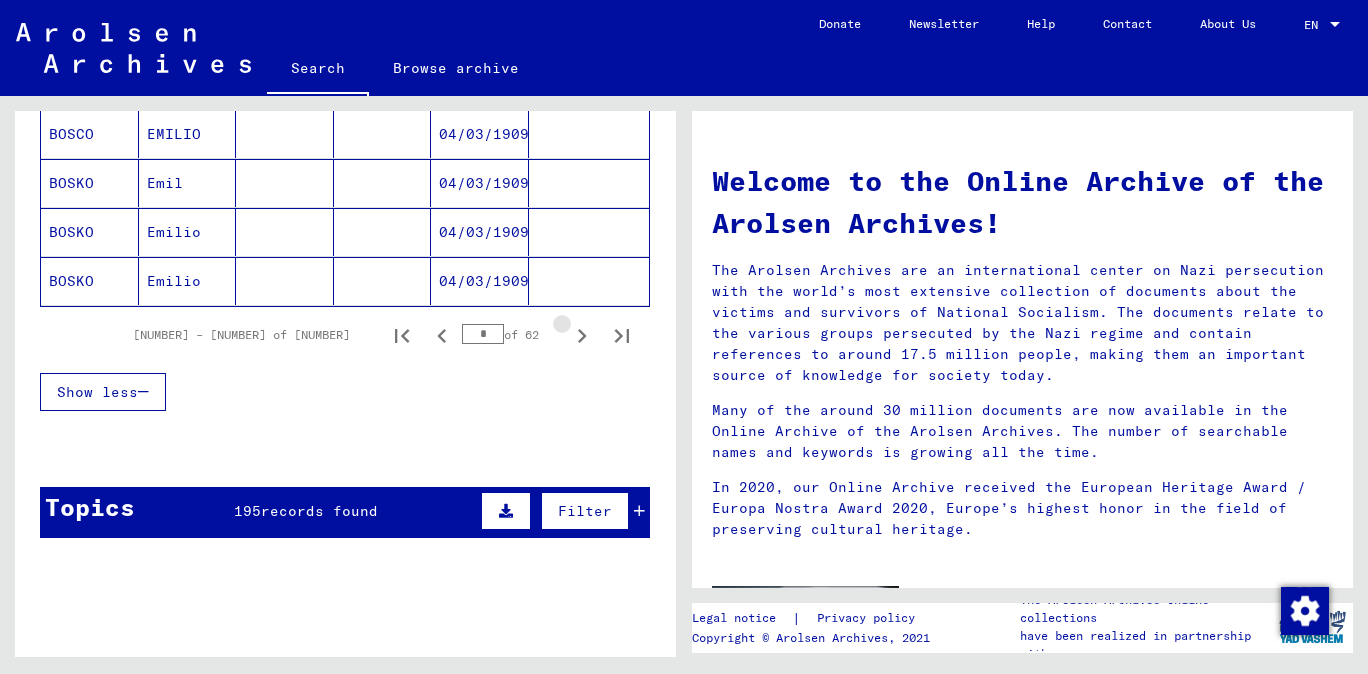 click 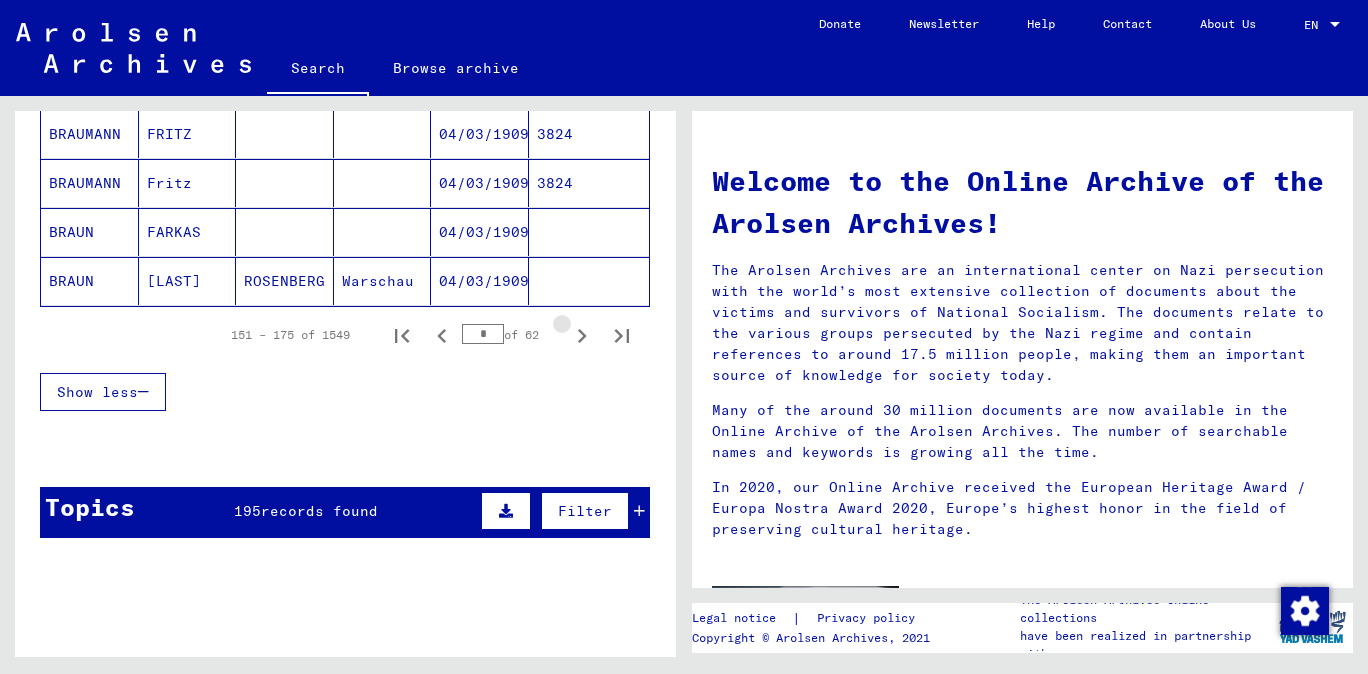 click 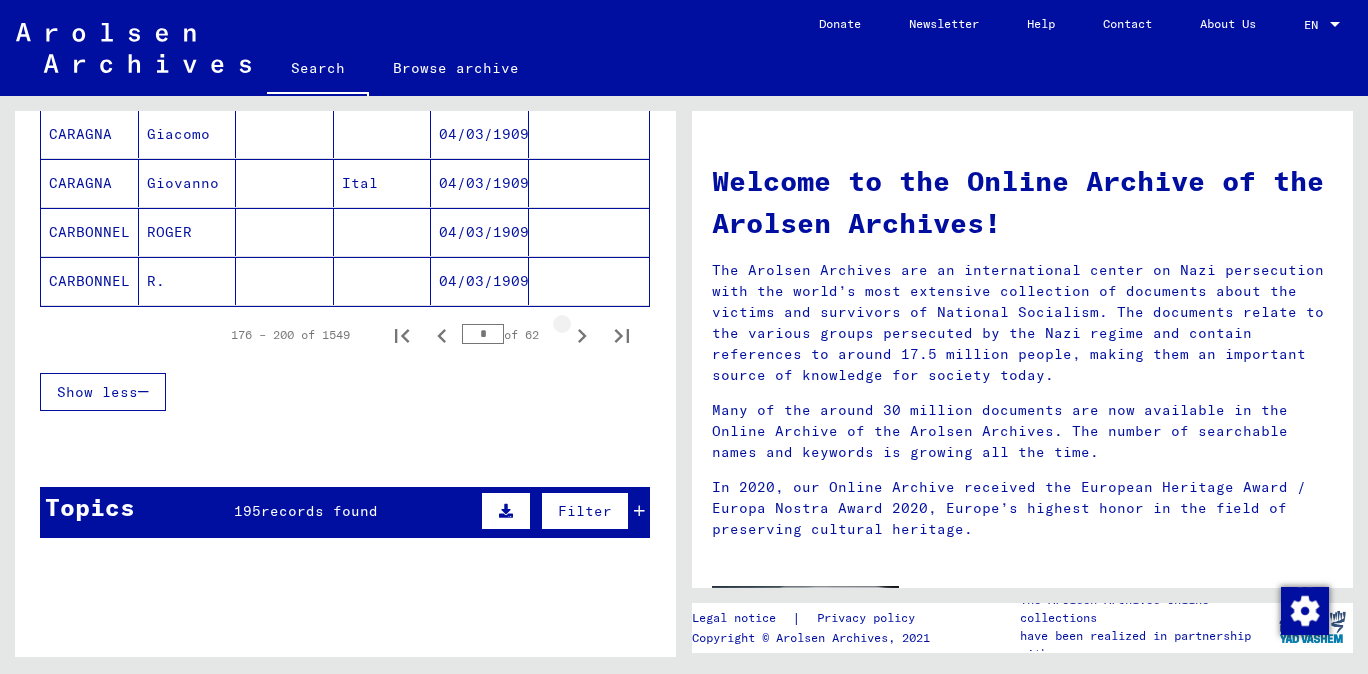 click 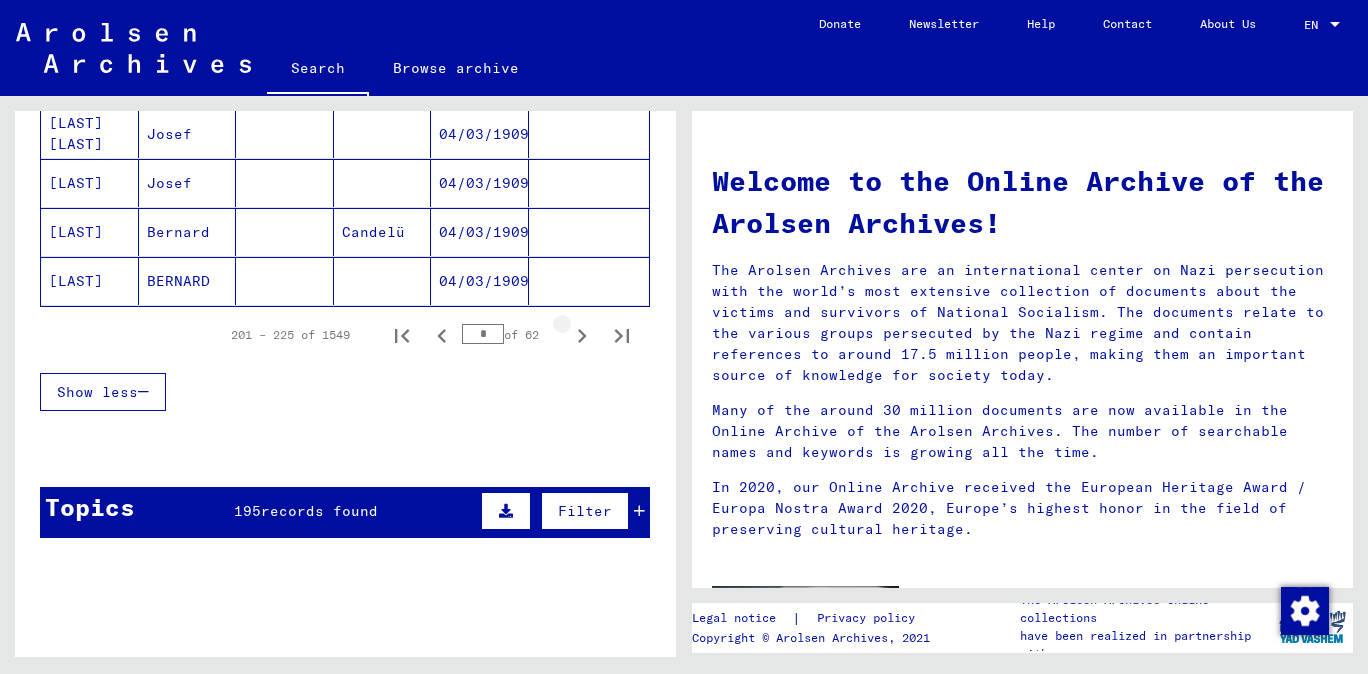 click 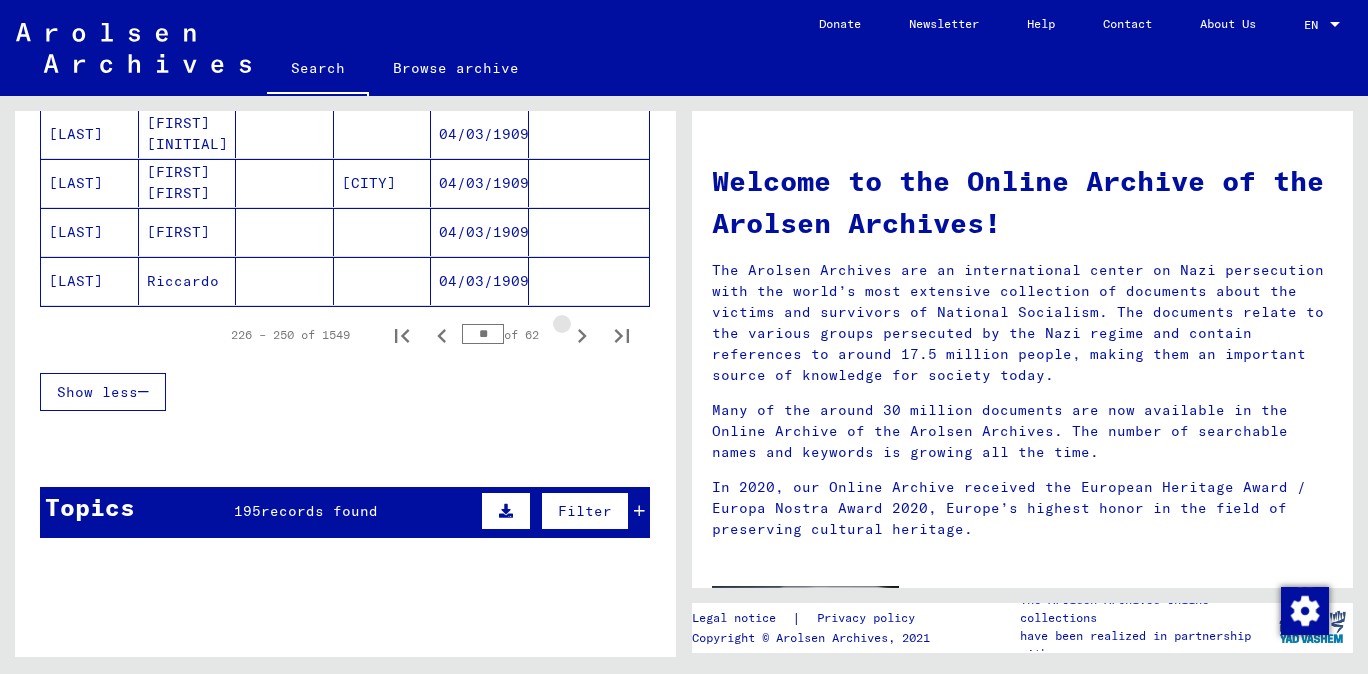 click 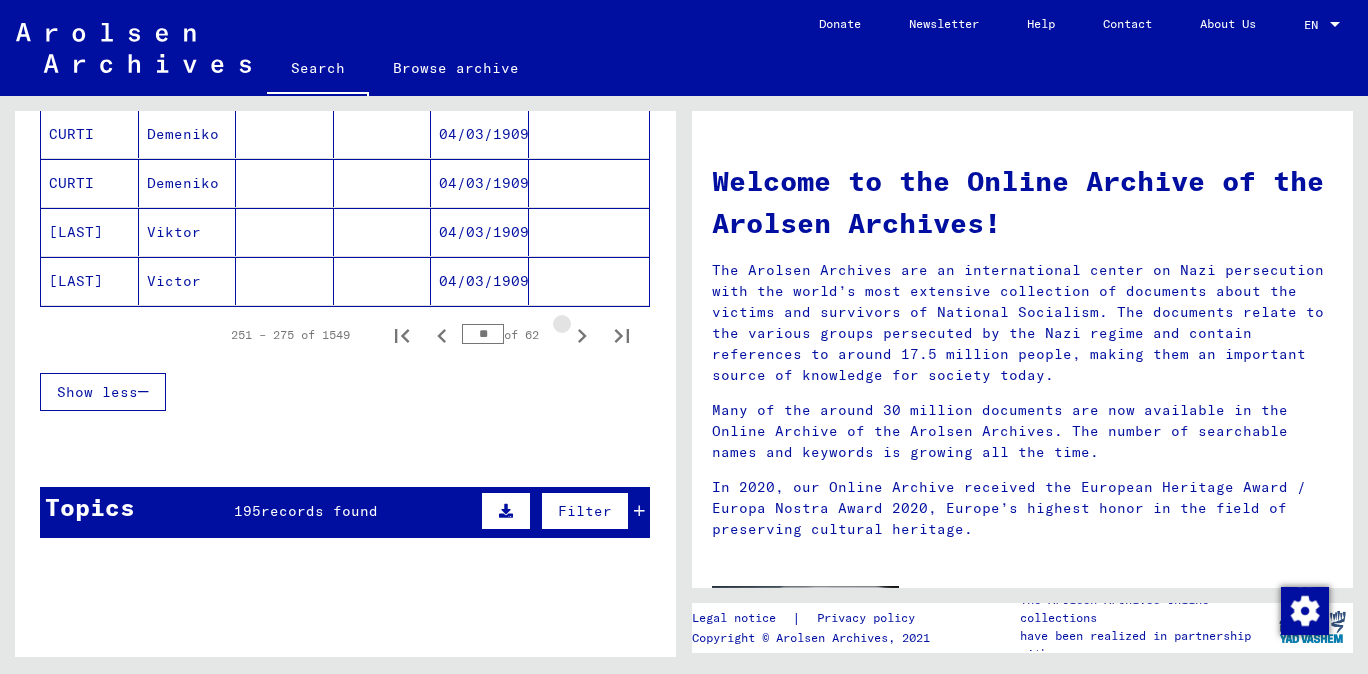 click 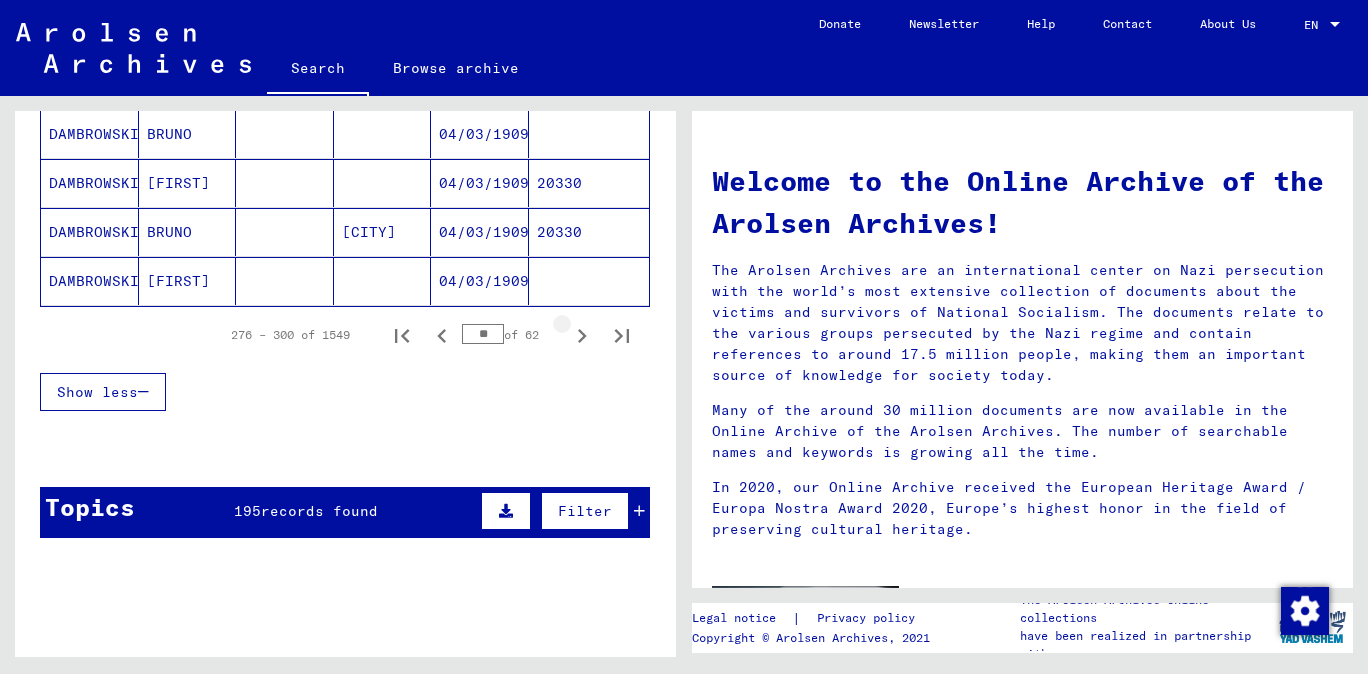 click 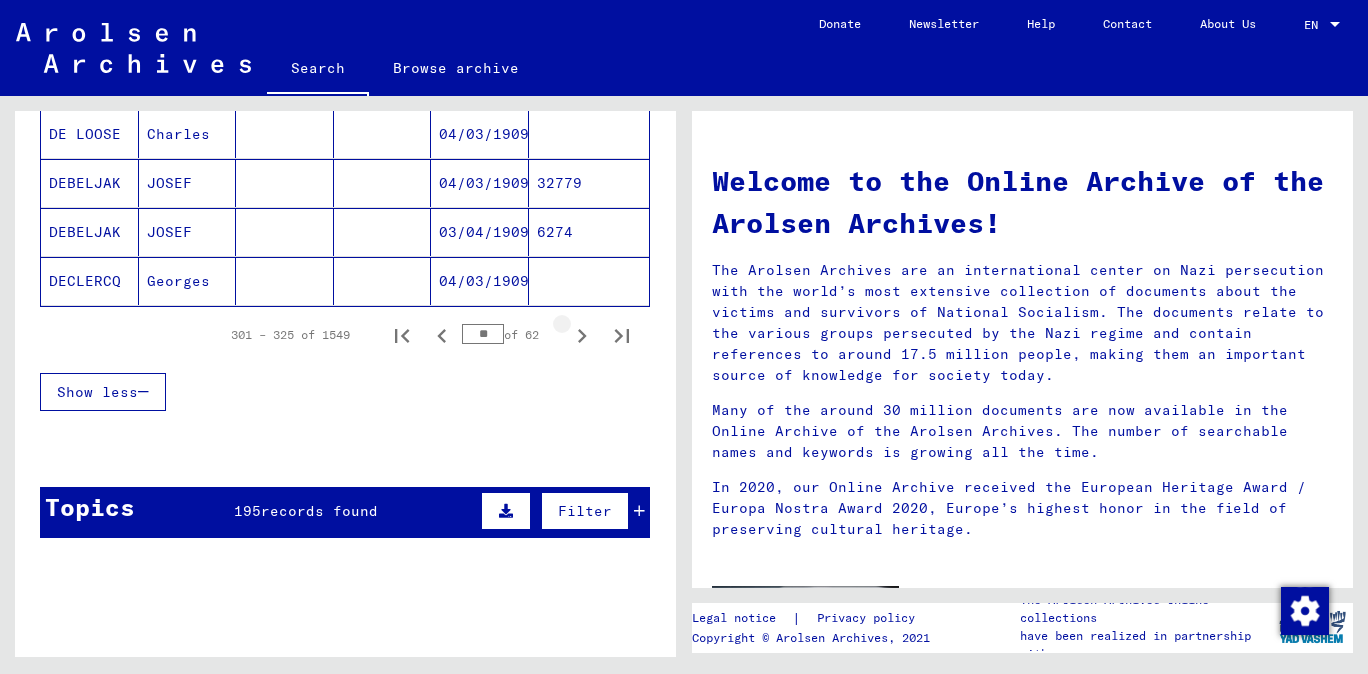 click 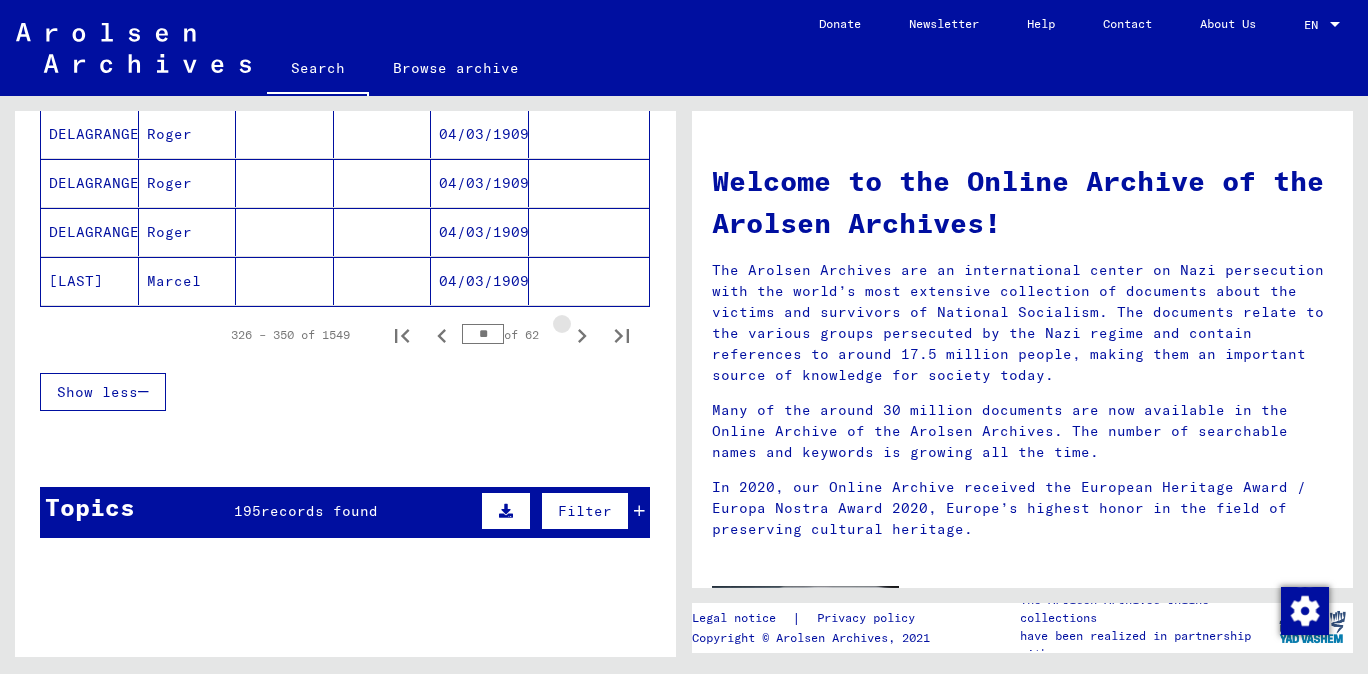click 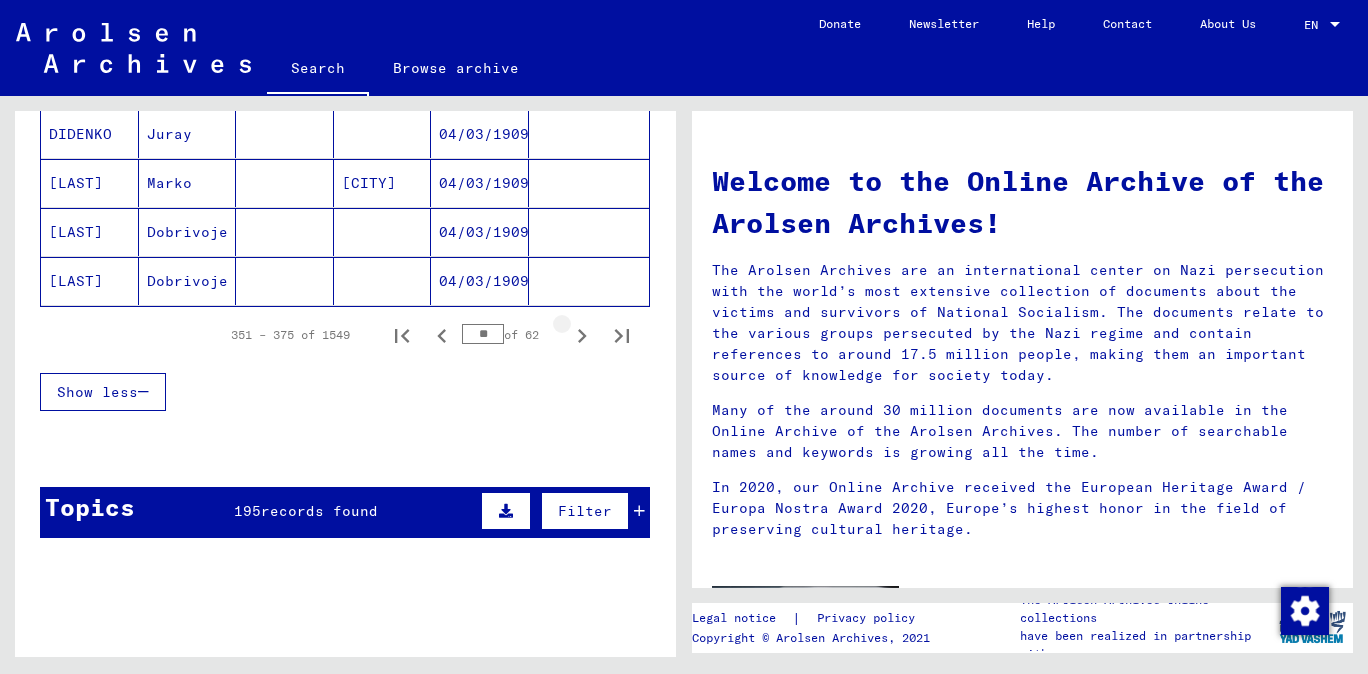click 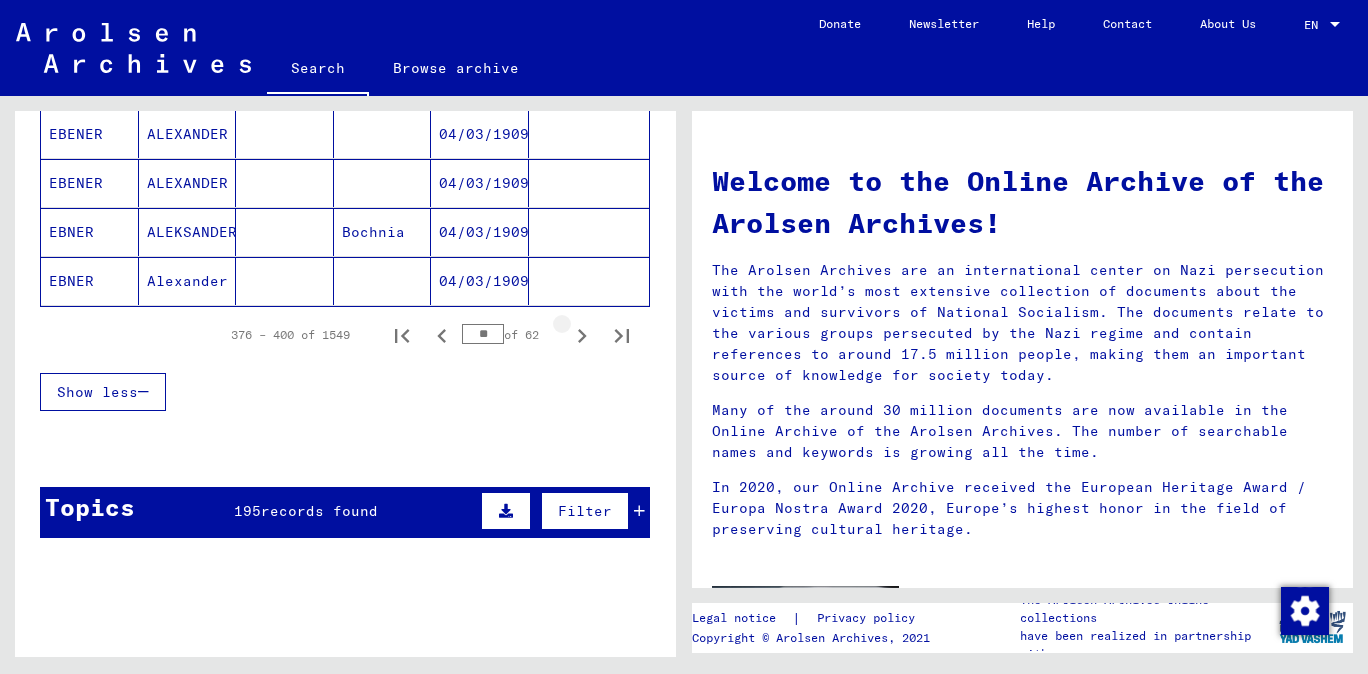 click 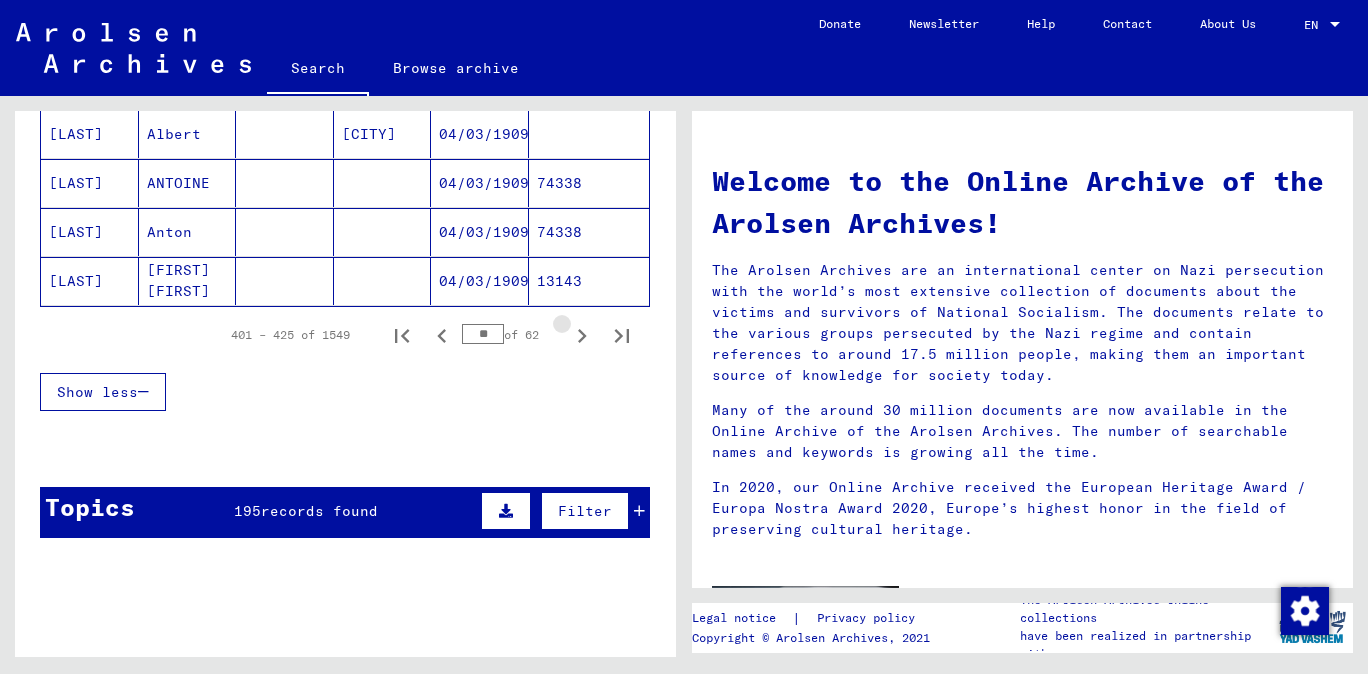 click 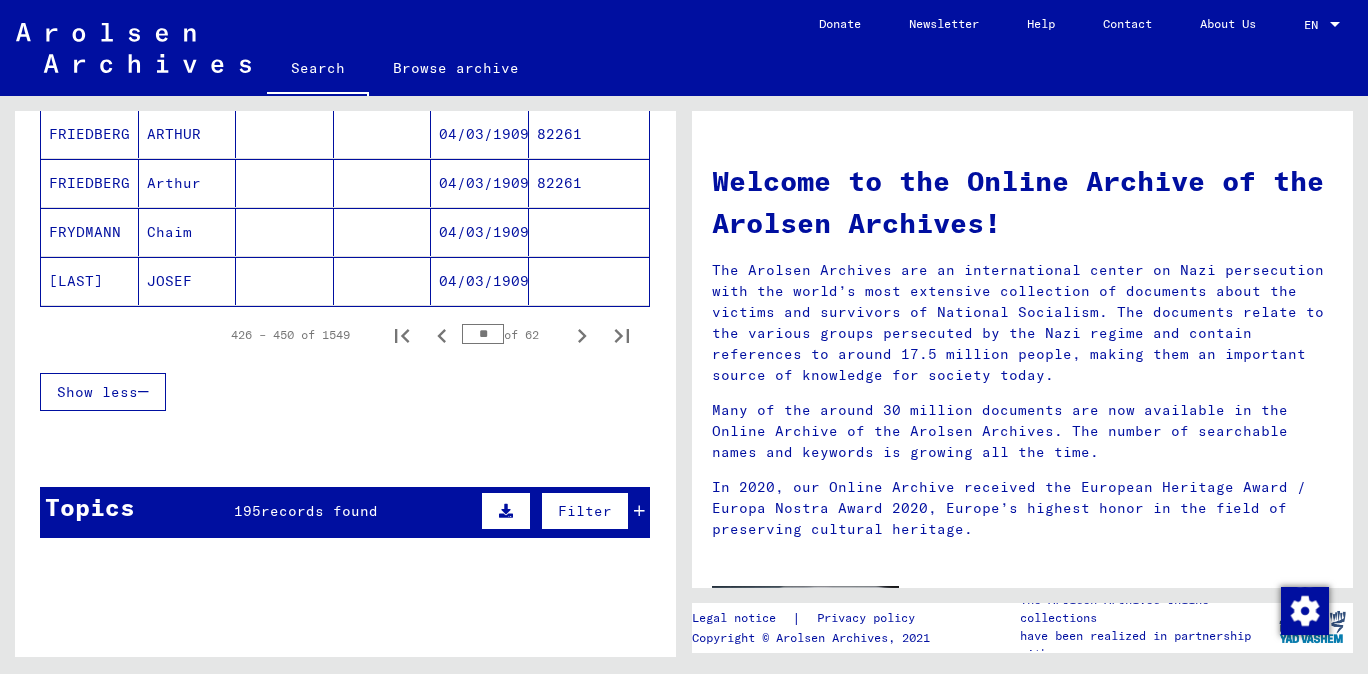 click 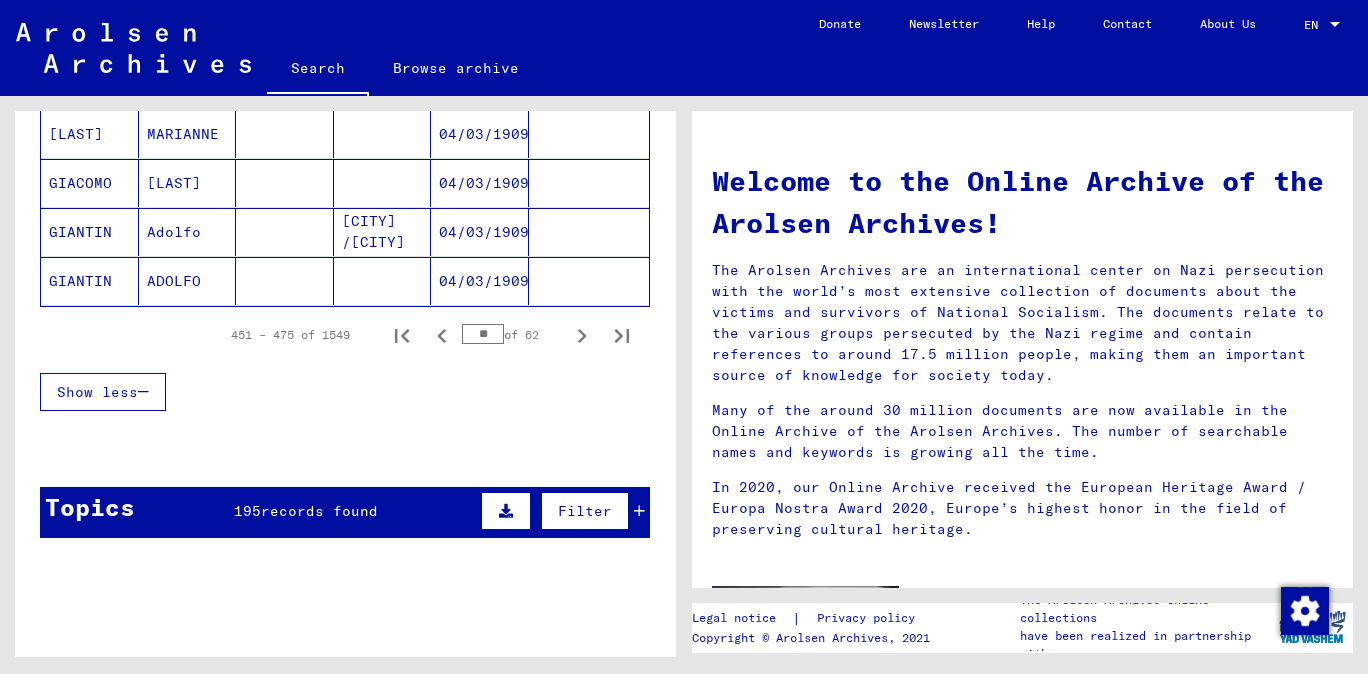 click 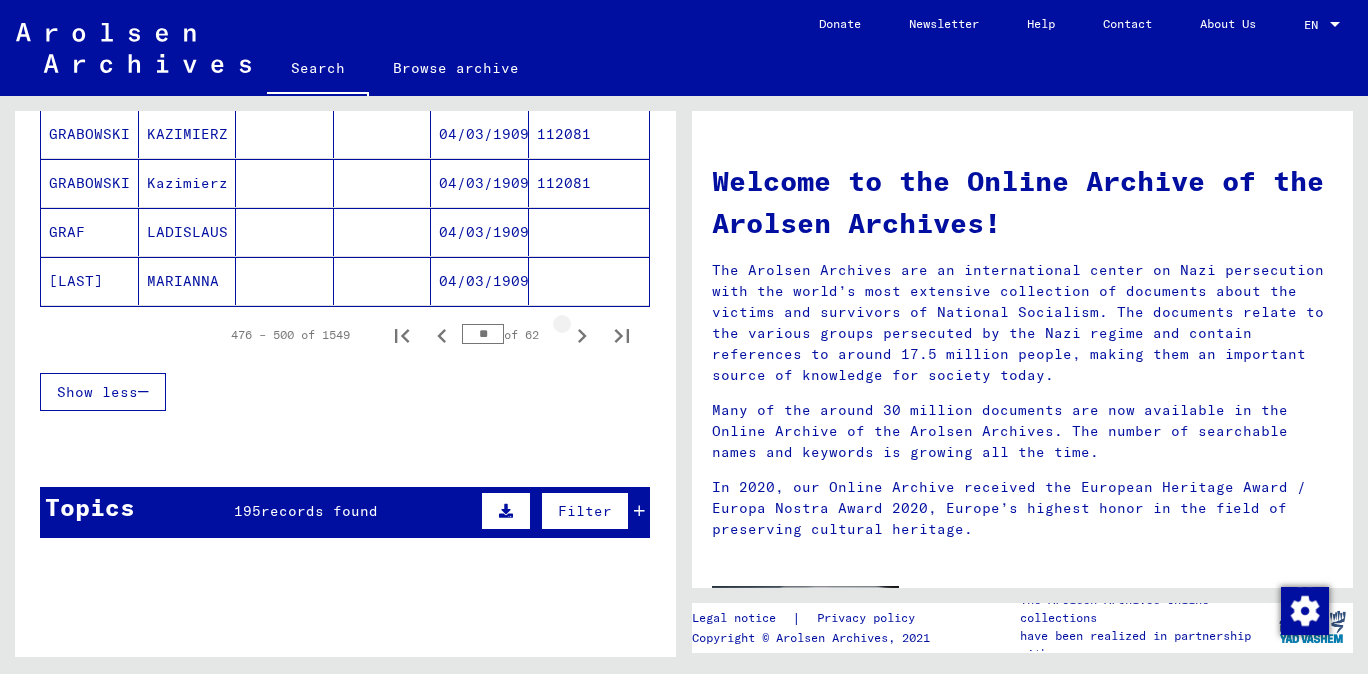 click 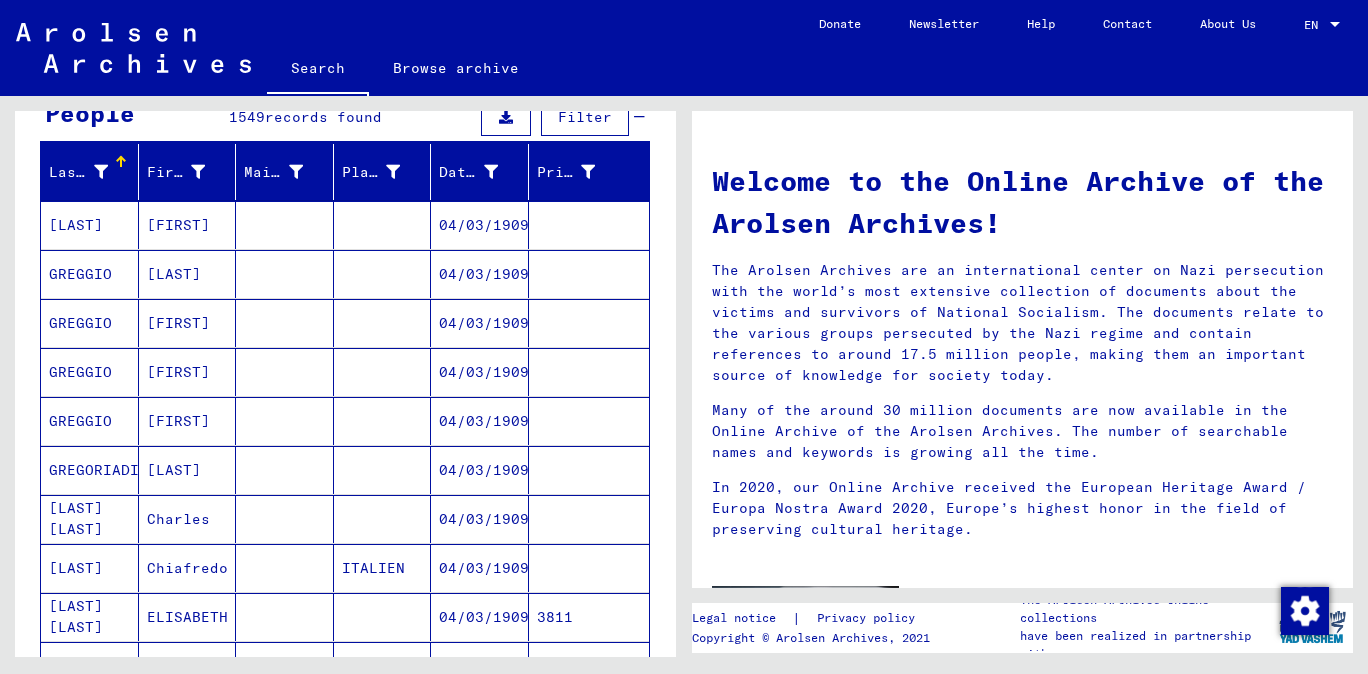 scroll, scrollTop: 0, scrollLeft: 0, axis: both 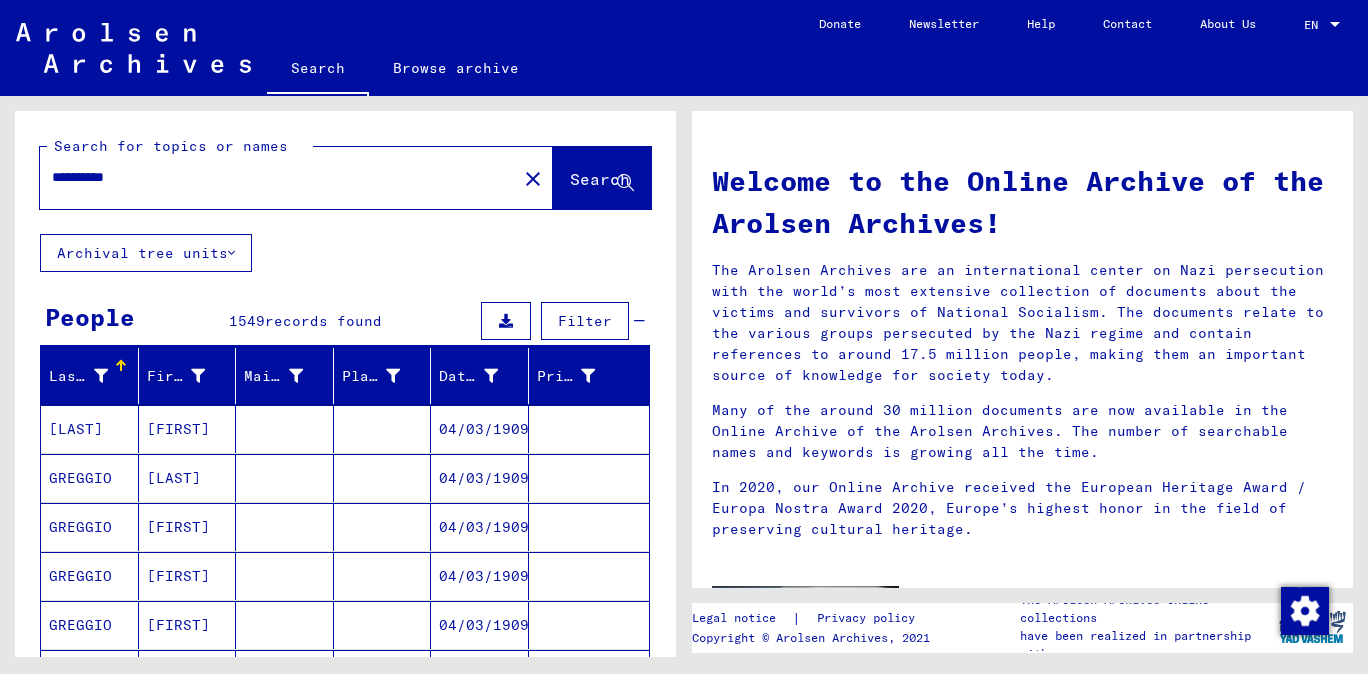 click on "GREGGIO" at bounding box center (90, 527) 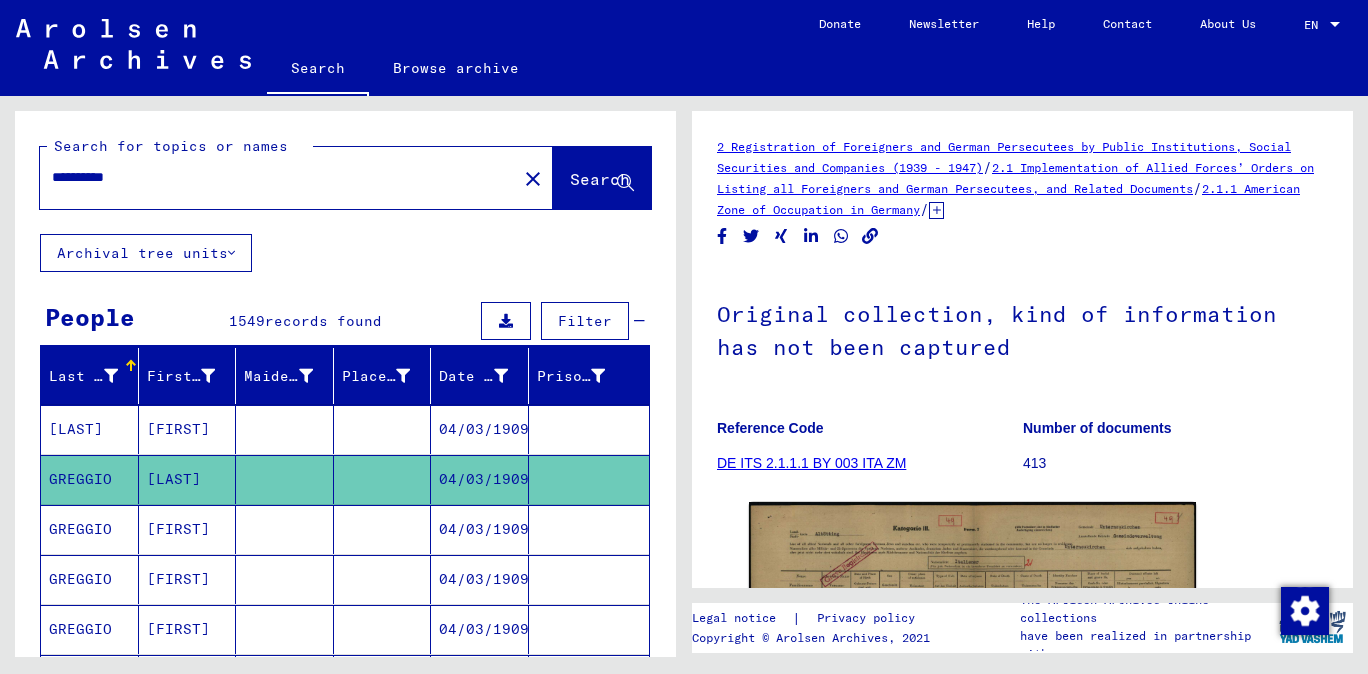 click at bounding box center [285, 579] 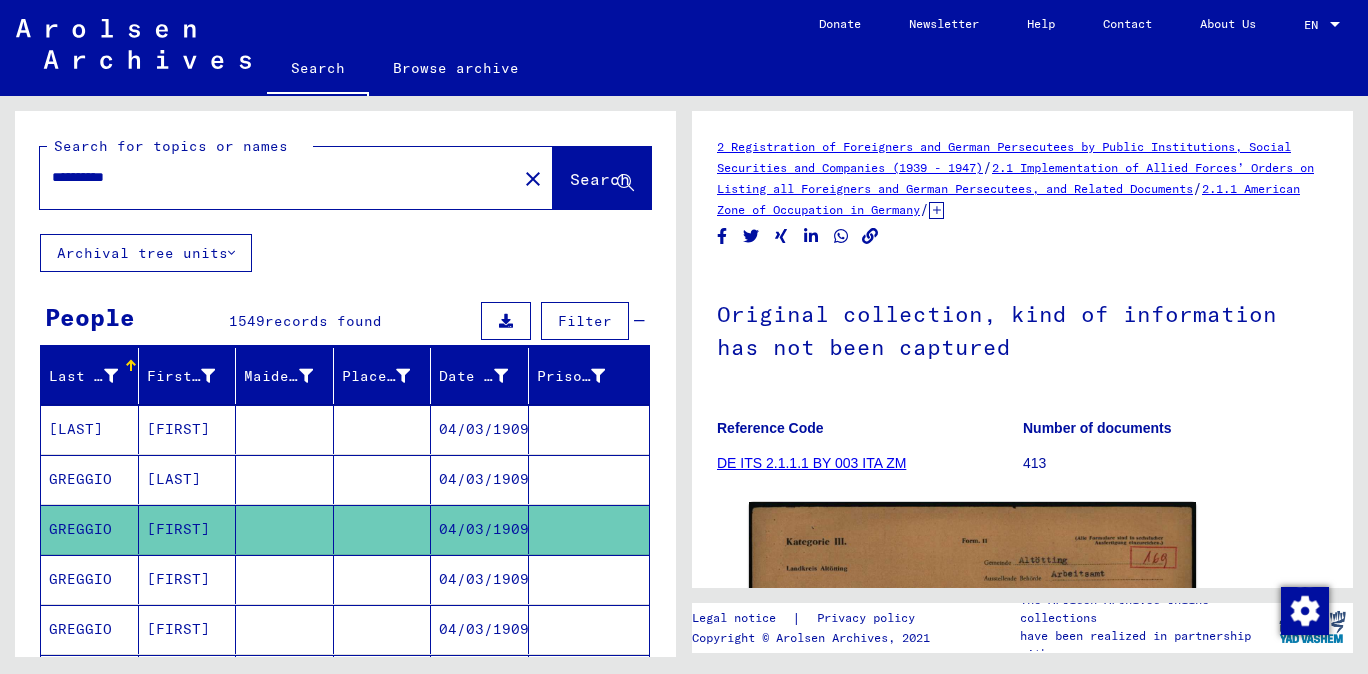 click at bounding box center (285, 629) 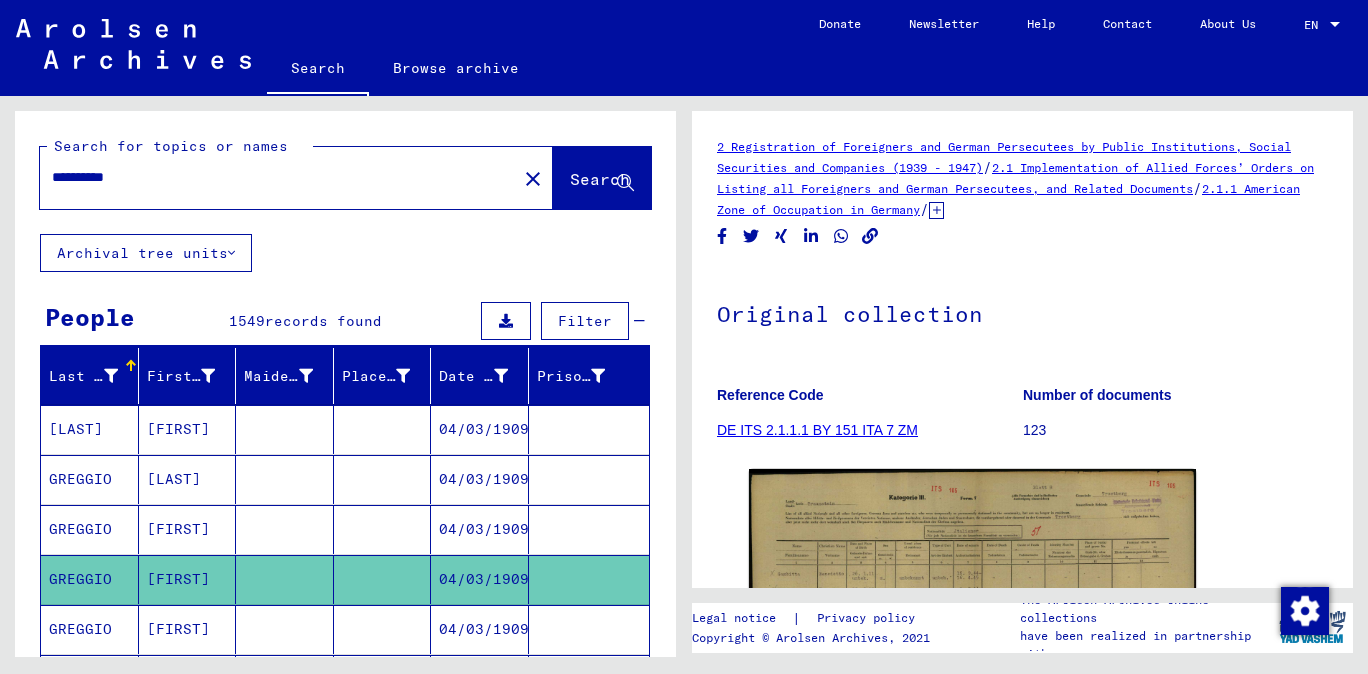 click at bounding box center [285, 679] 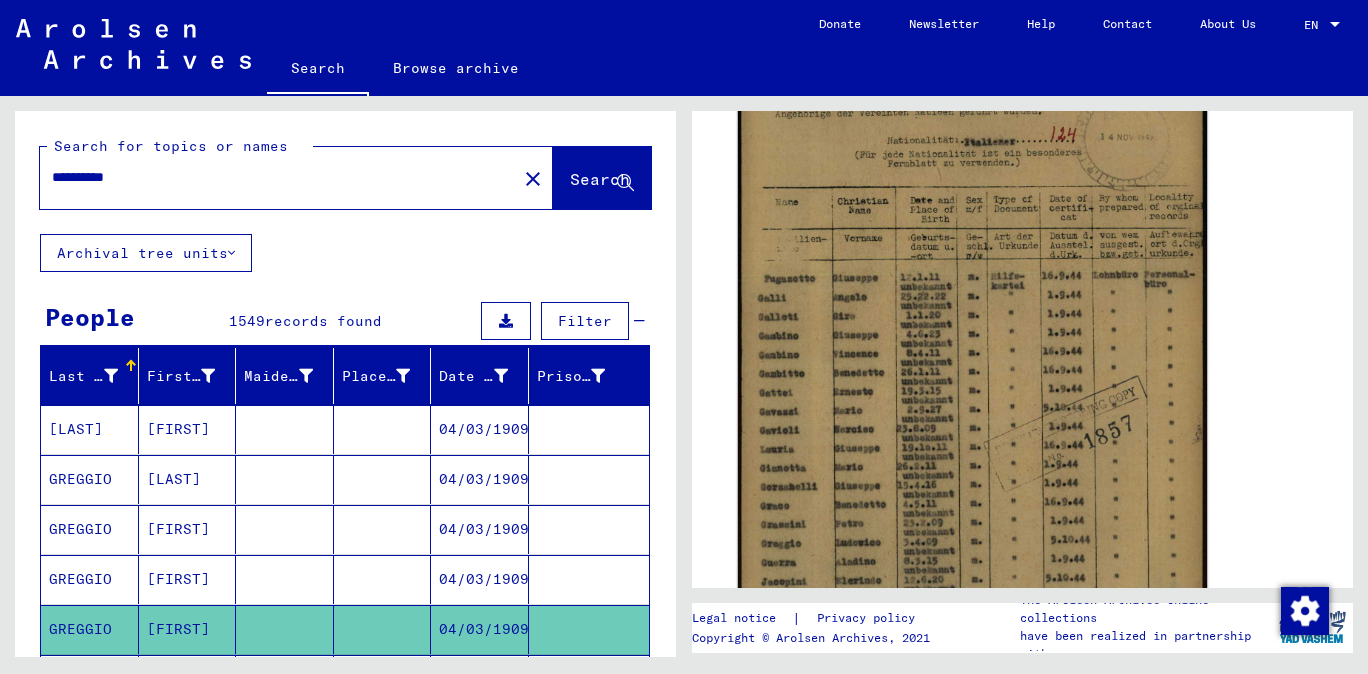 click 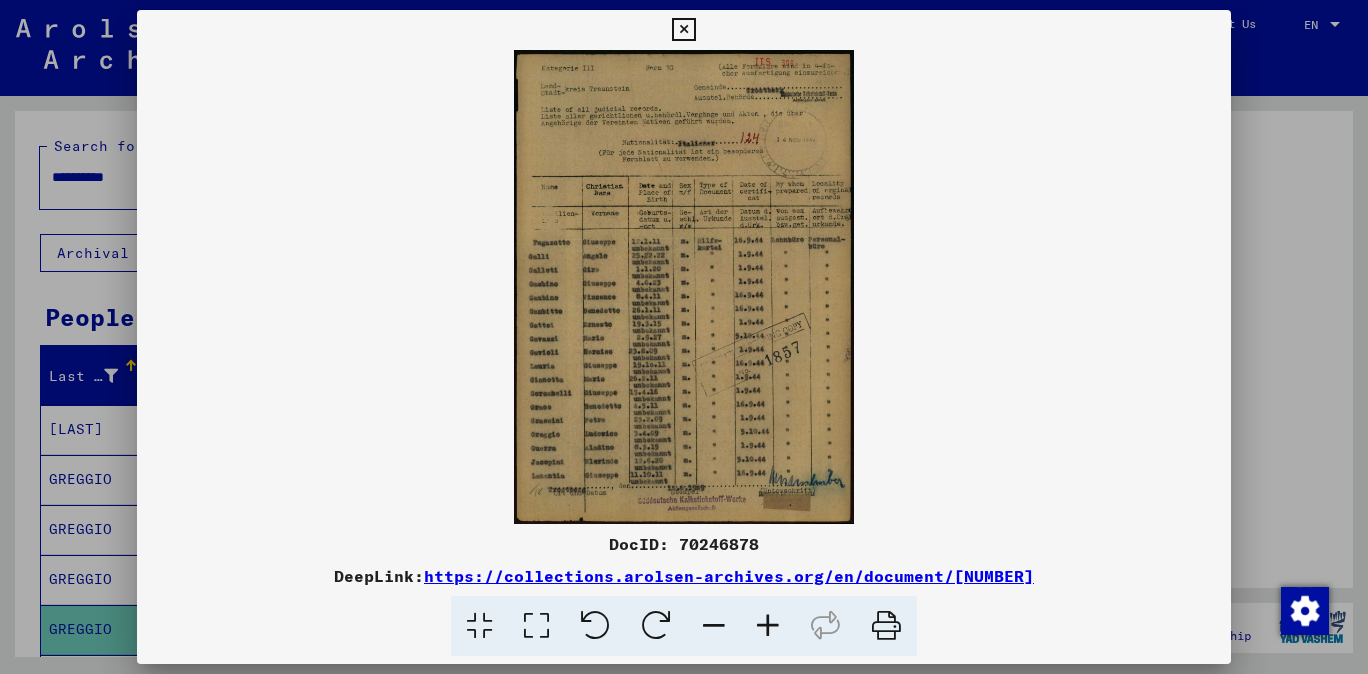 scroll, scrollTop: 440, scrollLeft: 0, axis: vertical 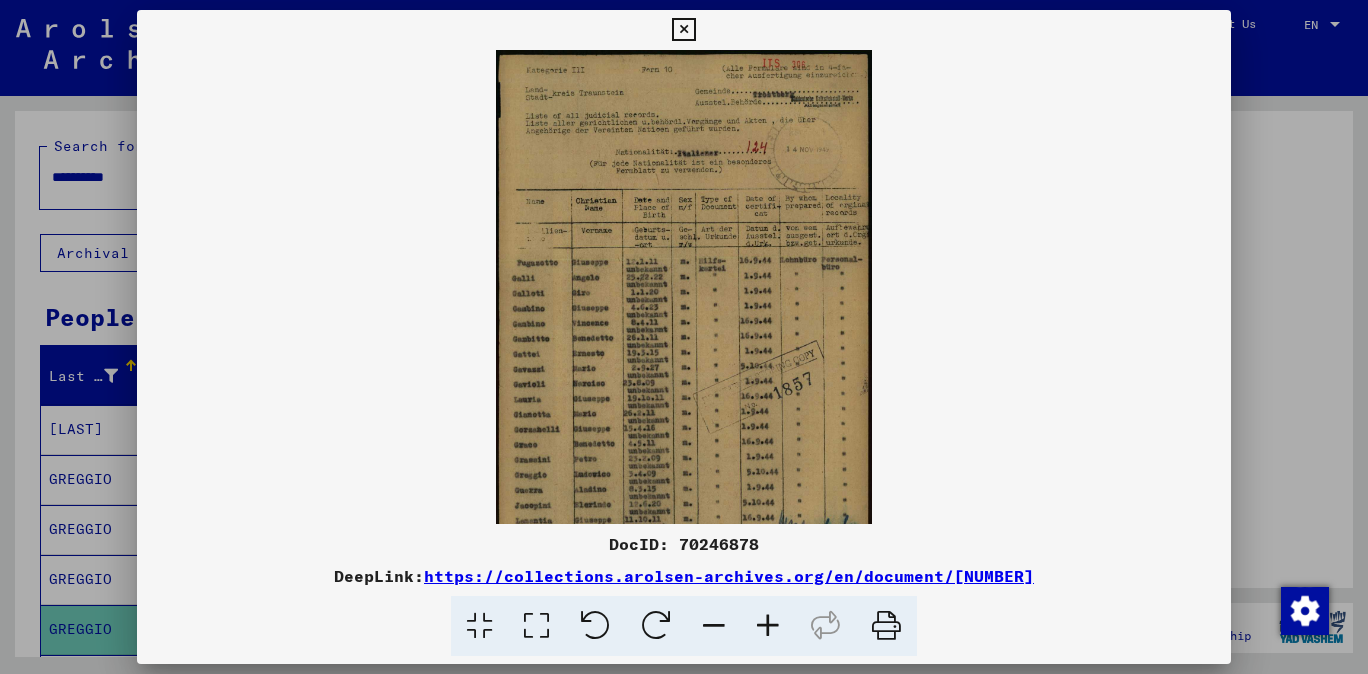 click at bounding box center (768, 626) 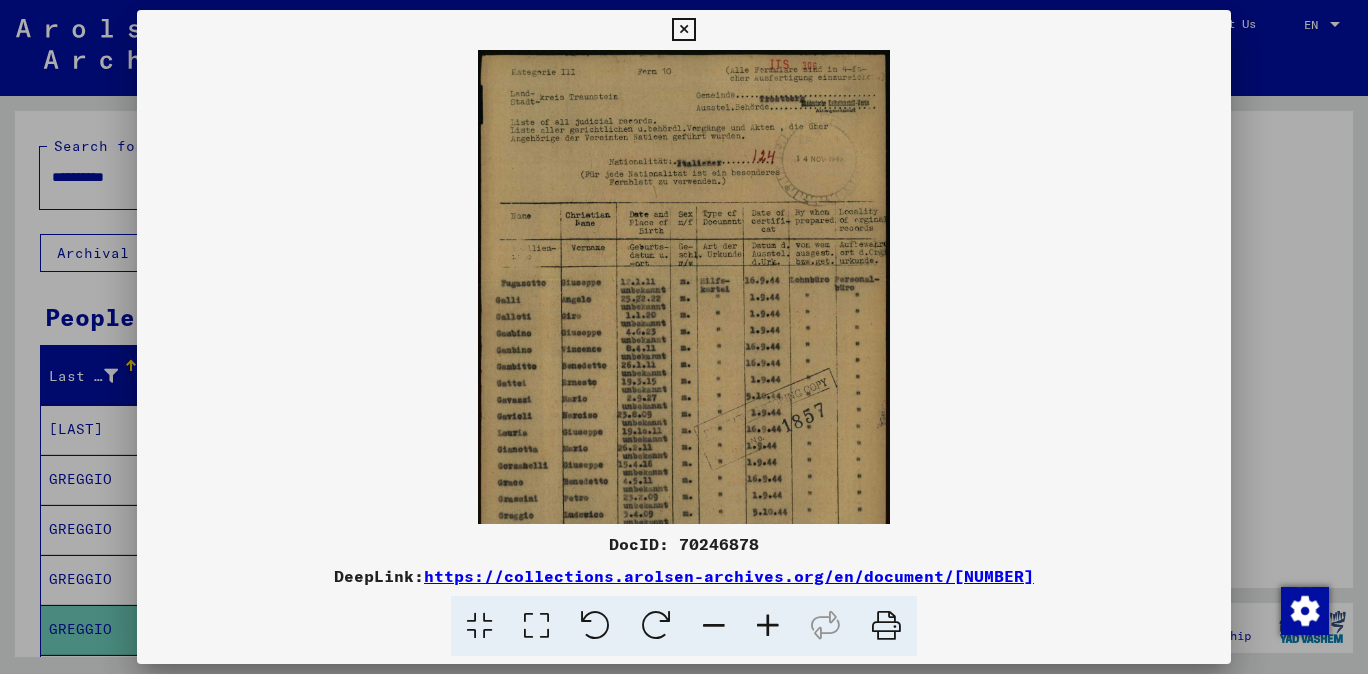 click at bounding box center [768, 626] 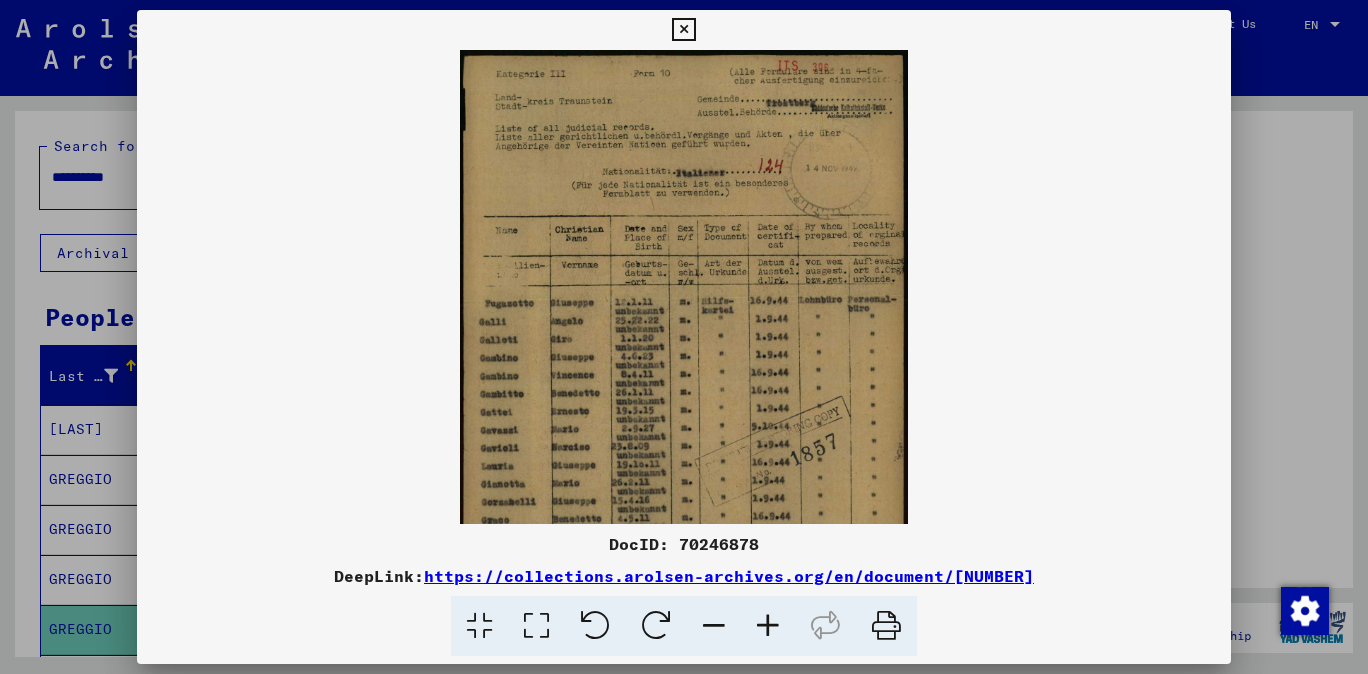 click at bounding box center (768, 626) 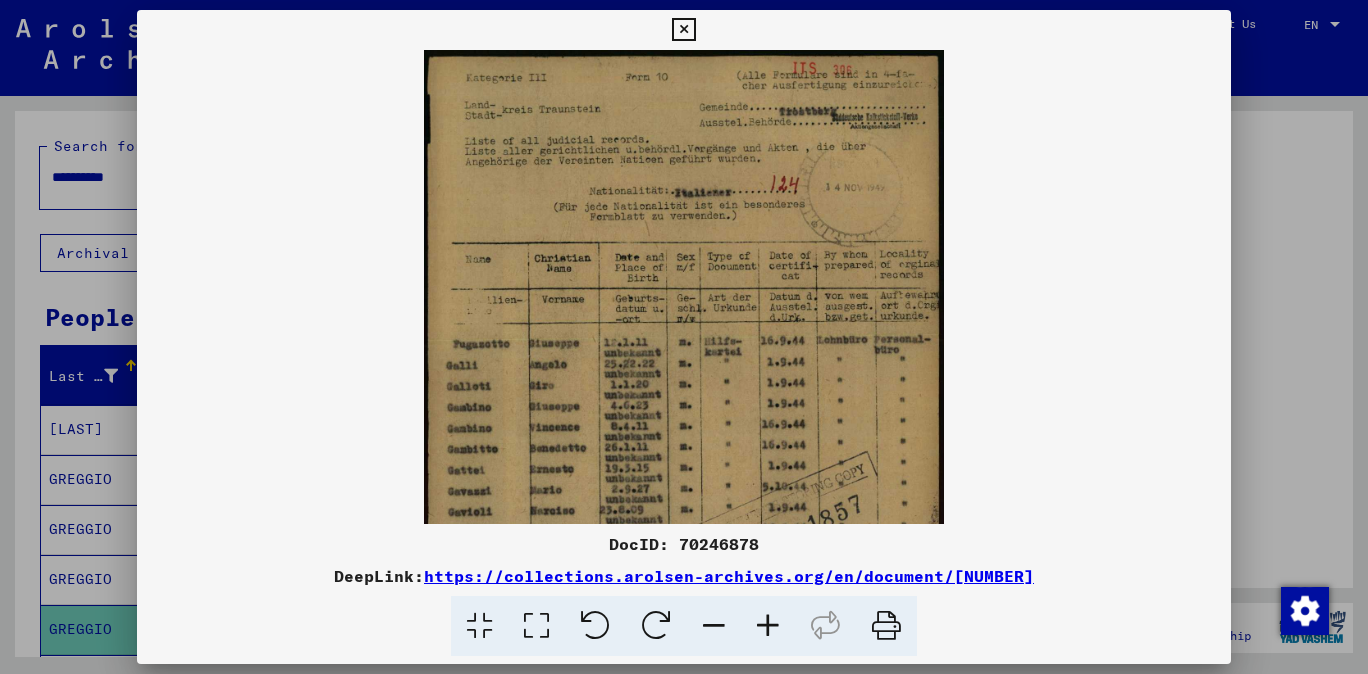 click at bounding box center (768, 626) 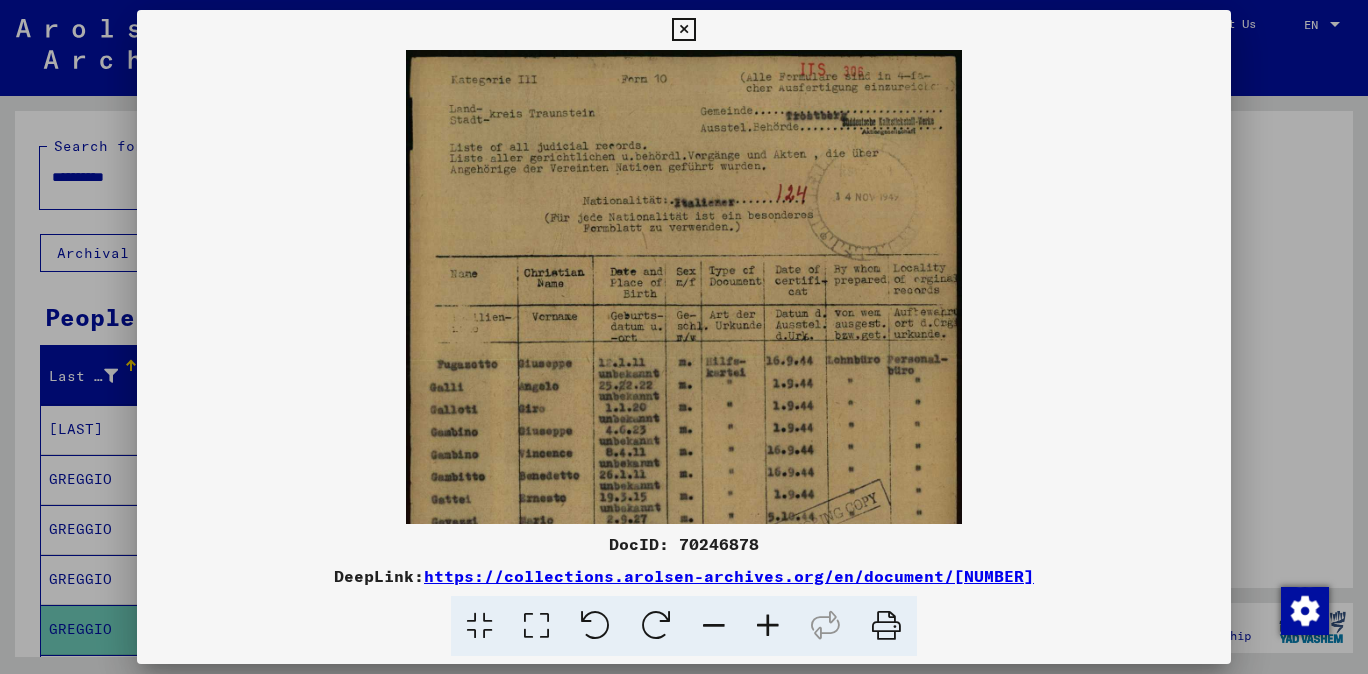 click at bounding box center (768, 626) 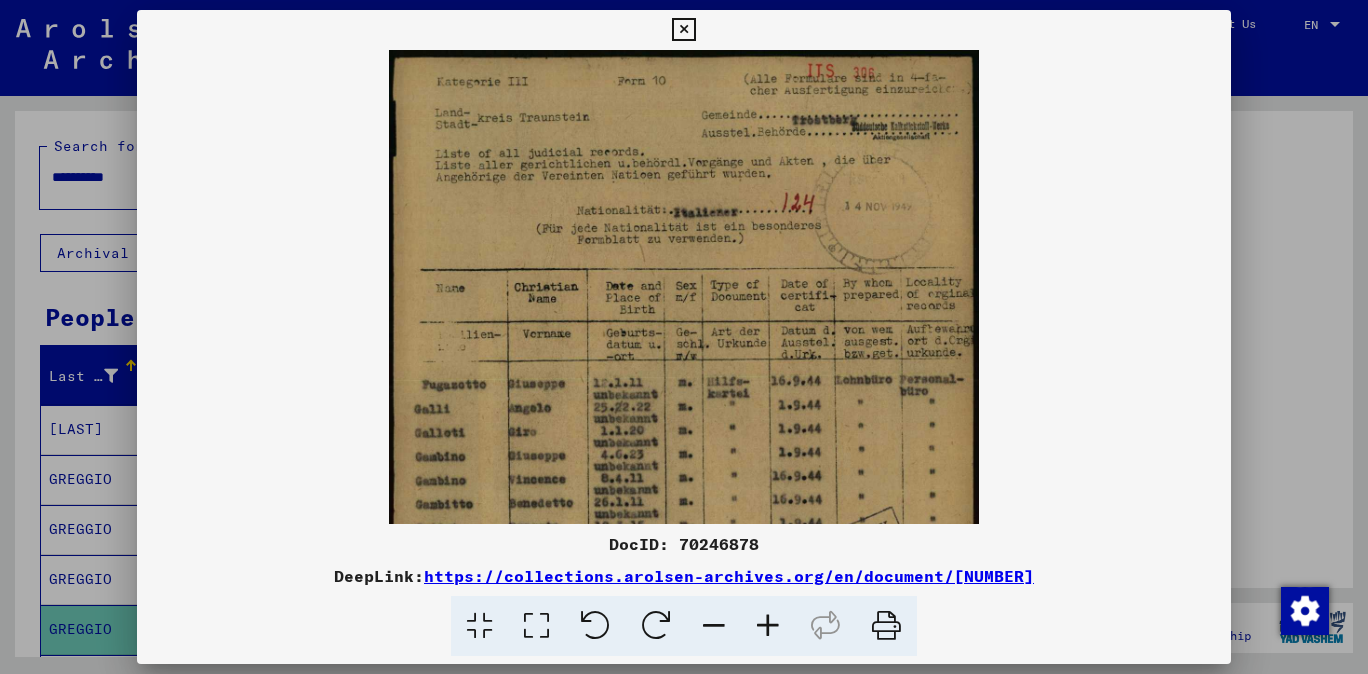 click at bounding box center (768, 626) 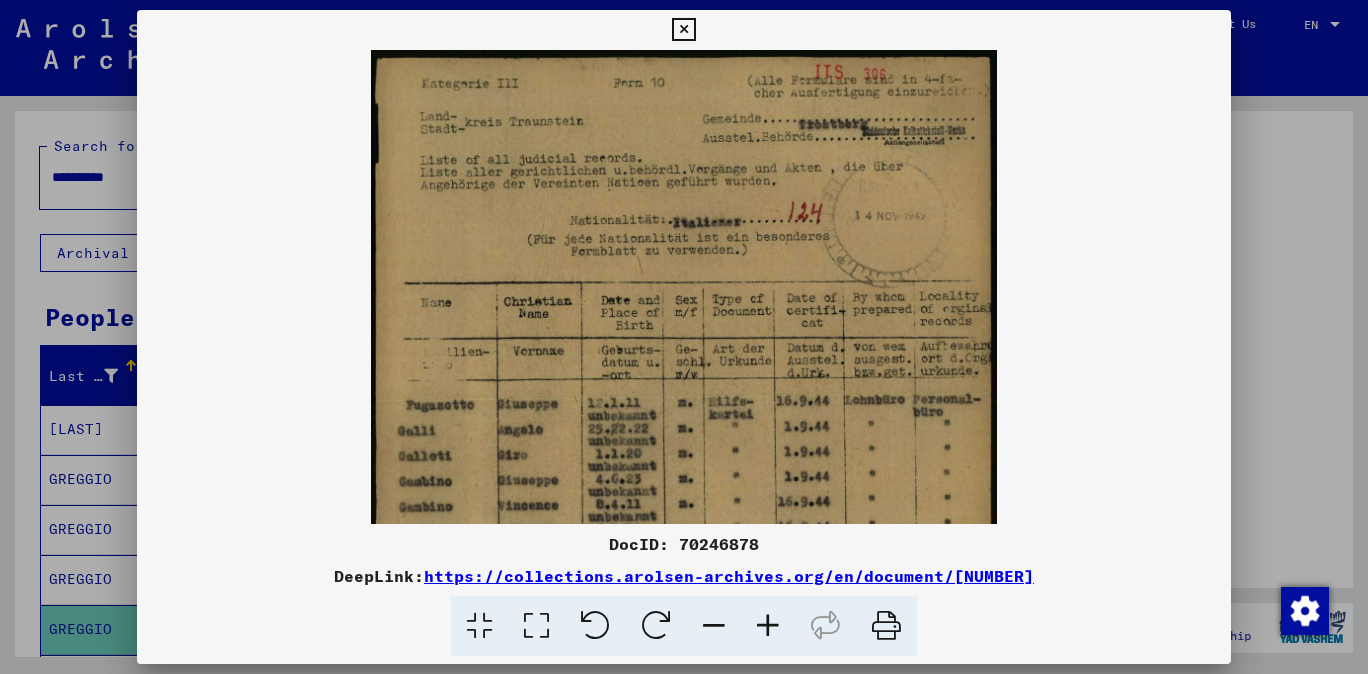drag, startPoint x: 764, startPoint y: 622, endPoint x: 708, endPoint y: 508, distance: 127.01181 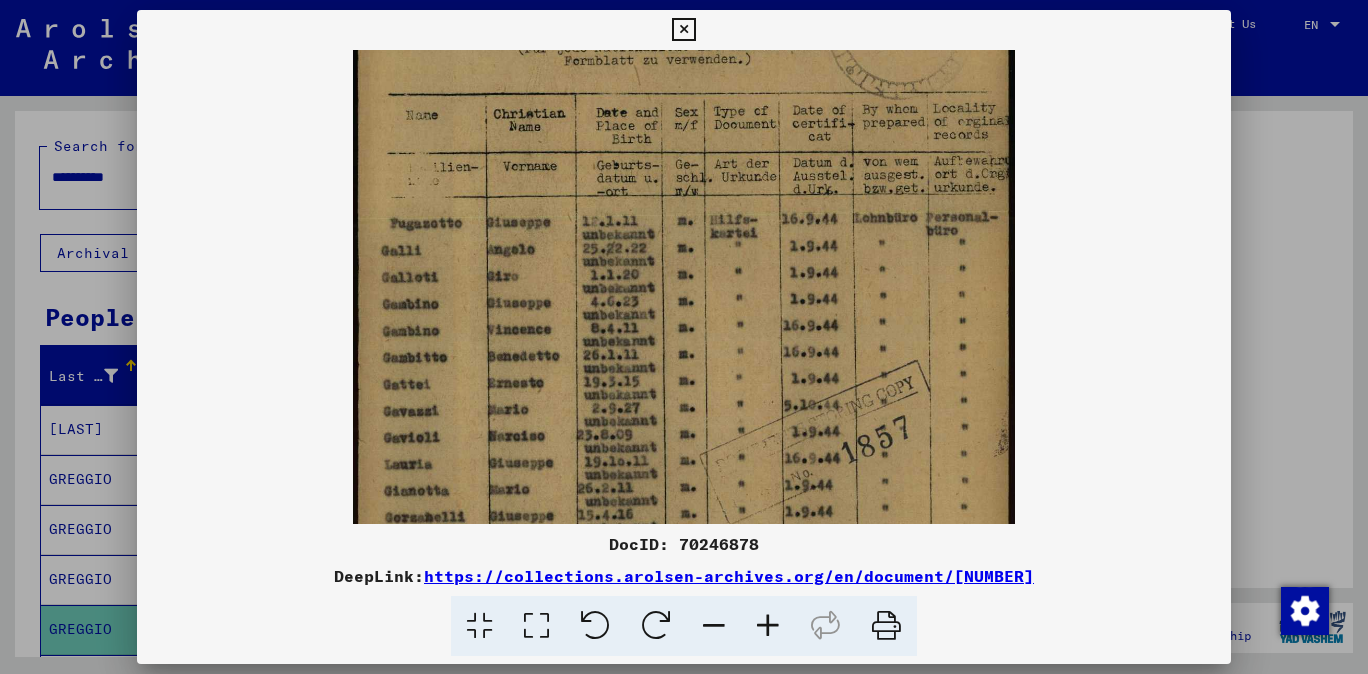drag, startPoint x: 717, startPoint y: 478, endPoint x: 730, endPoint y: 258, distance: 220.38376 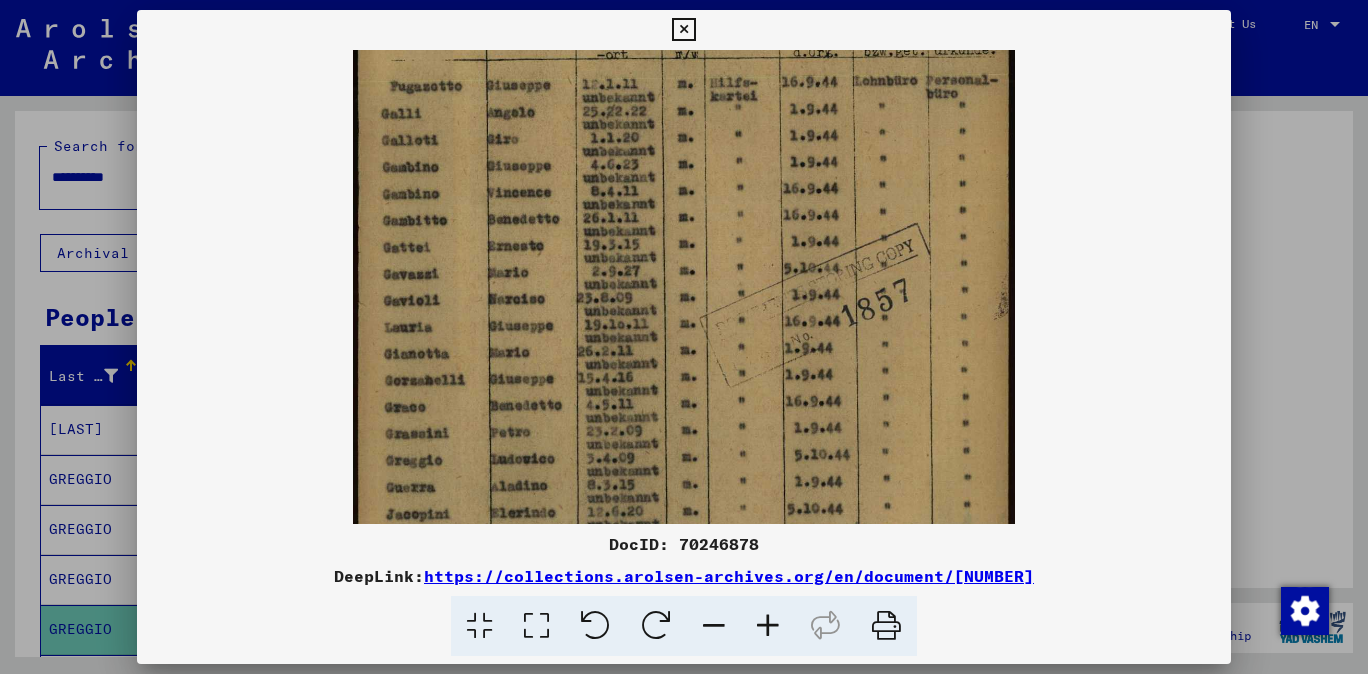 scroll, scrollTop: 341, scrollLeft: 0, axis: vertical 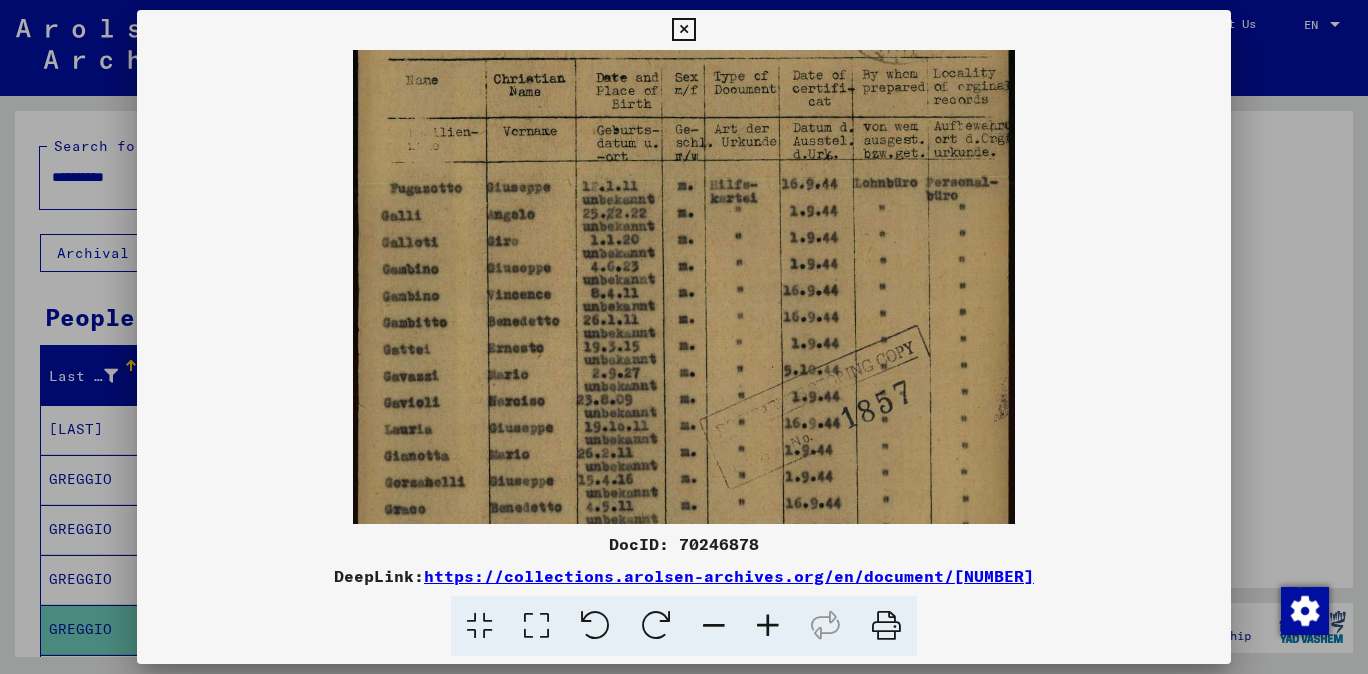 drag, startPoint x: 666, startPoint y: 456, endPoint x: 456, endPoint y: 253, distance: 292.07706 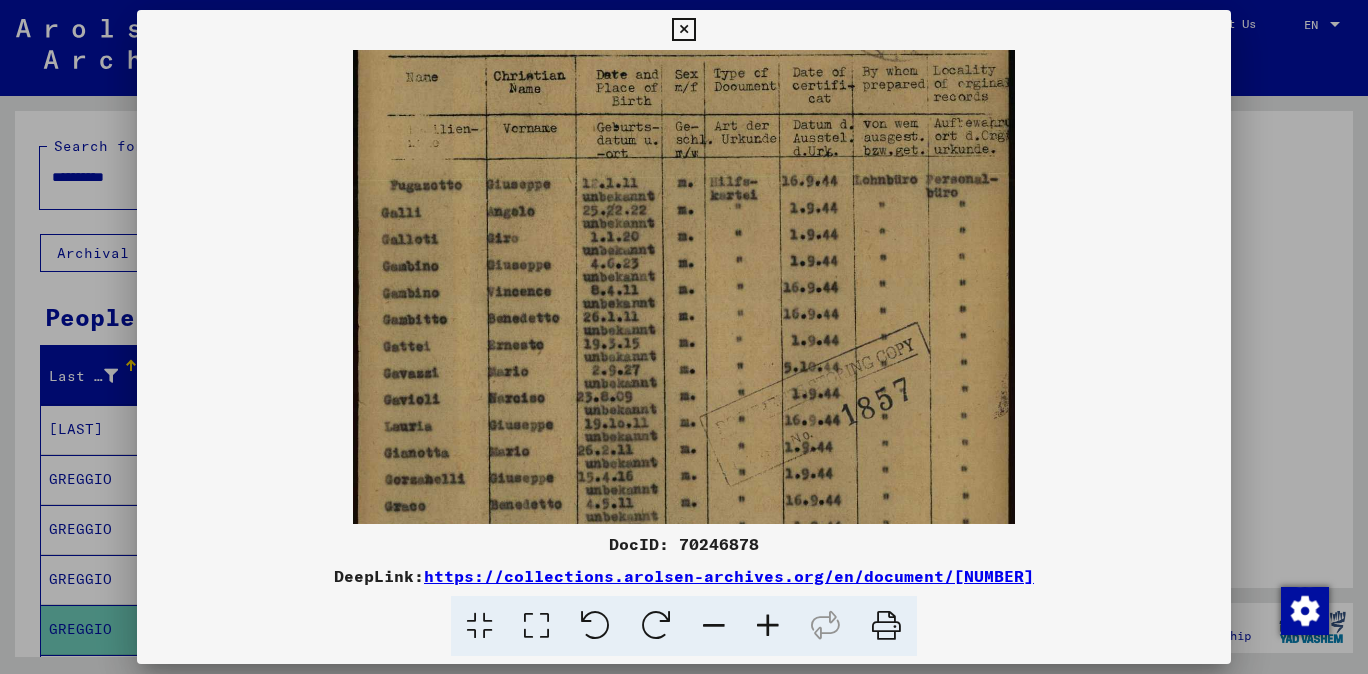 drag, startPoint x: 1051, startPoint y: 580, endPoint x: 460, endPoint y: 471, distance: 600.9675 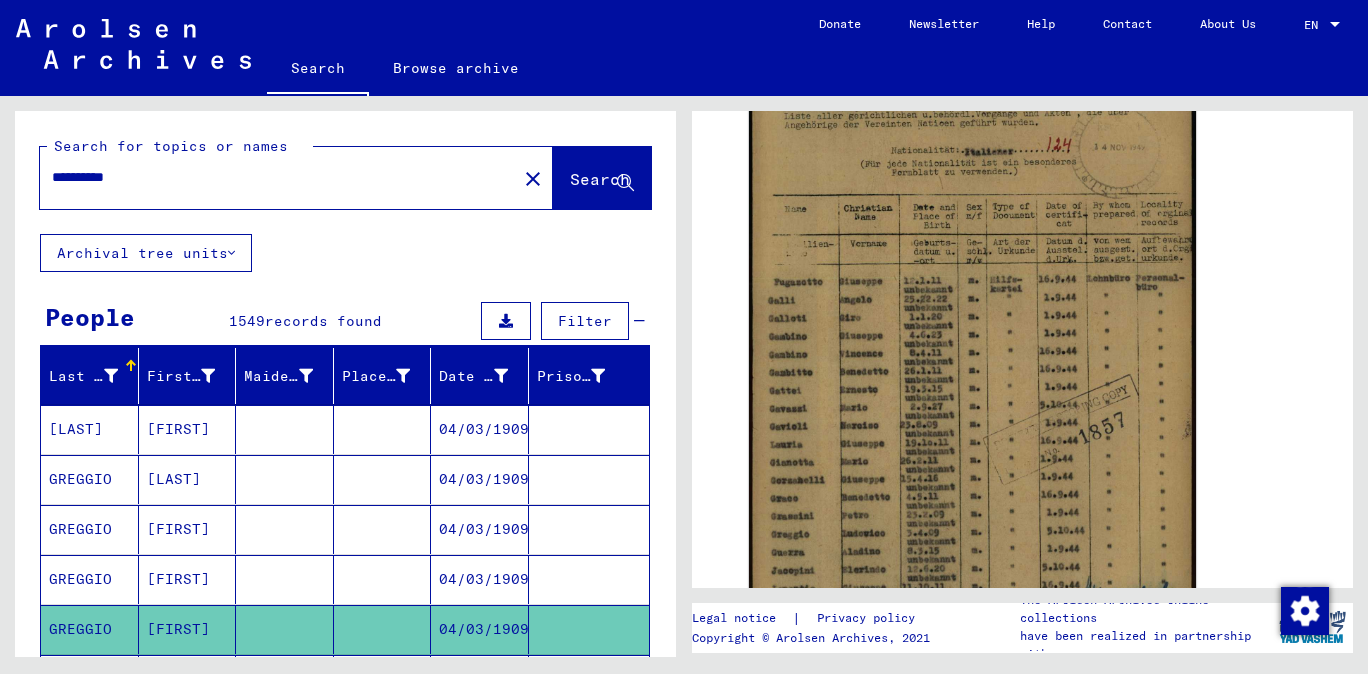 click on "**********" at bounding box center (278, 177) 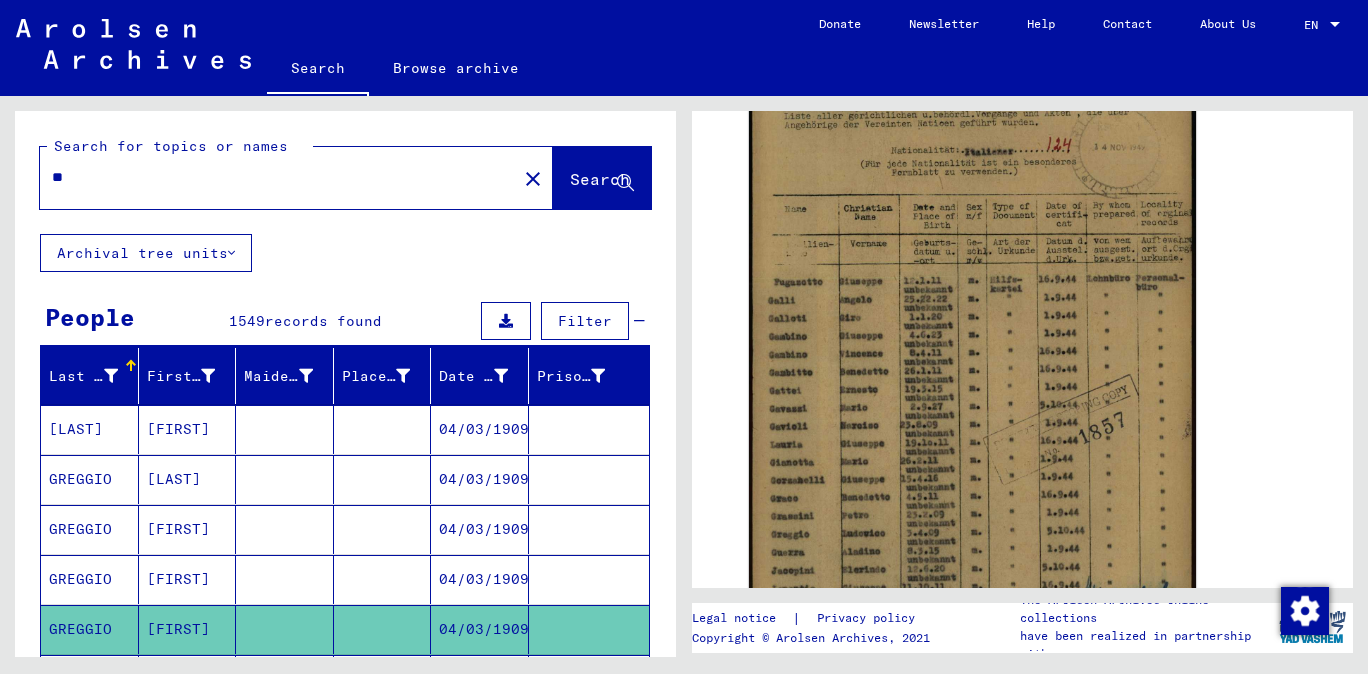 type on "*" 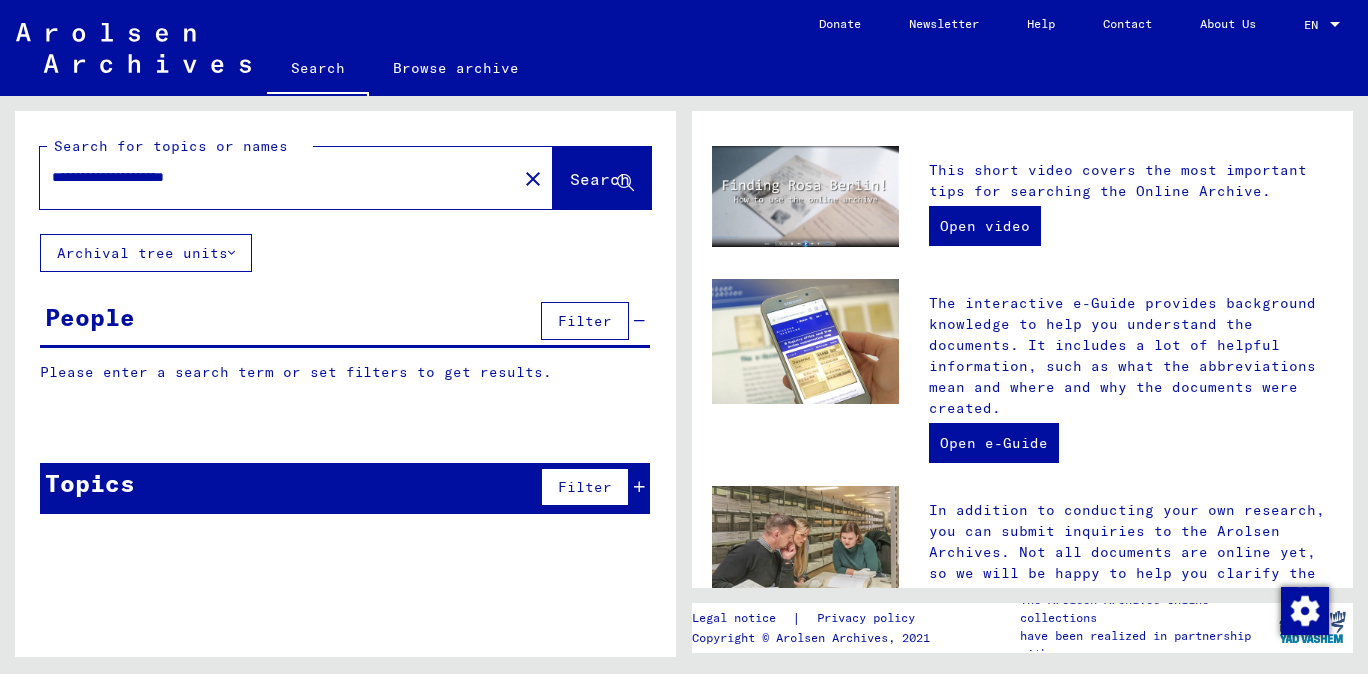 scroll, scrollTop: 0, scrollLeft: 0, axis: both 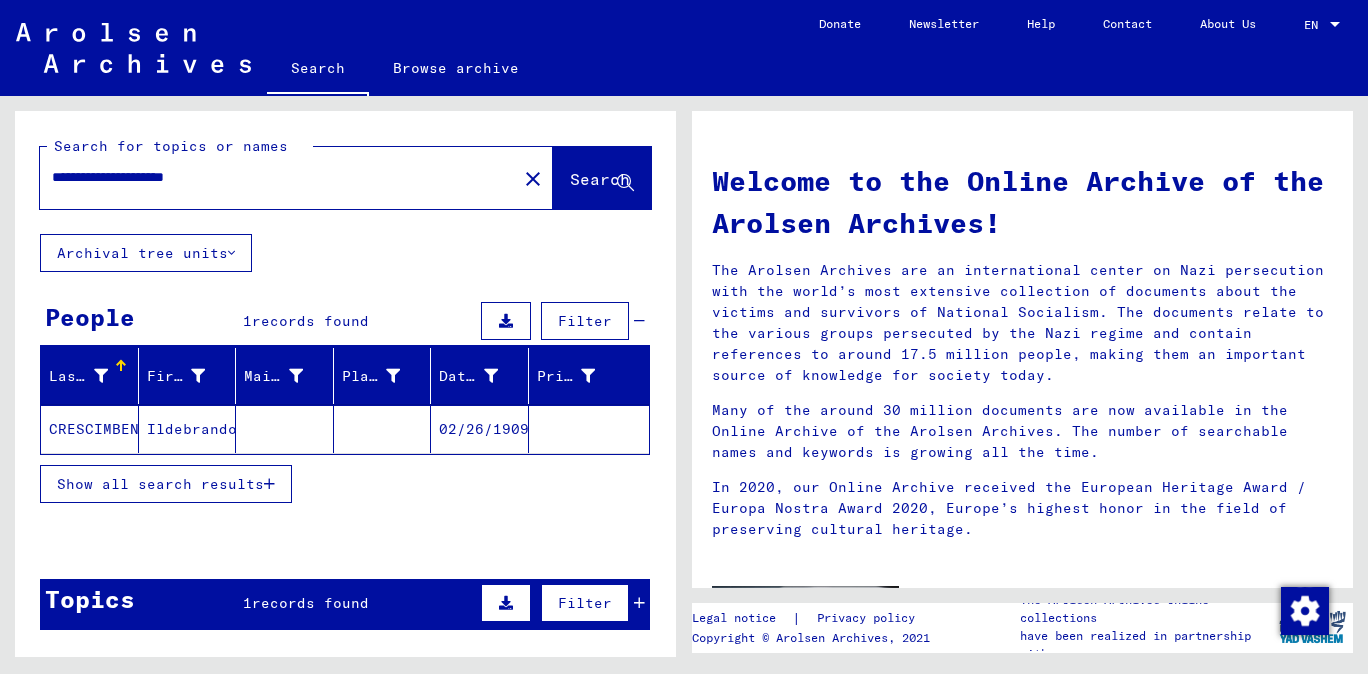 click on "CRESCIMBENI" 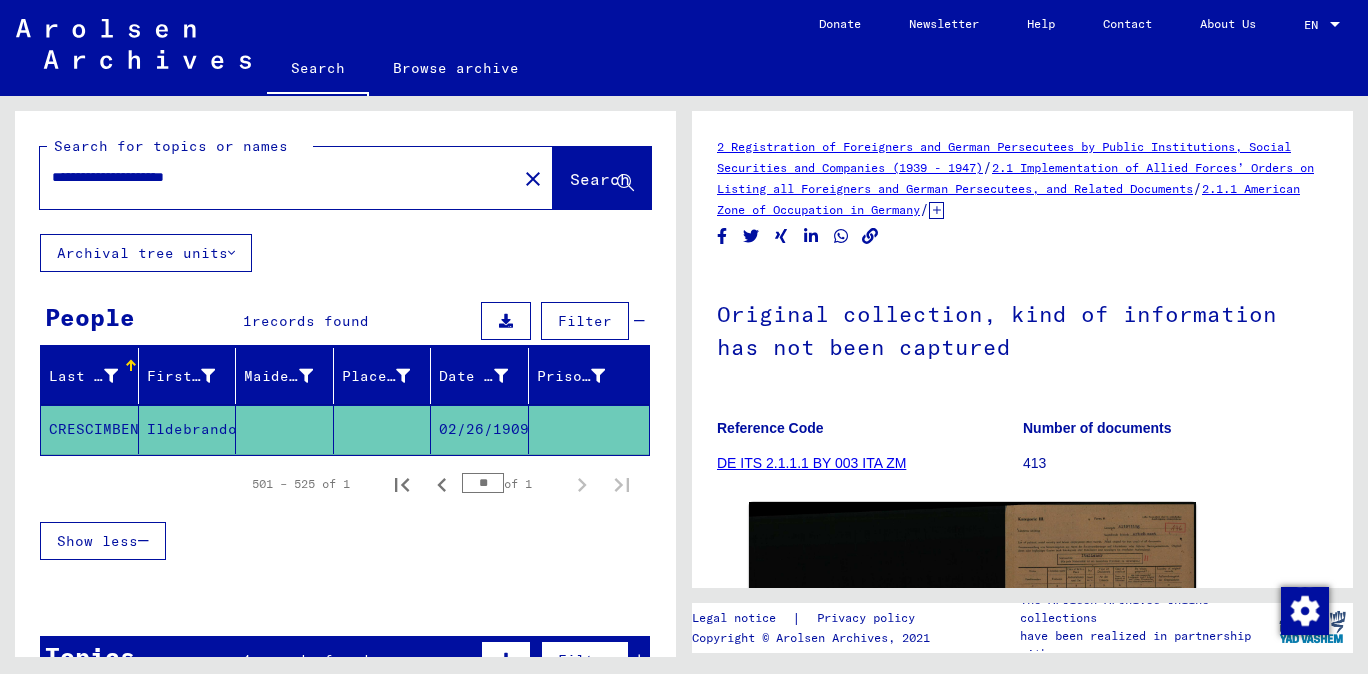 drag, startPoint x: 428, startPoint y: 418, endPoint x: 511, endPoint y: 419, distance: 83.00603 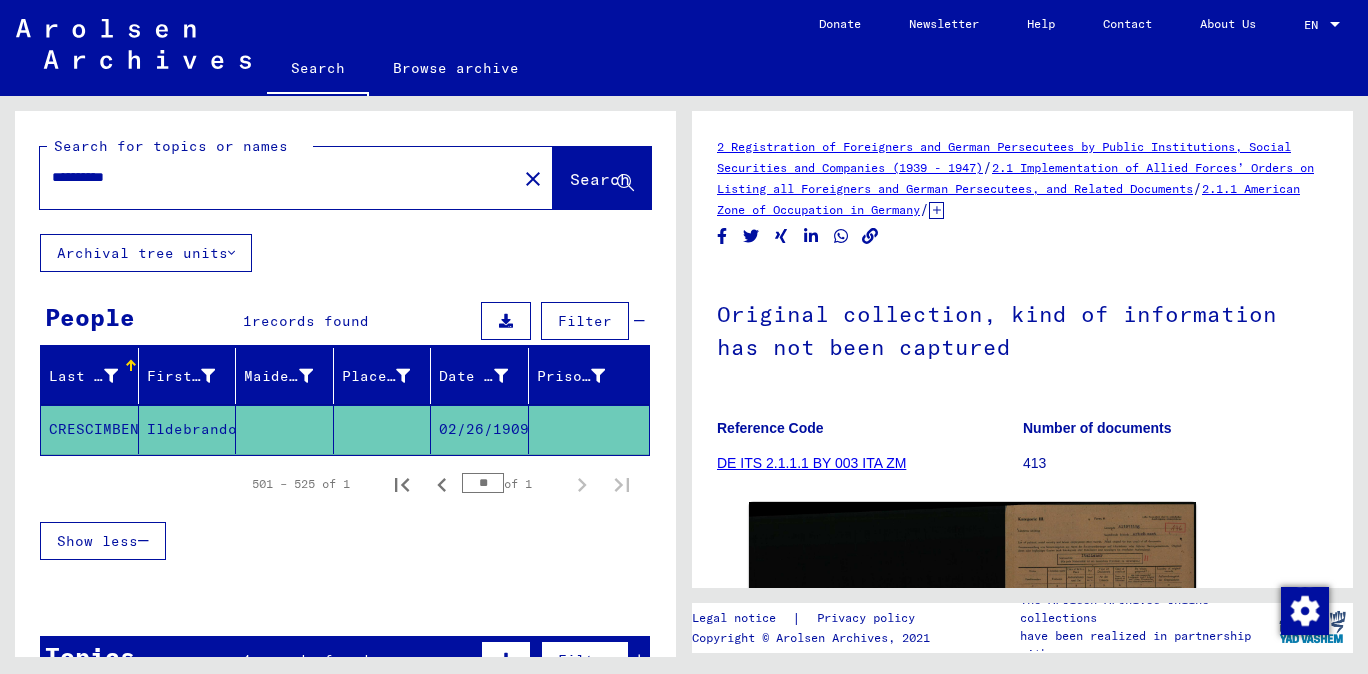 type on "**********" 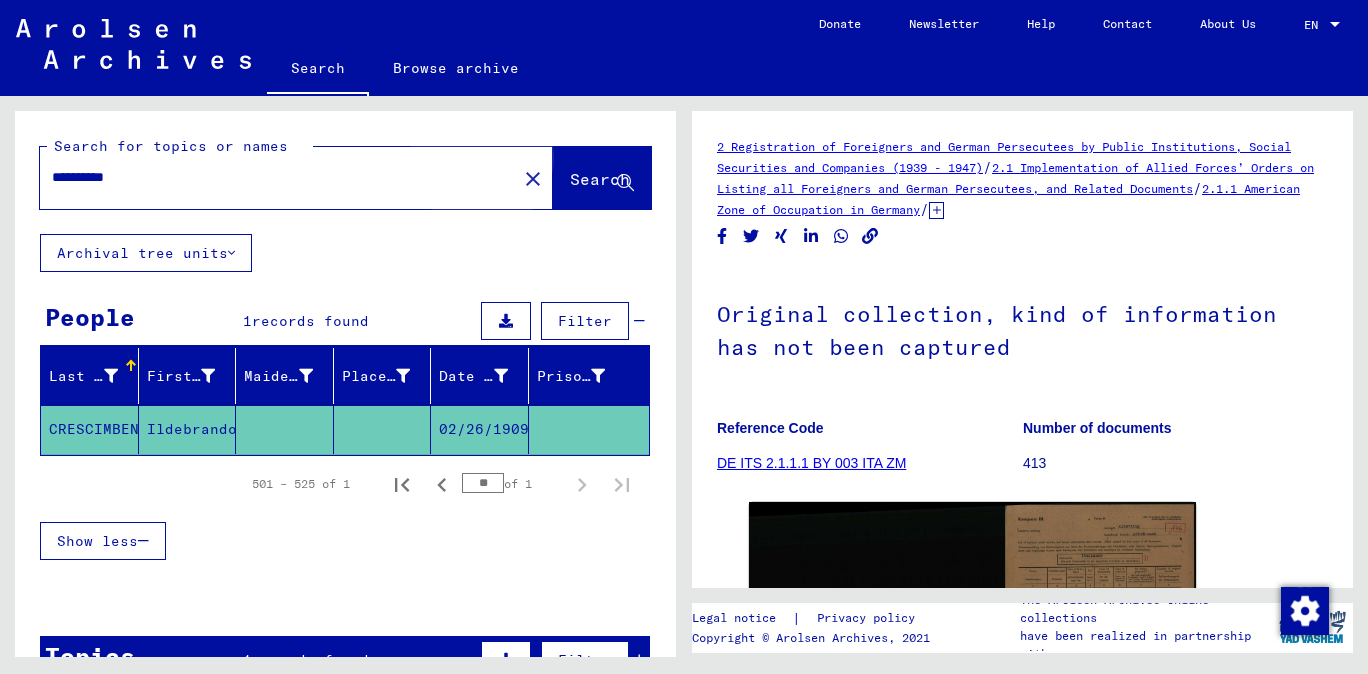 click on "Search" 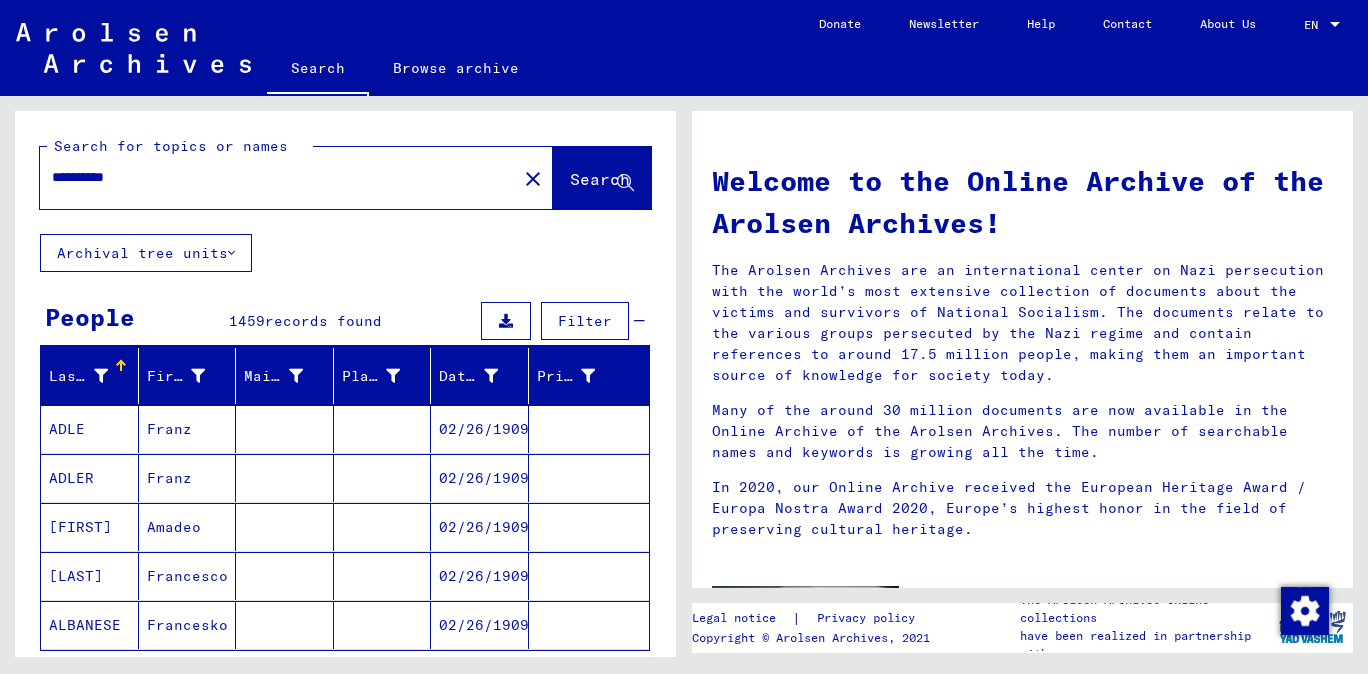 scroll, scrollTop: 184, scrollLeft: 0, axis: vertical 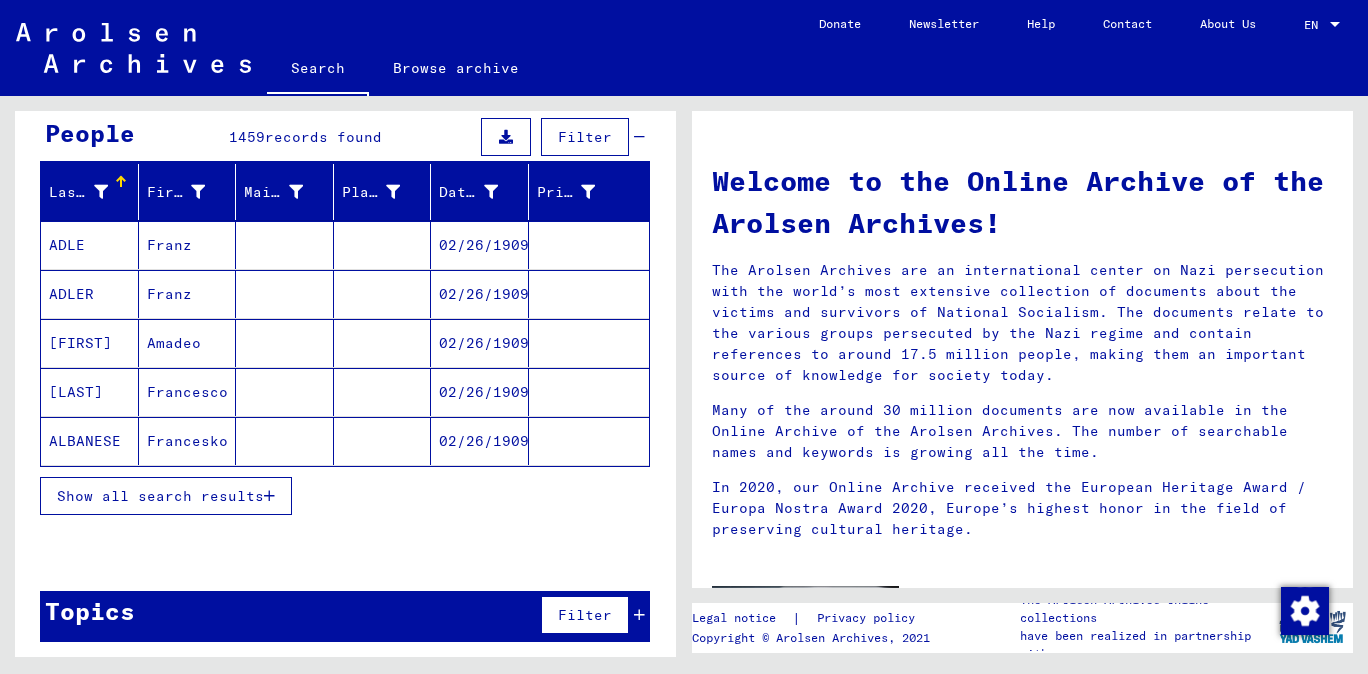 click on "Show all search results" at bounding box center [160, 496] 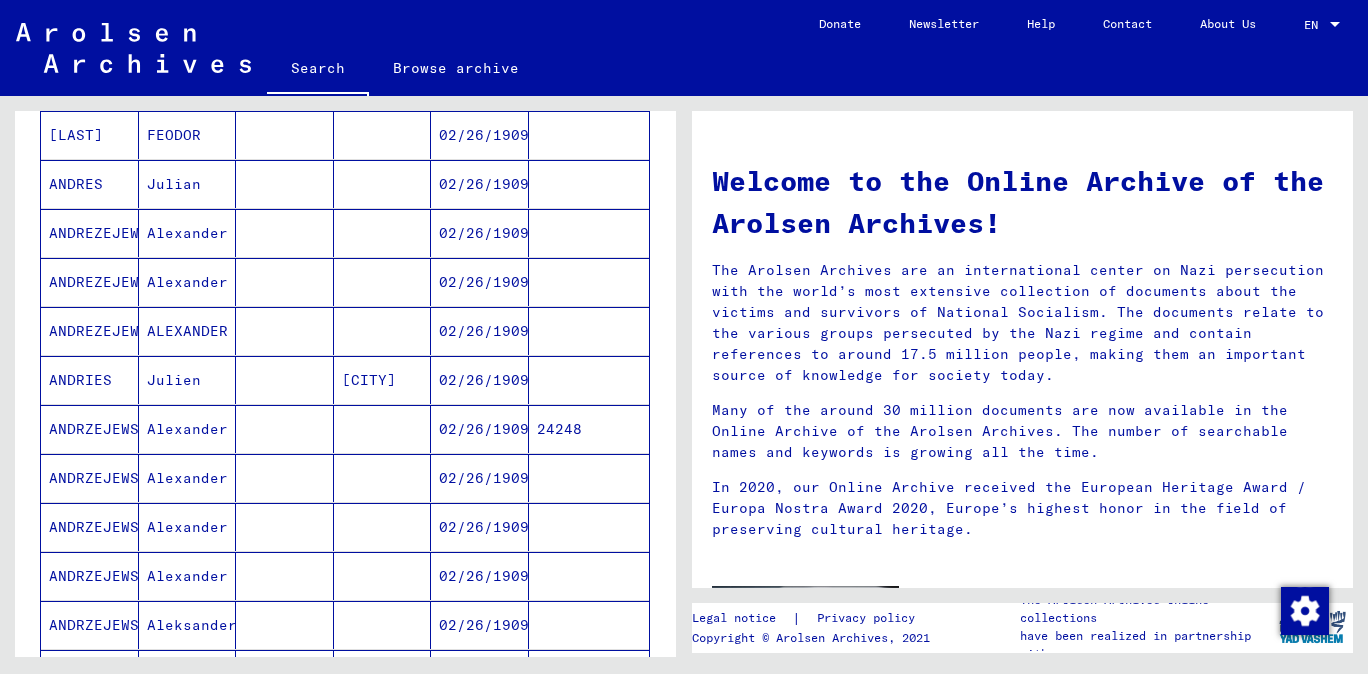 scroll, scrollTop: 1068, scrollLeft: 0, axis: vertical 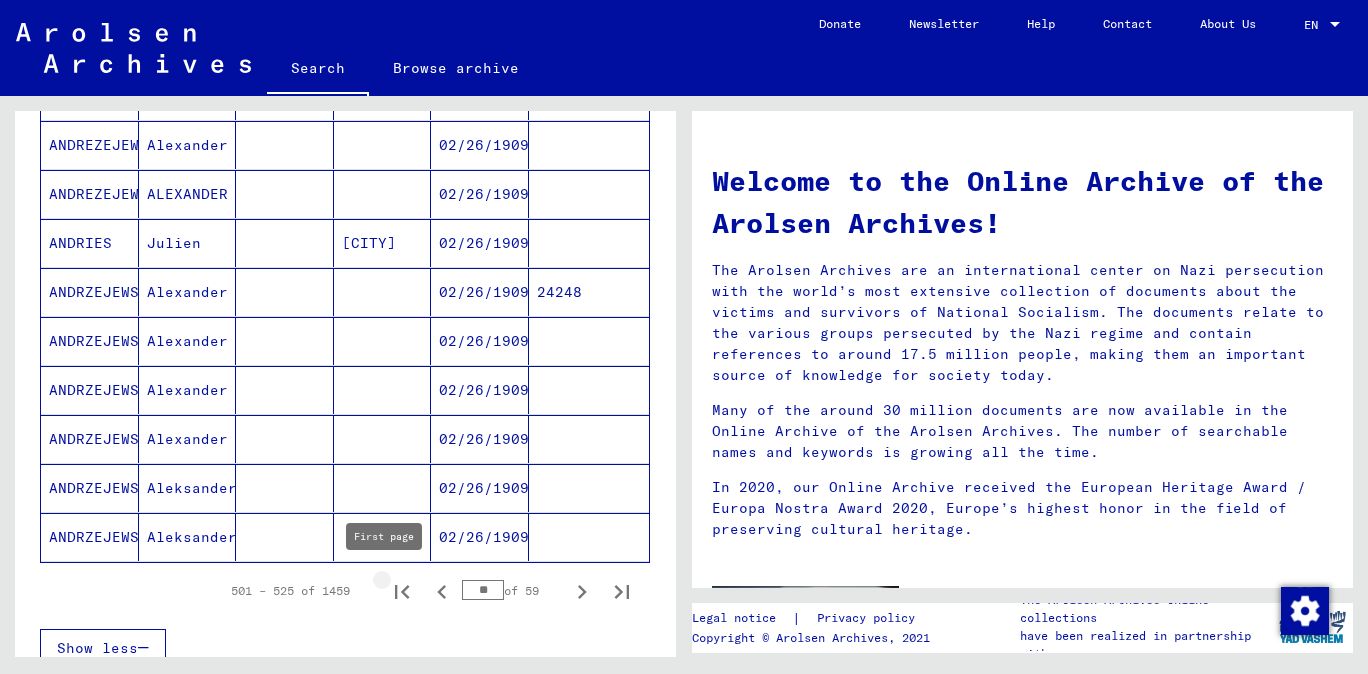 click 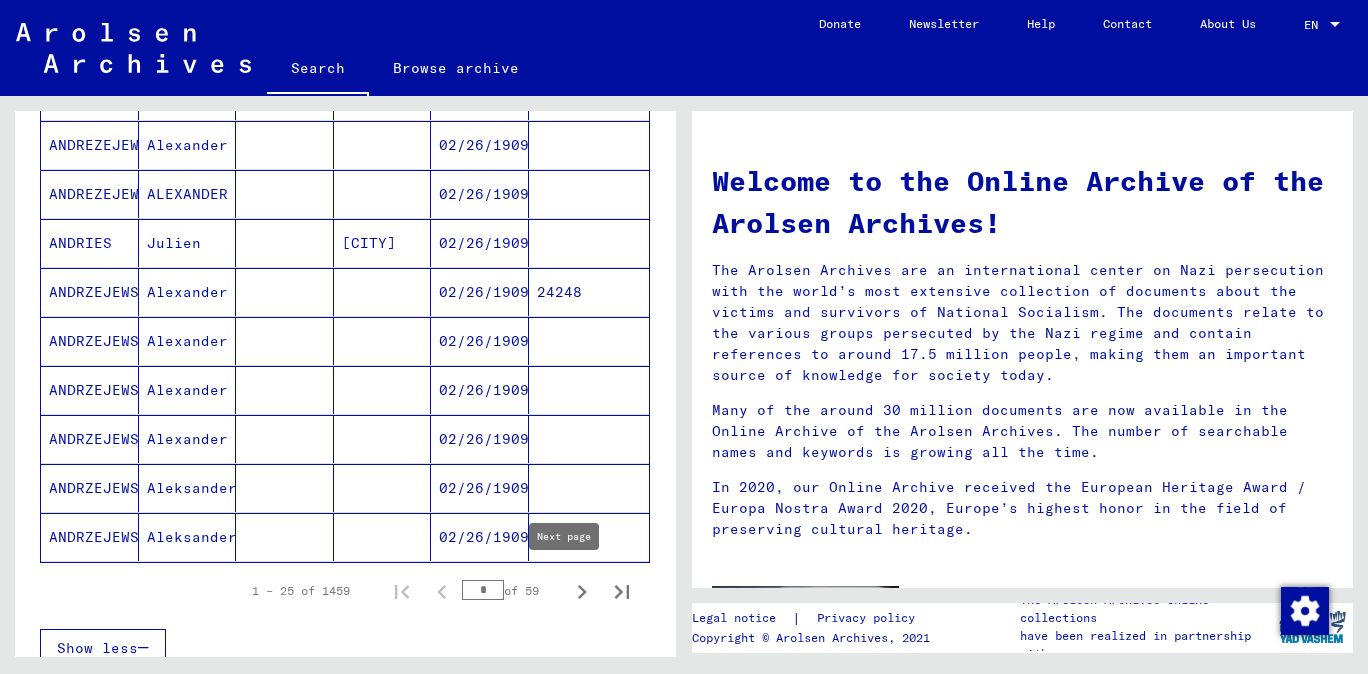 click 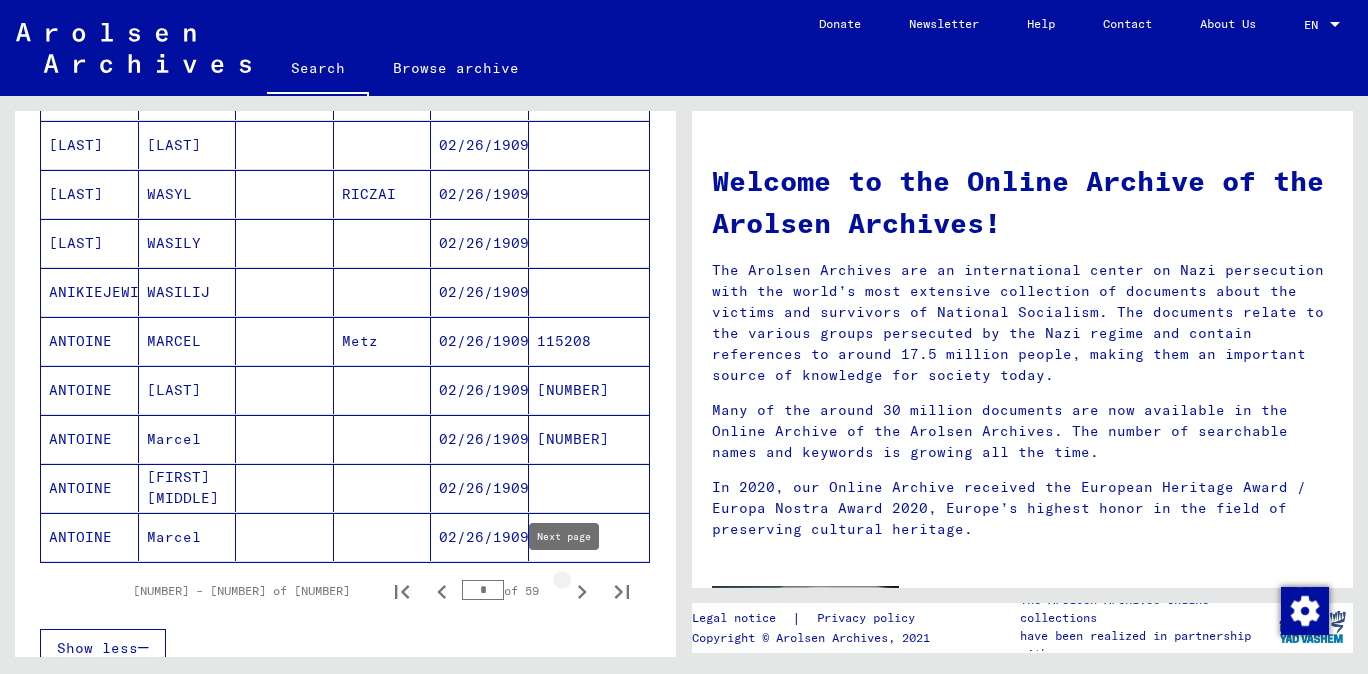 click 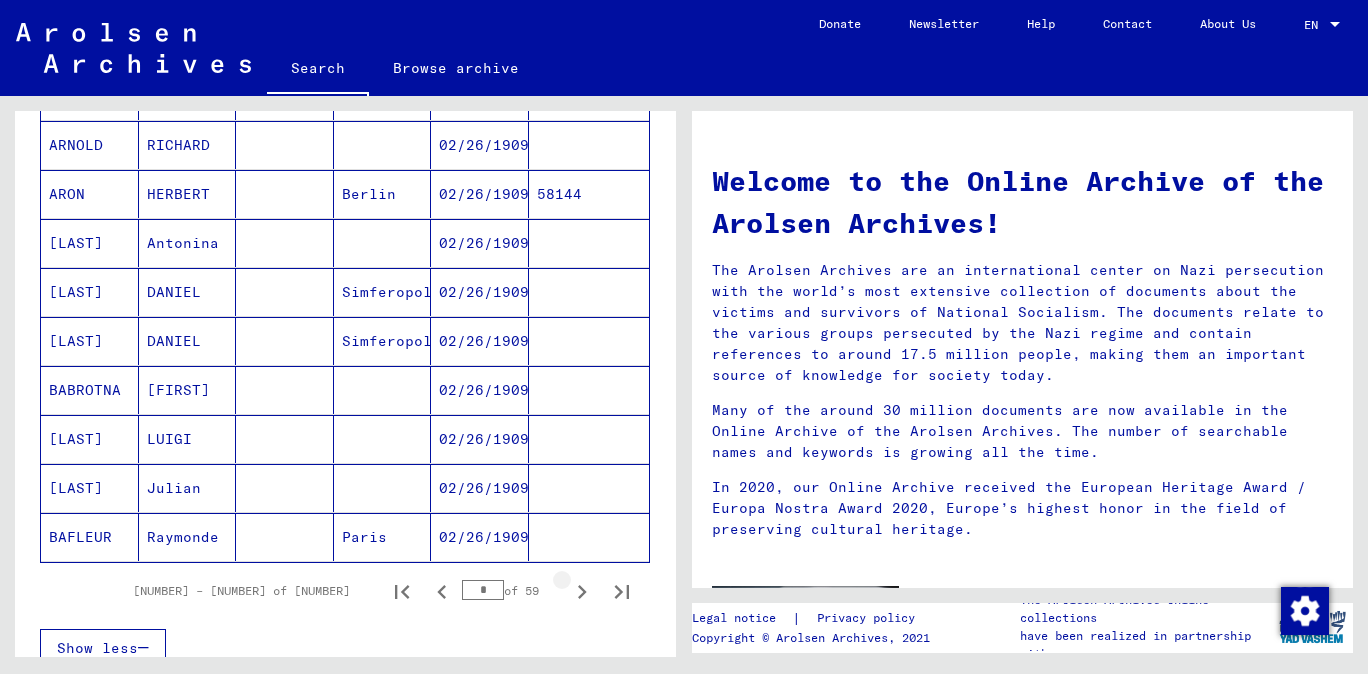 click 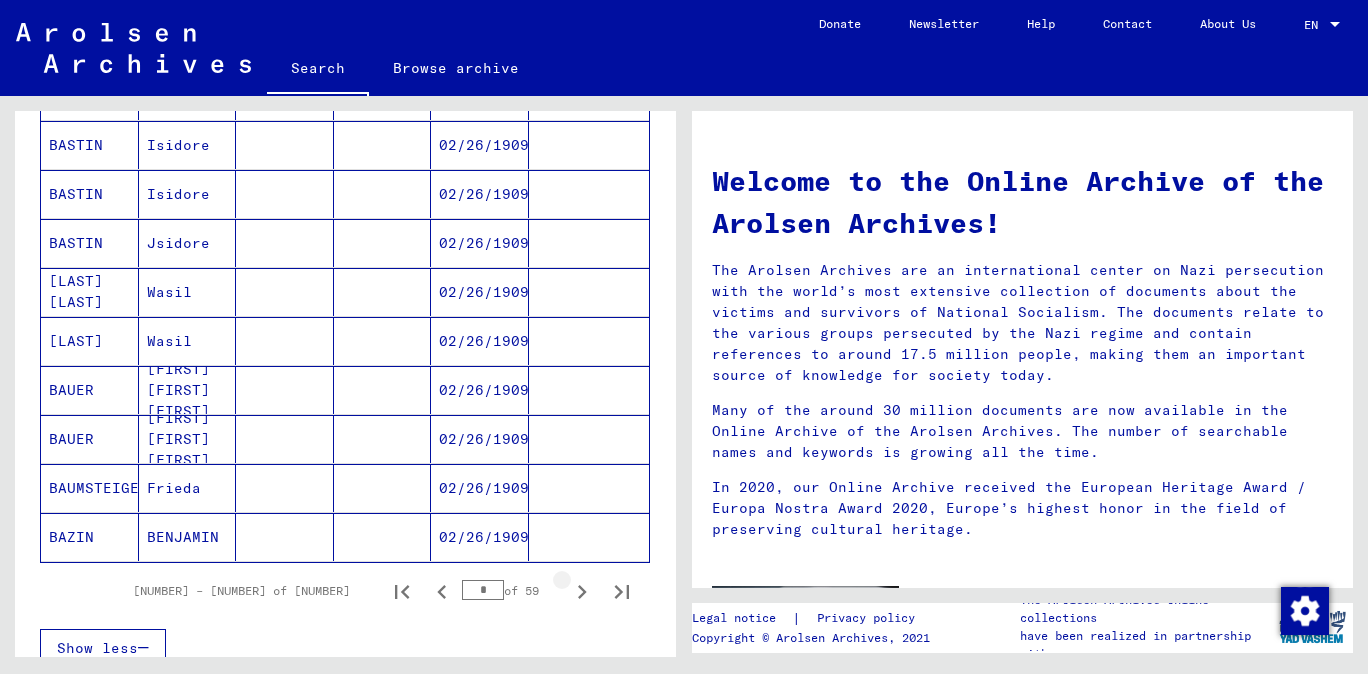 click 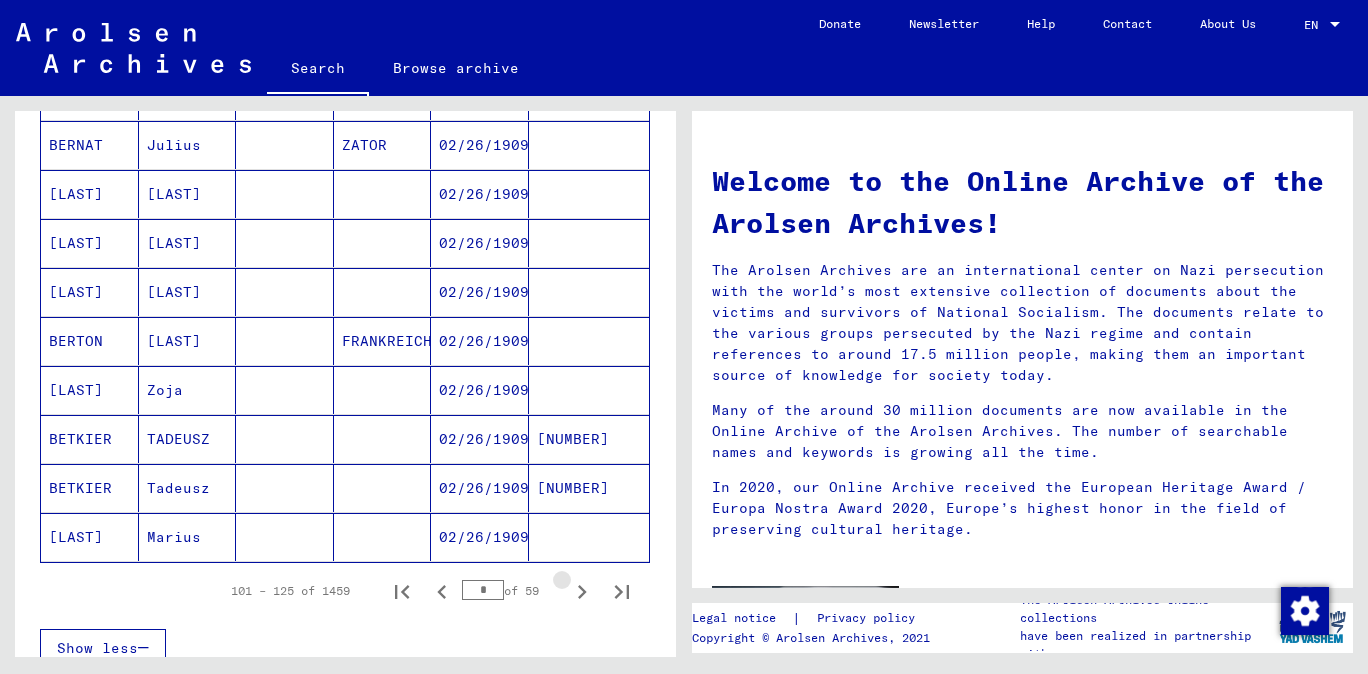click 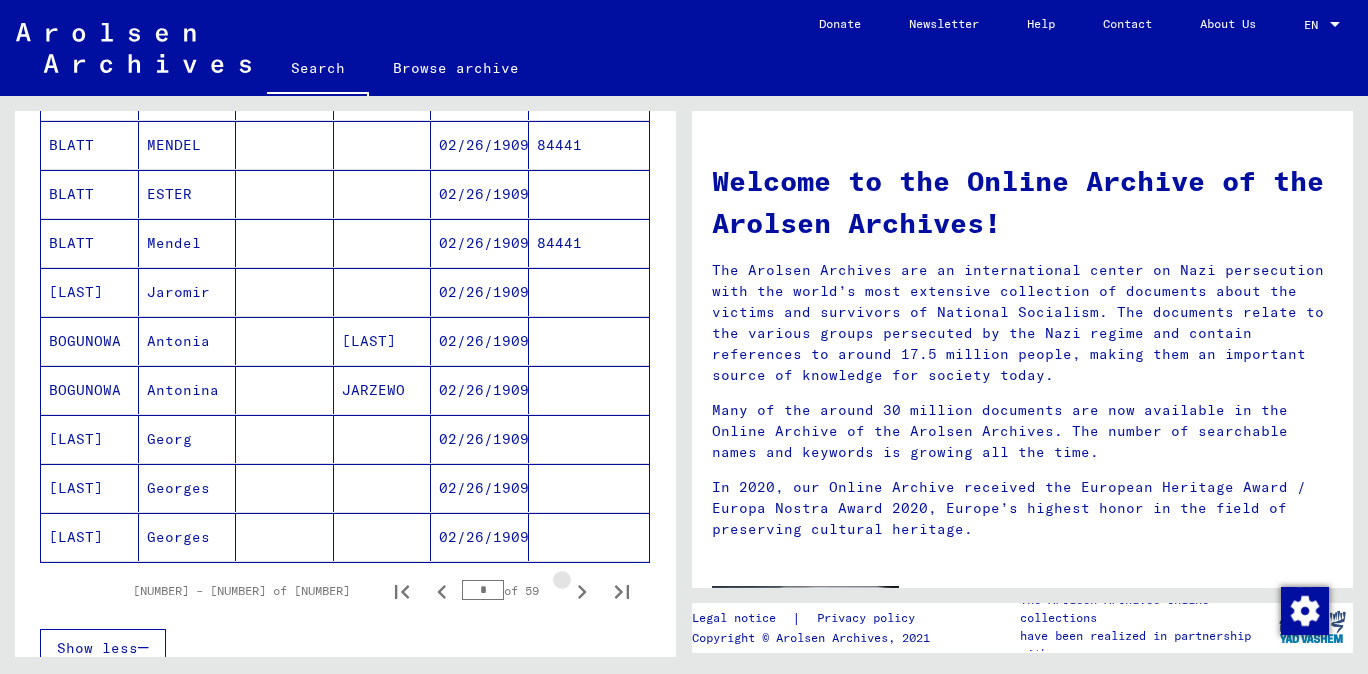 click 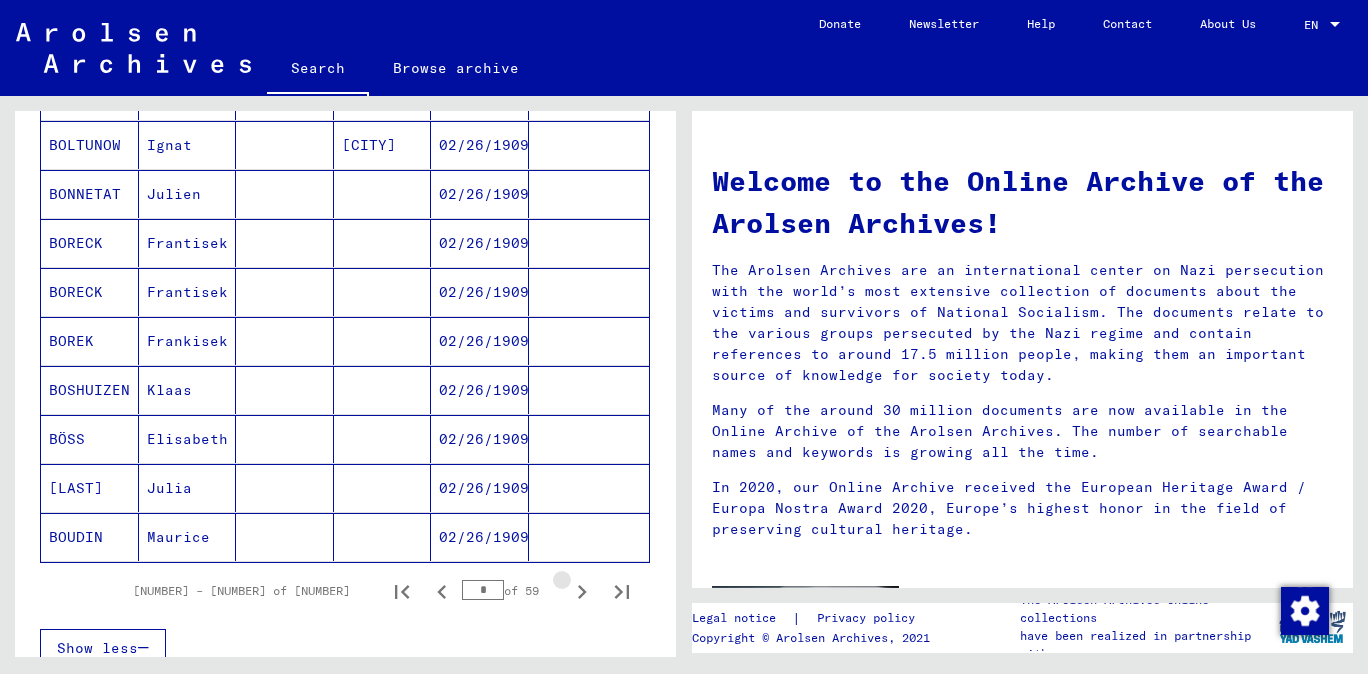 click 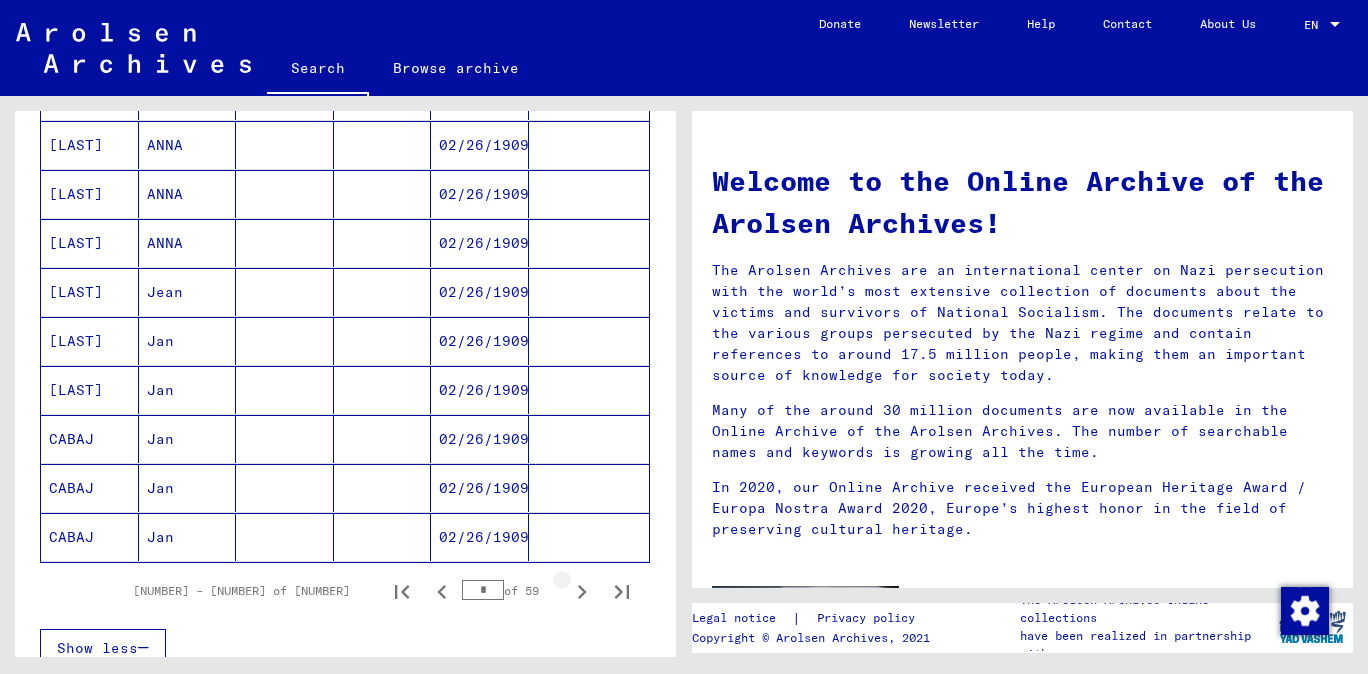 click 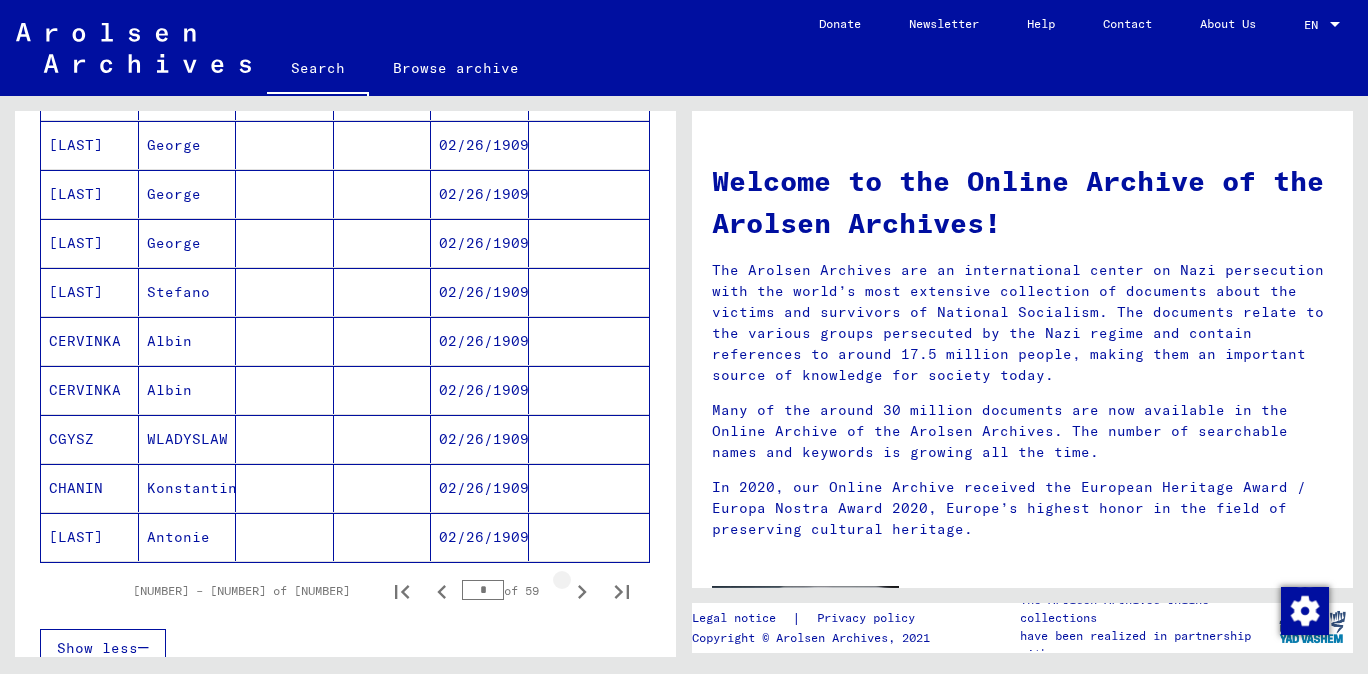 click 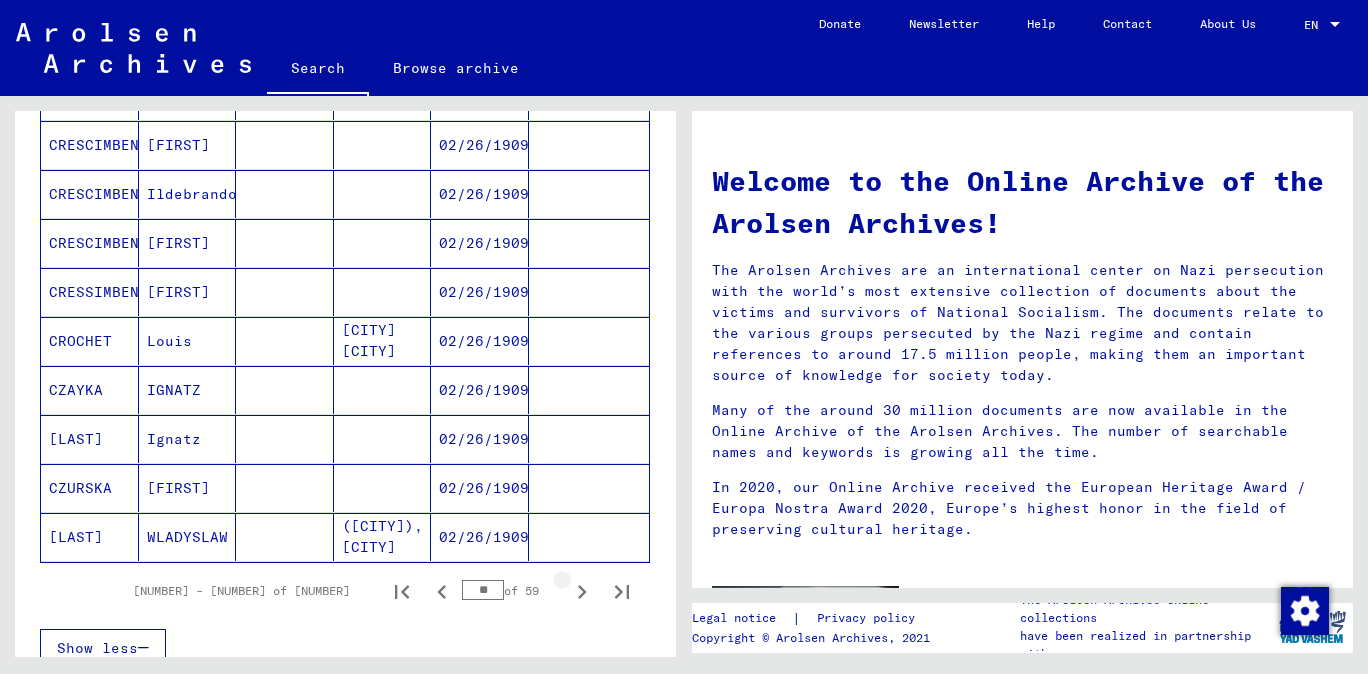 click 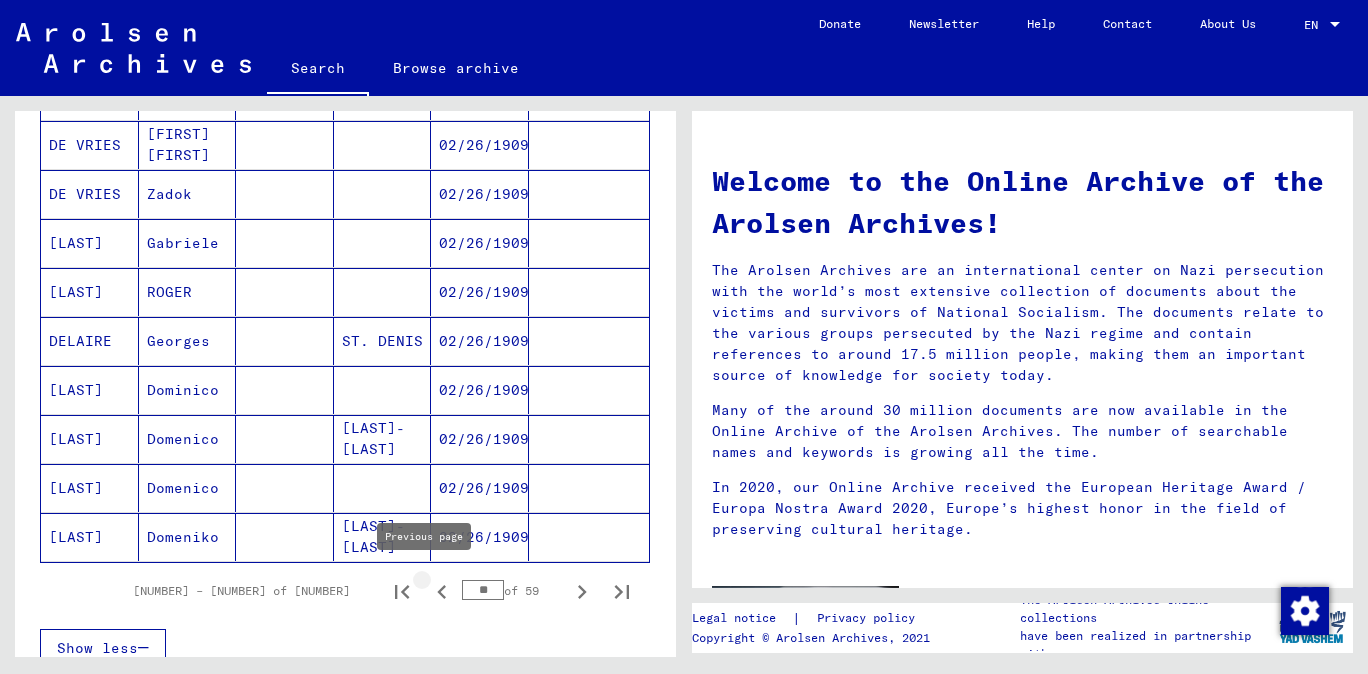 click 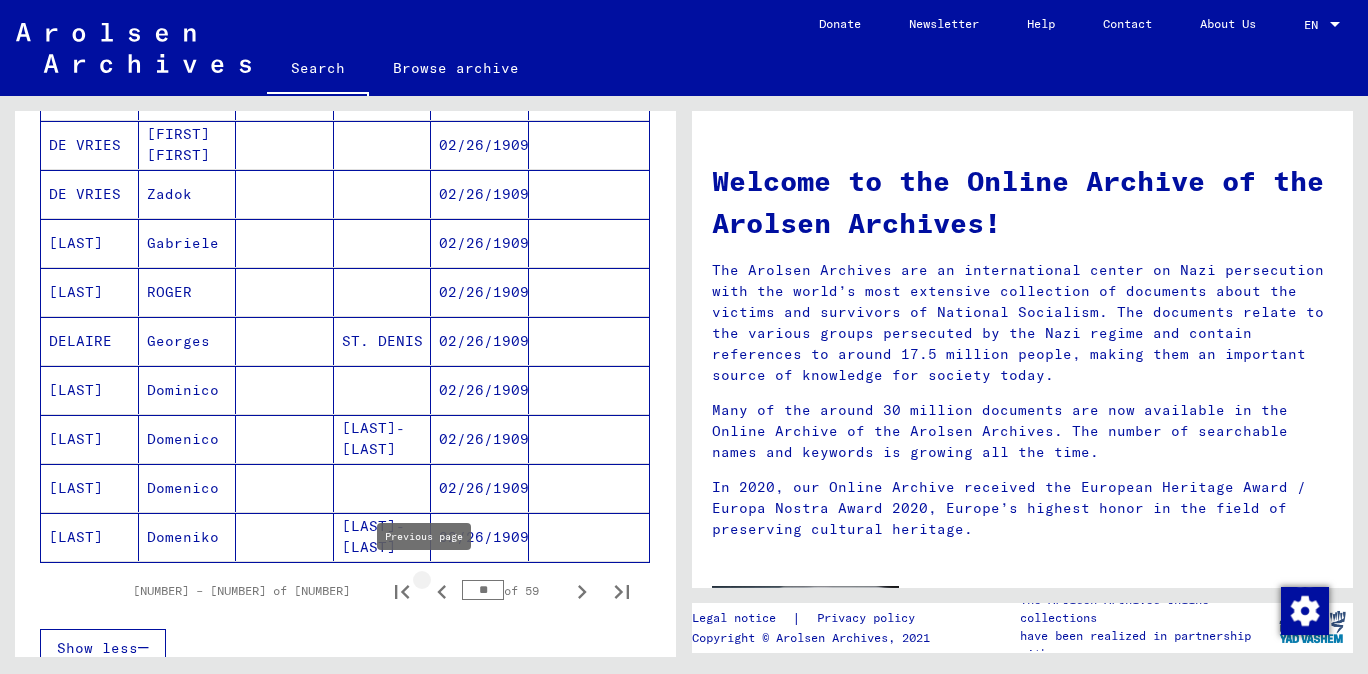 type on "**" 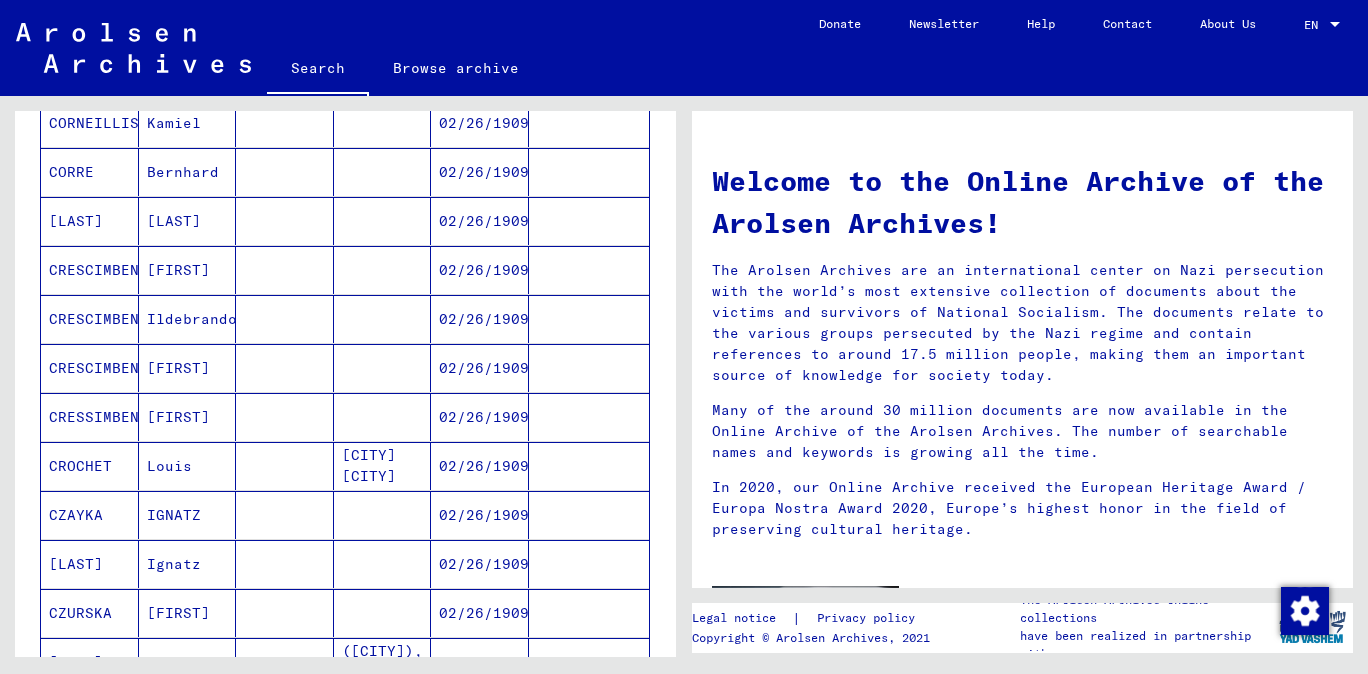 scroll, scrollTop: 937, scrollLeft: 0, axis: vertical 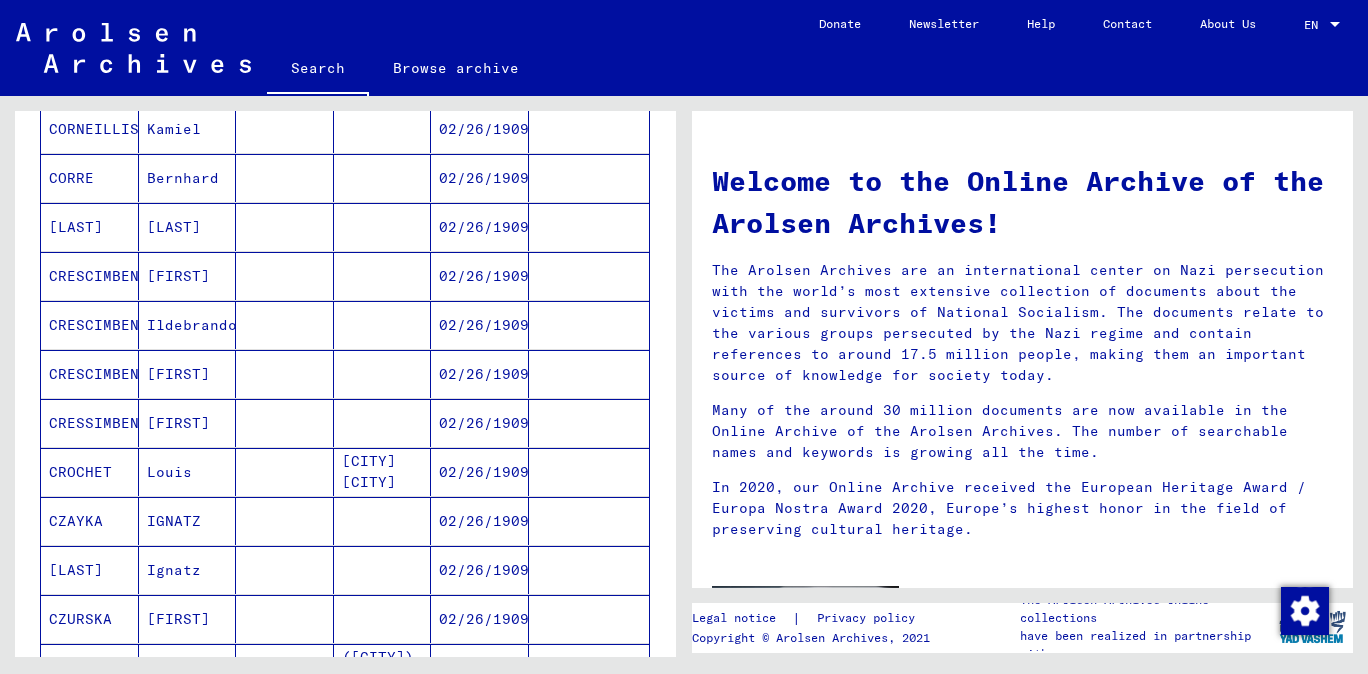 click on "[LAST]" at bounding box center (90, 276) 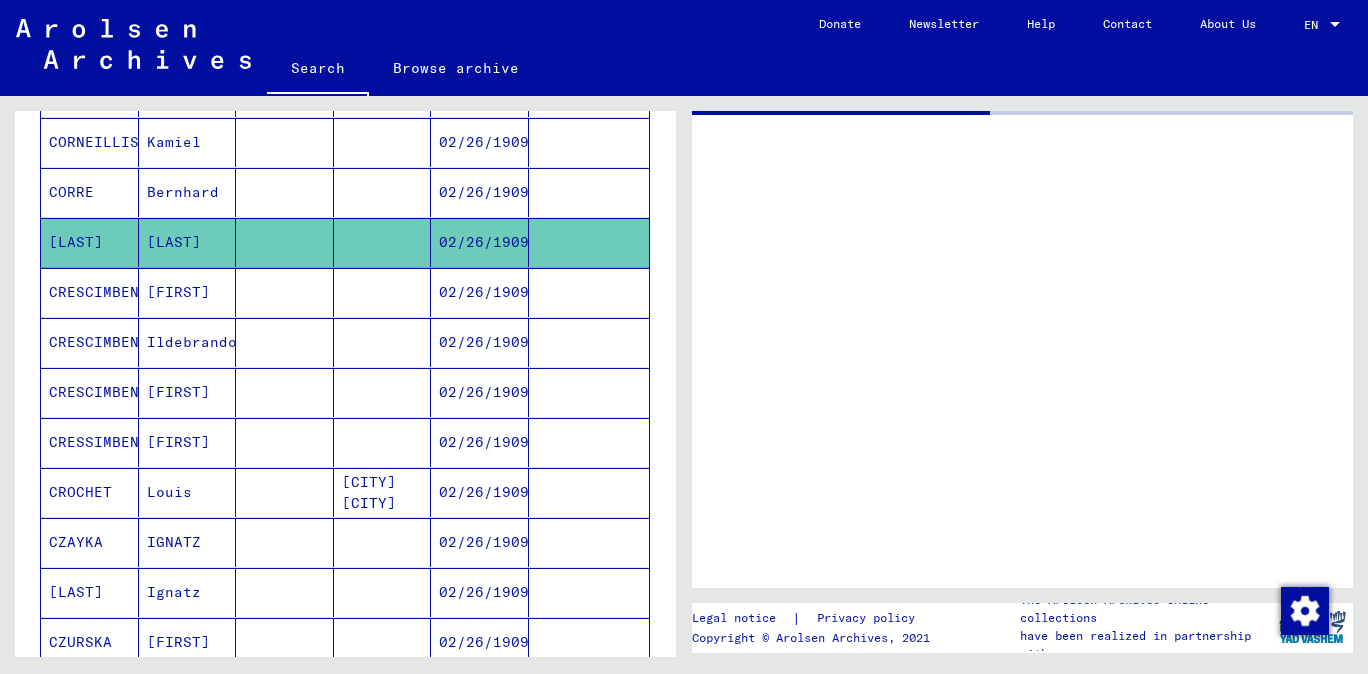 scroll, scrollTop: 948, scrollLeft: 0, axis: vertical 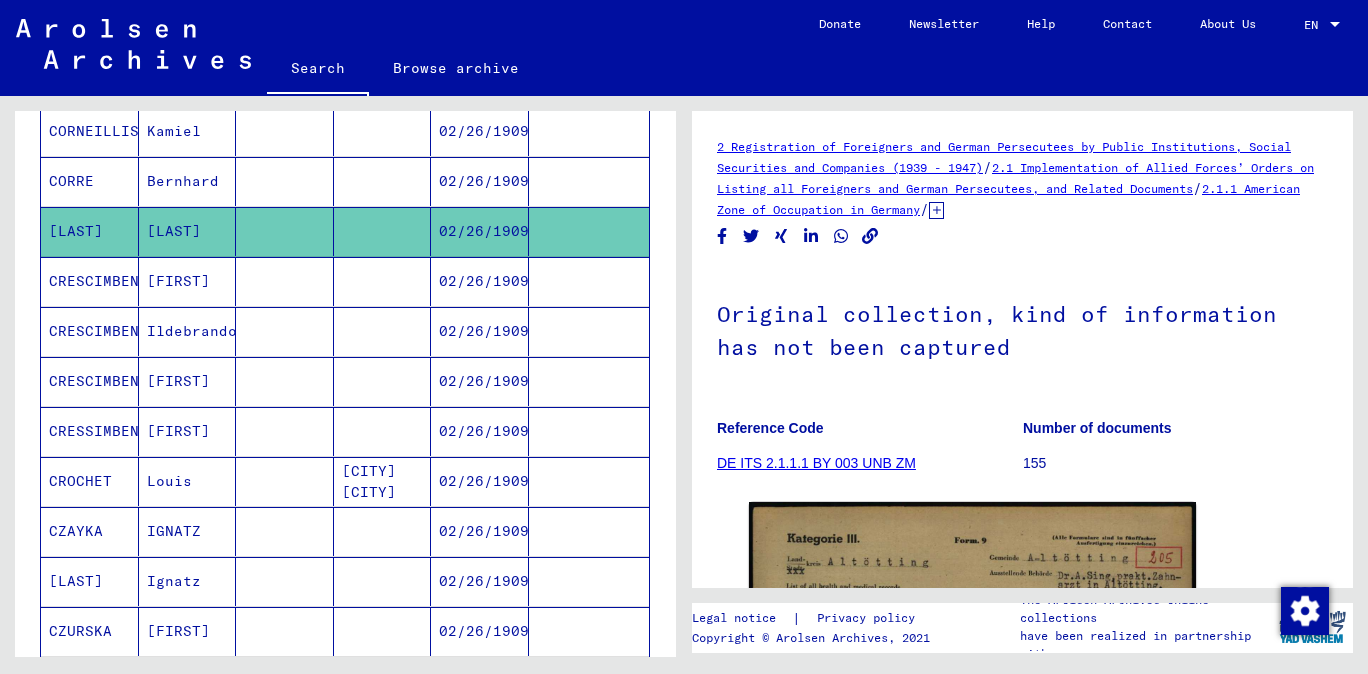 click on "CRESCIMBENI" at bounding box center [90, 331] 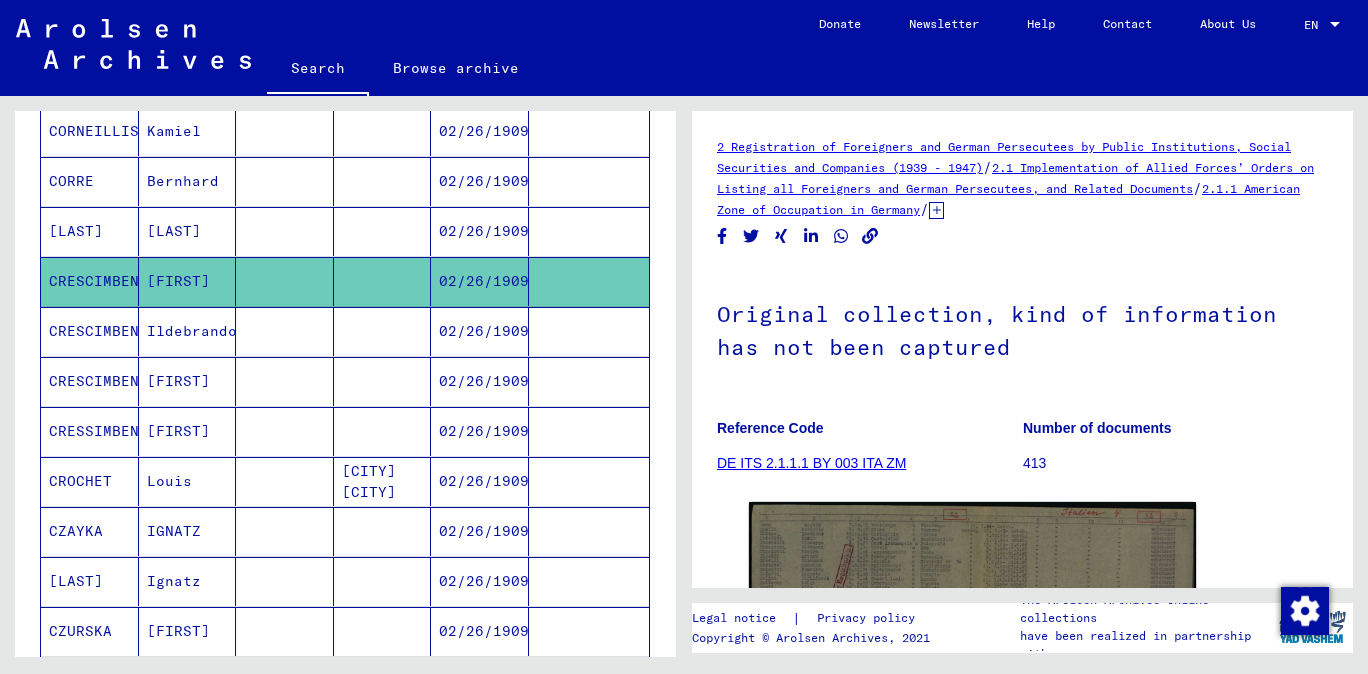 click on "CRESCIMBENI" at bounding box center (90, 381) 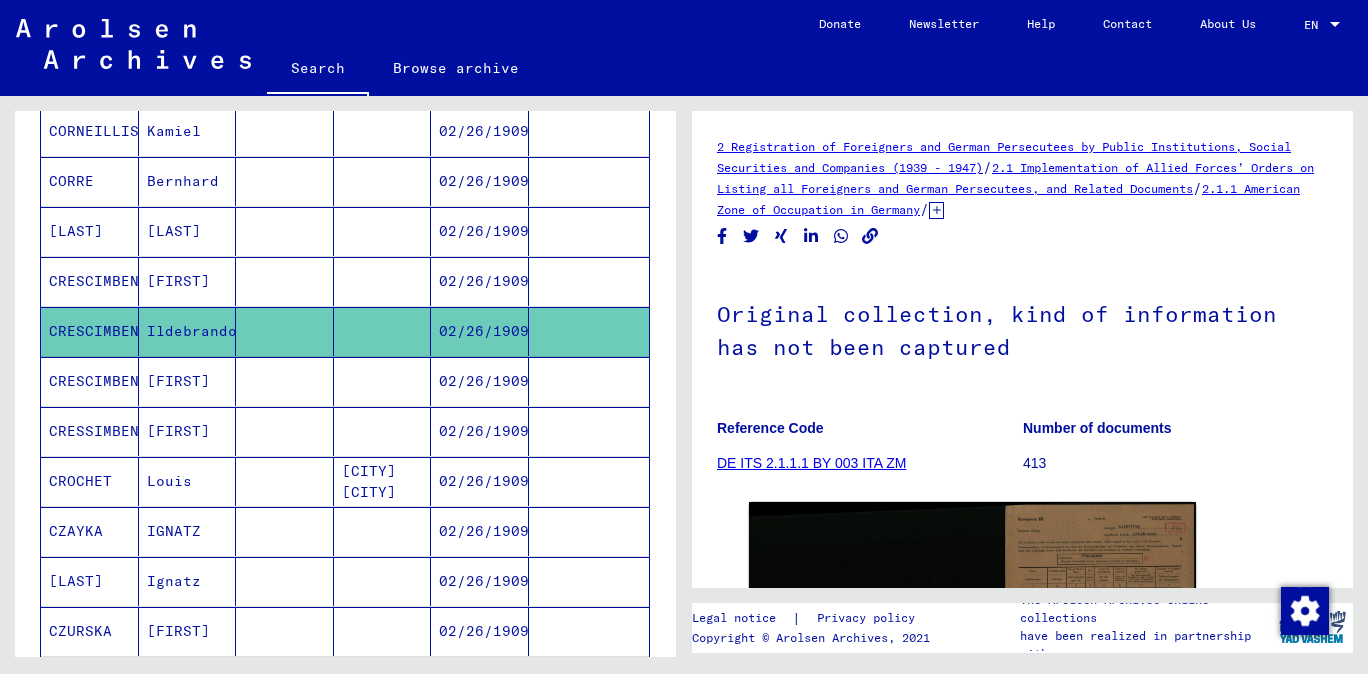 click on "CRESCIMBENI" at bounding box center [90, 431] 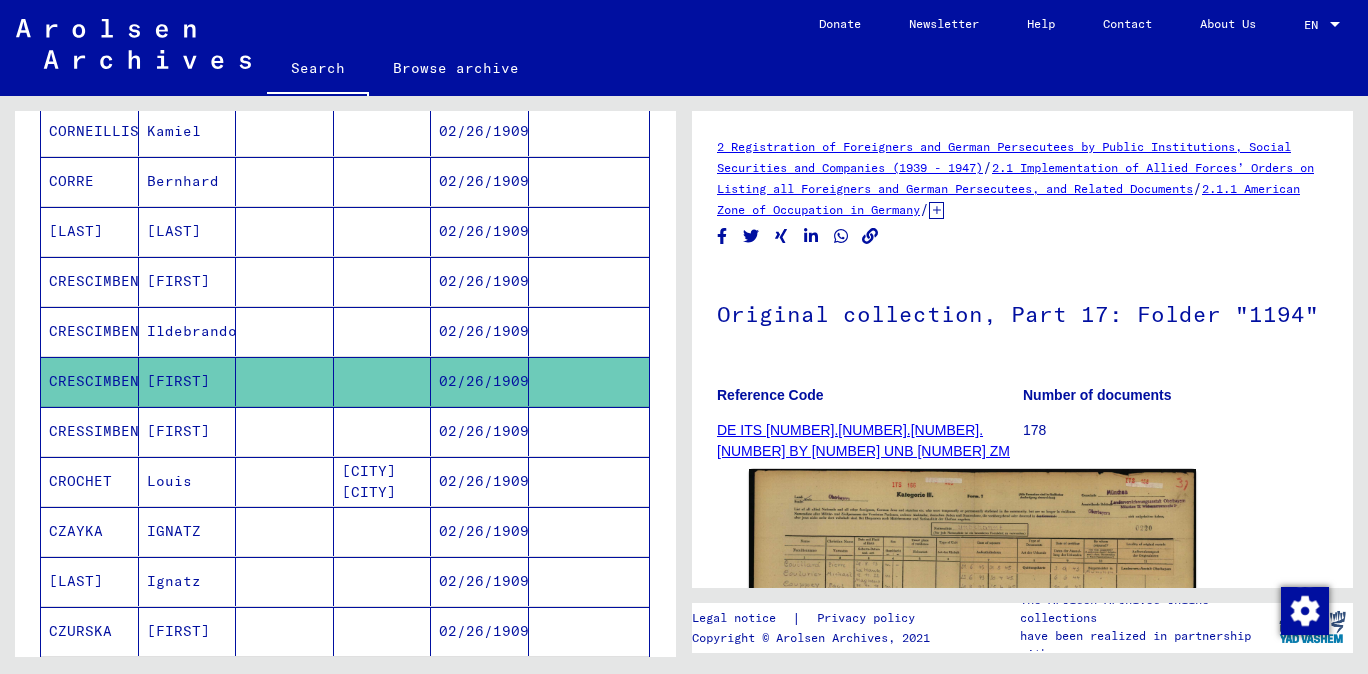 click on "CRESSIMBENI" at bounding box center [90, 481] 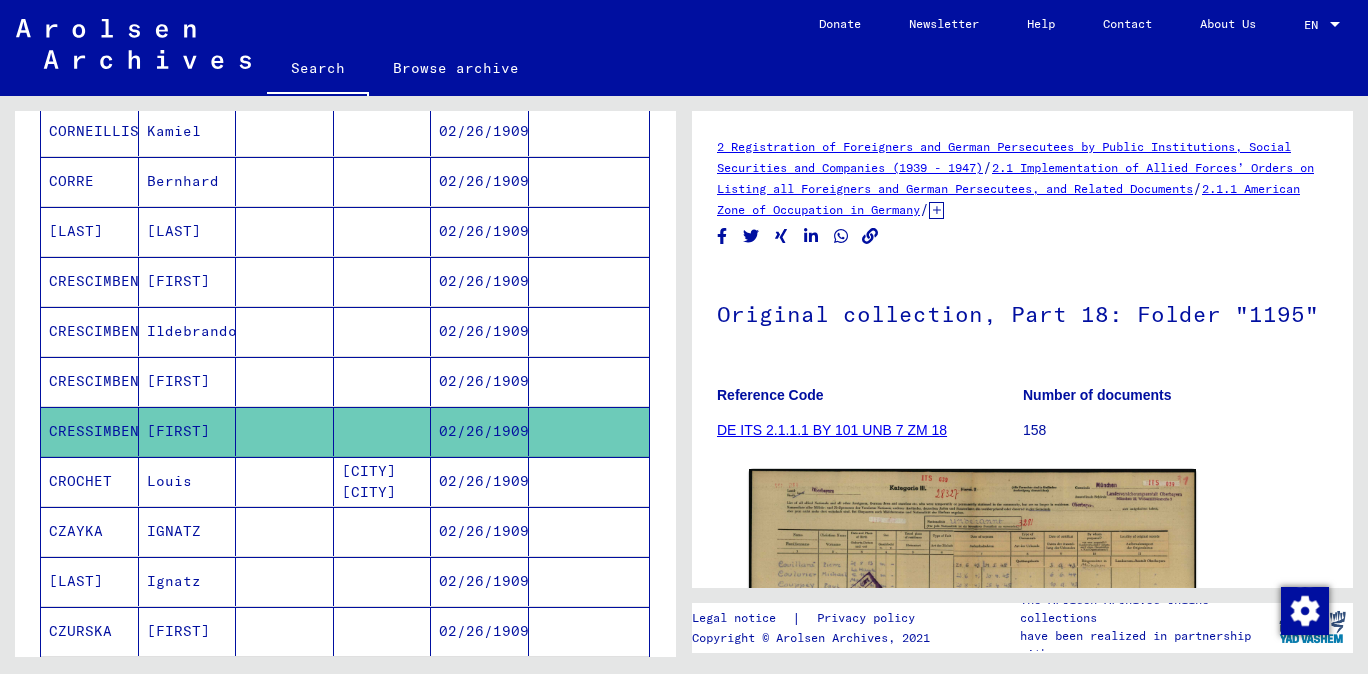 click on "[LAST]" at bounding box center (90, 281) 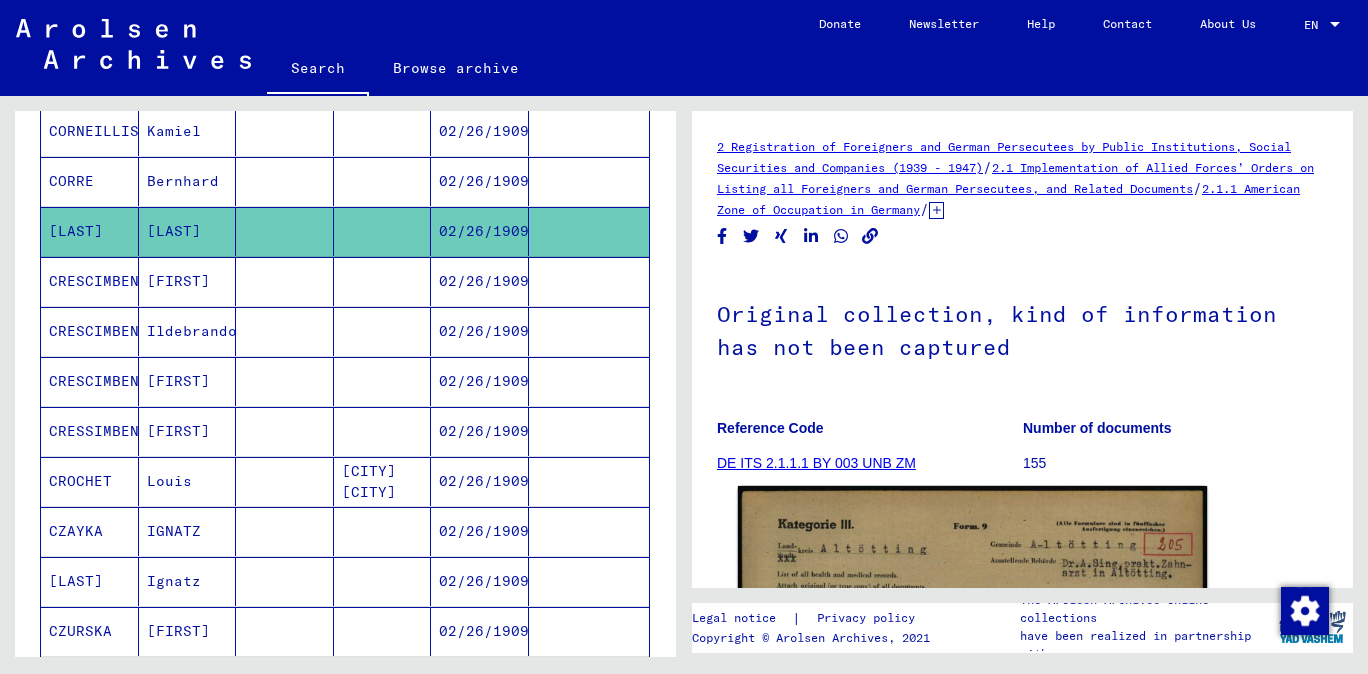 click 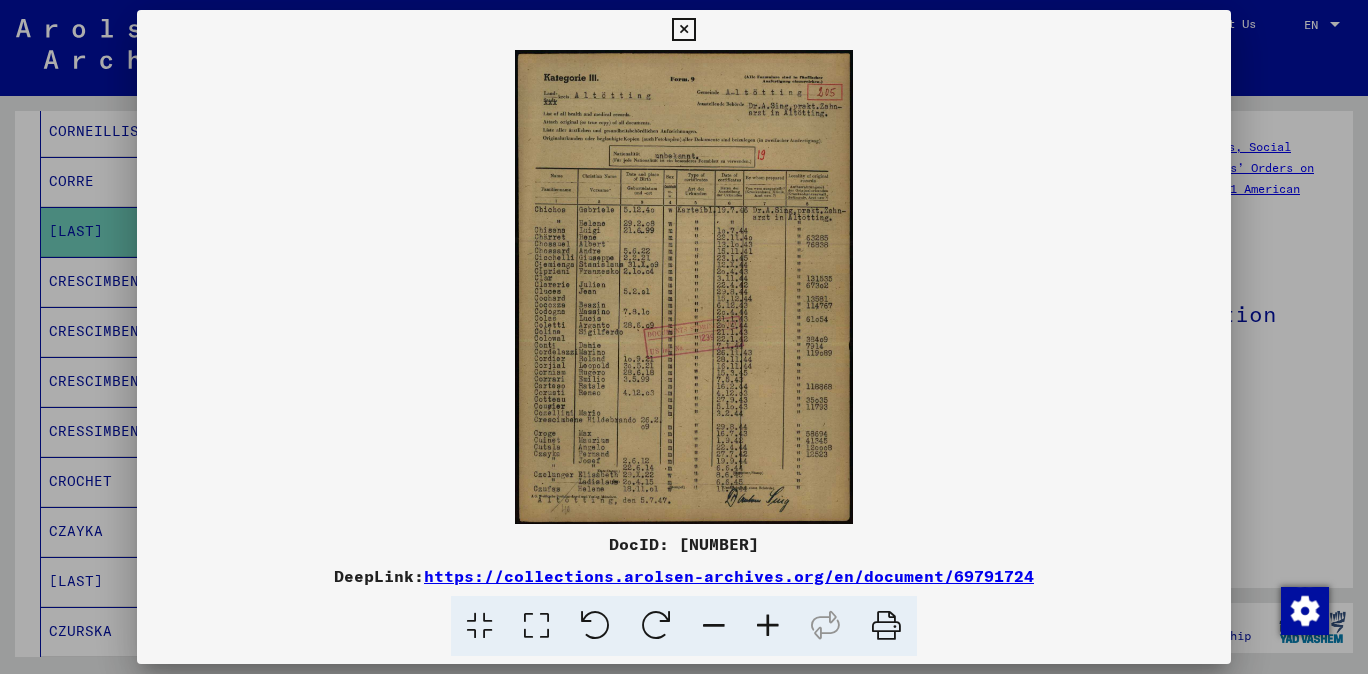 click at bounding box center [768, 626] 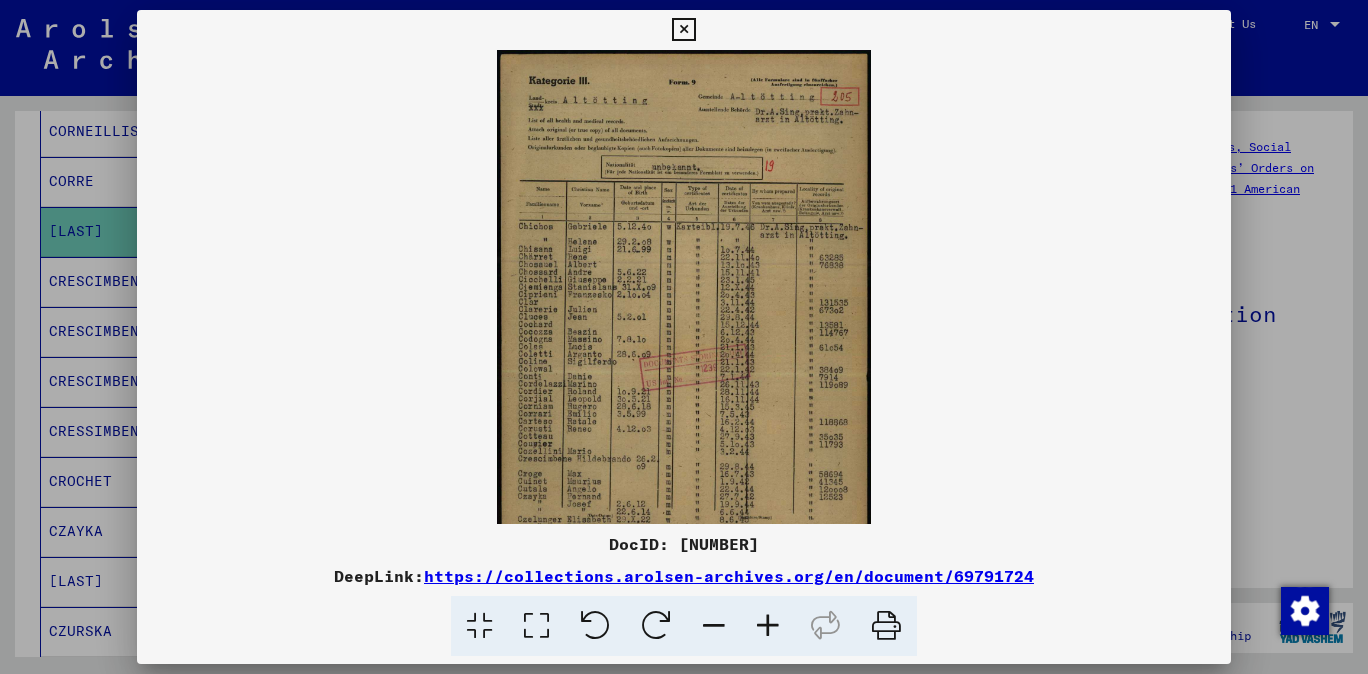 click at bounding box center (768, 626) 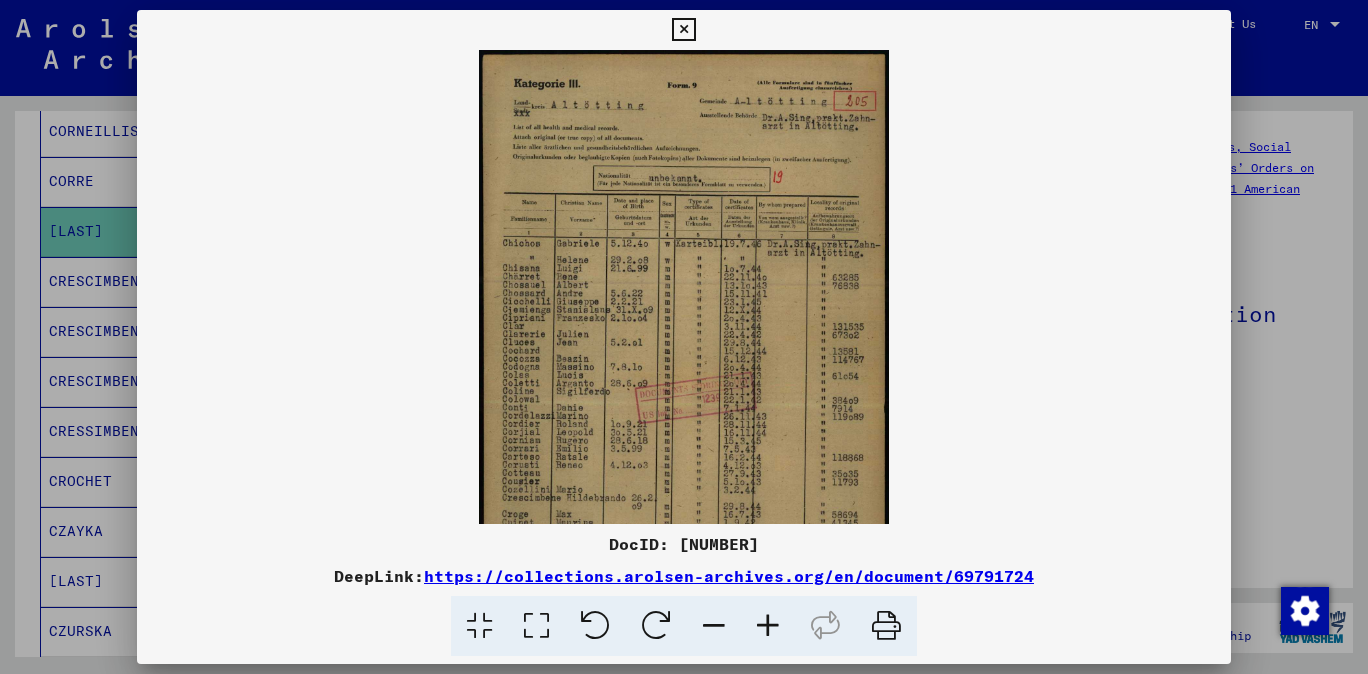 click at bounding box center [768, 626] 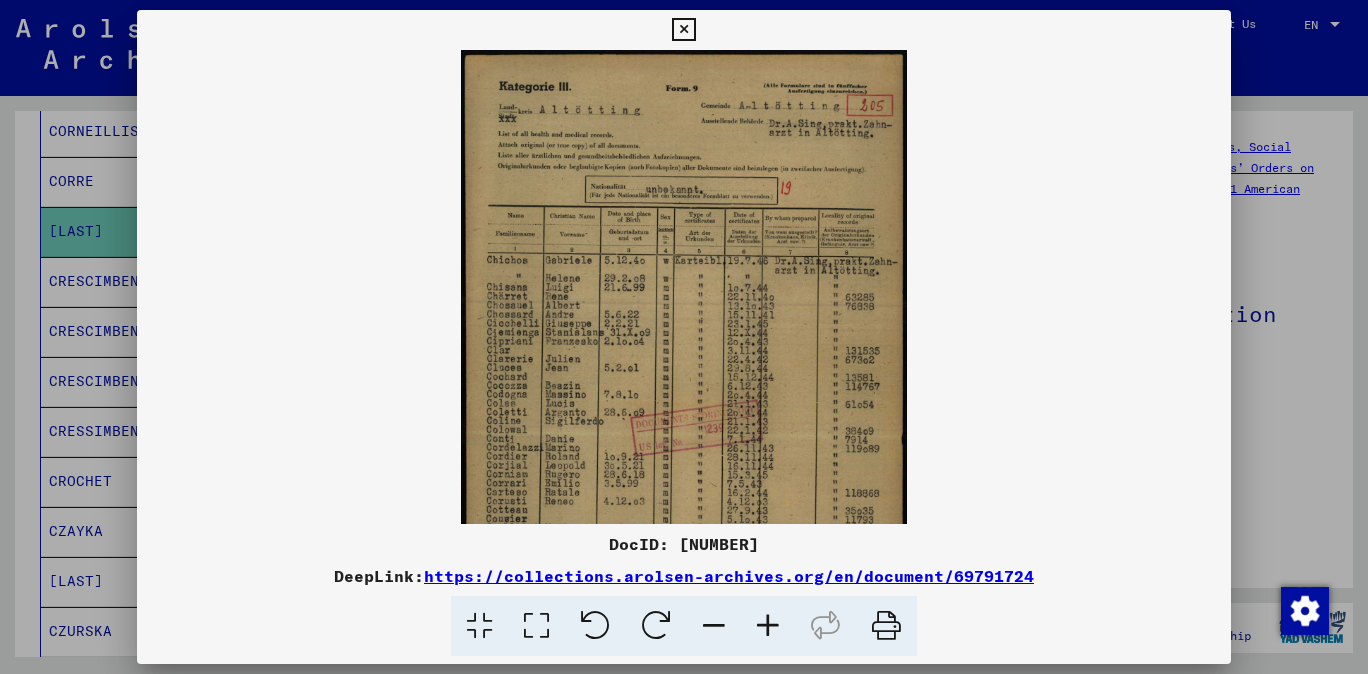 click at bounding box center (768, 626) 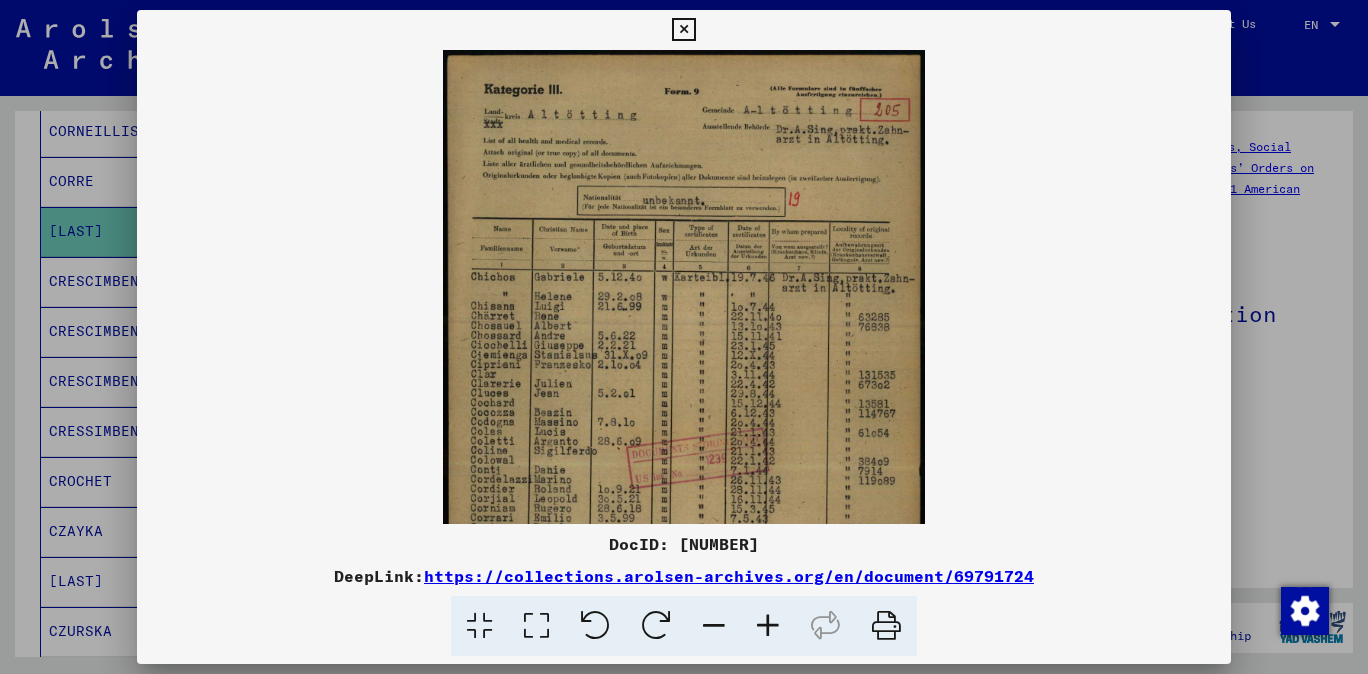 click at bounding box center [768, 626] 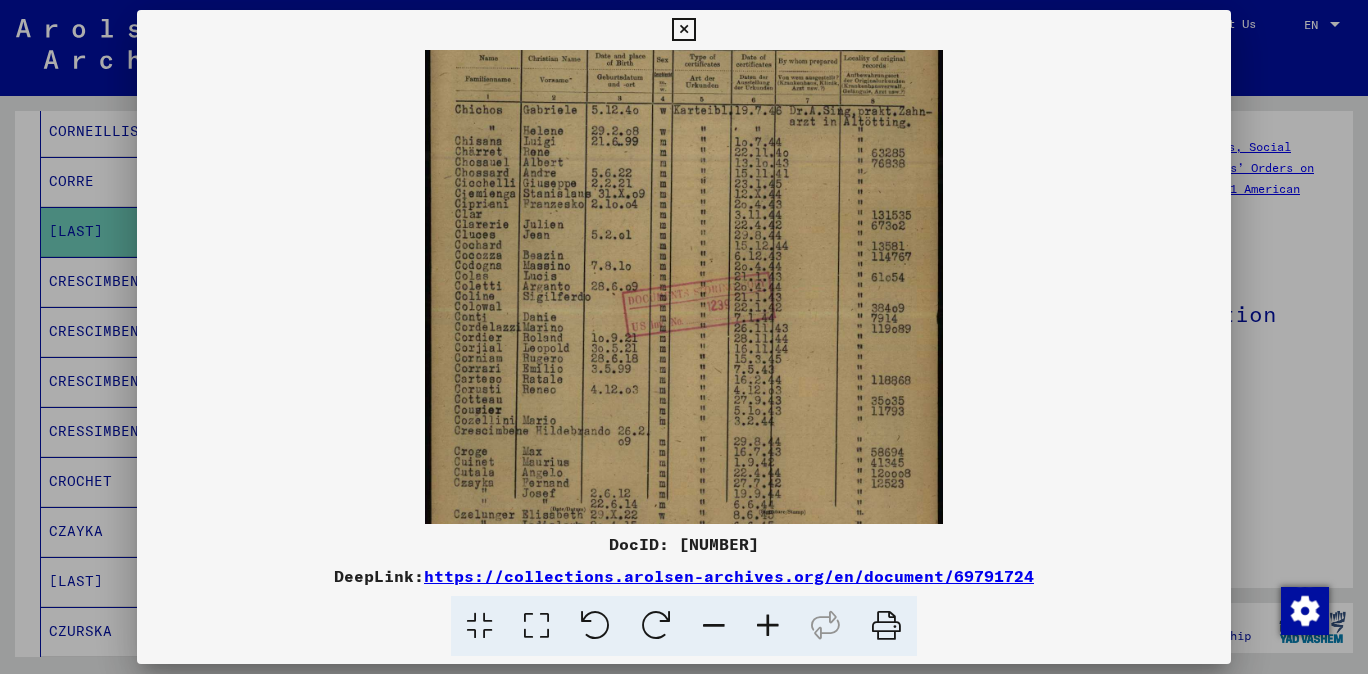 drag, startPoint x: 680, startPoint y: 473, endPoint x: 734, endPoint y: 291, distance: 189.84204 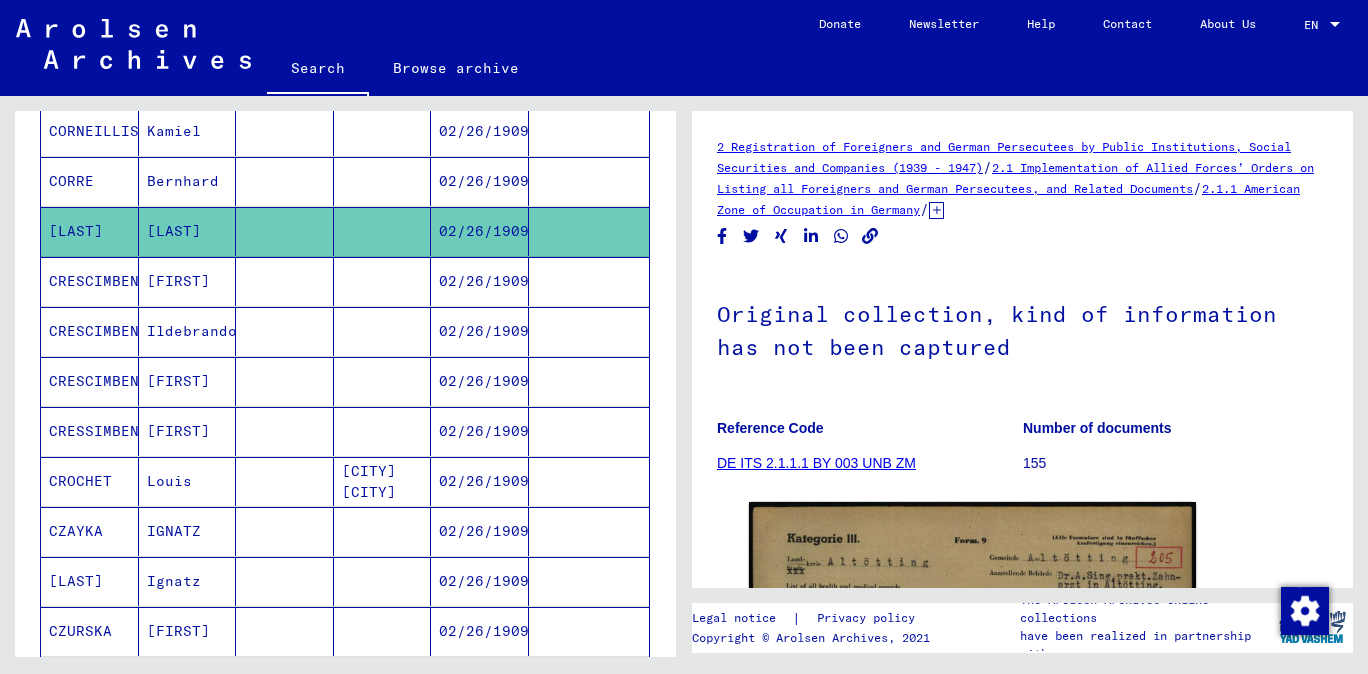 click on "CRESCIMBENI" at bounding box center [90, 331] 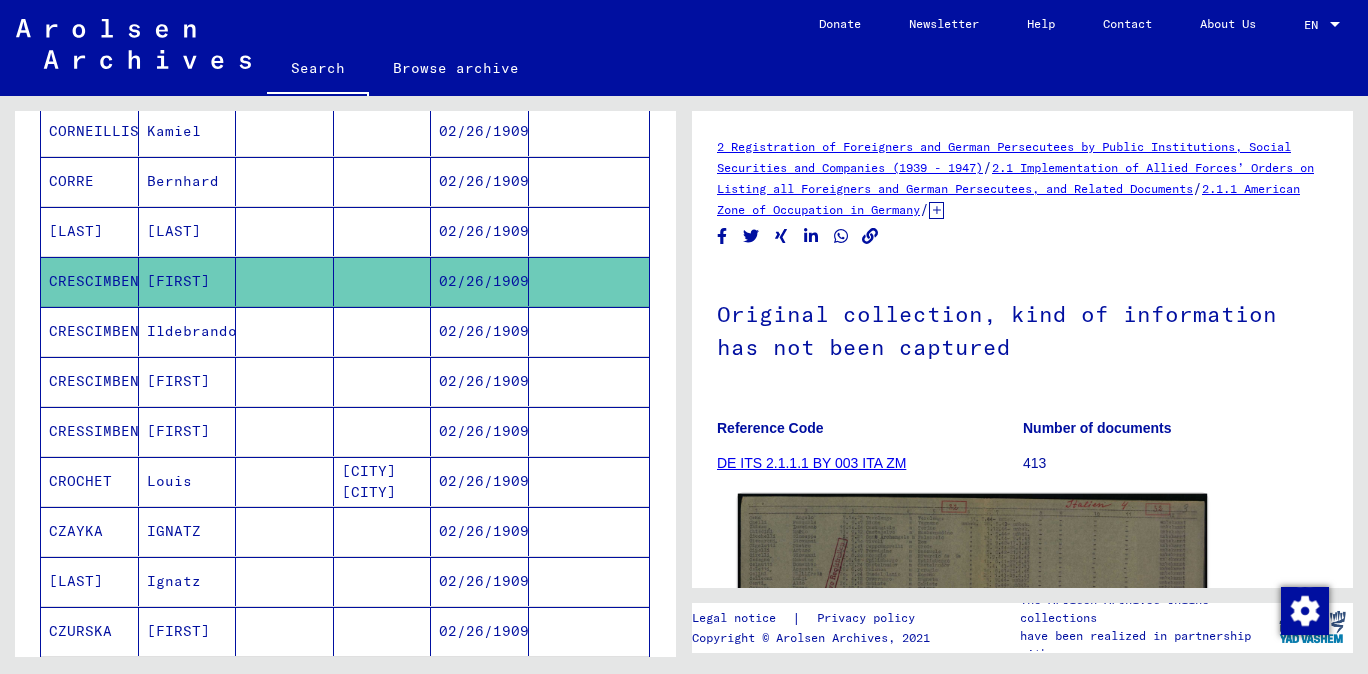 click 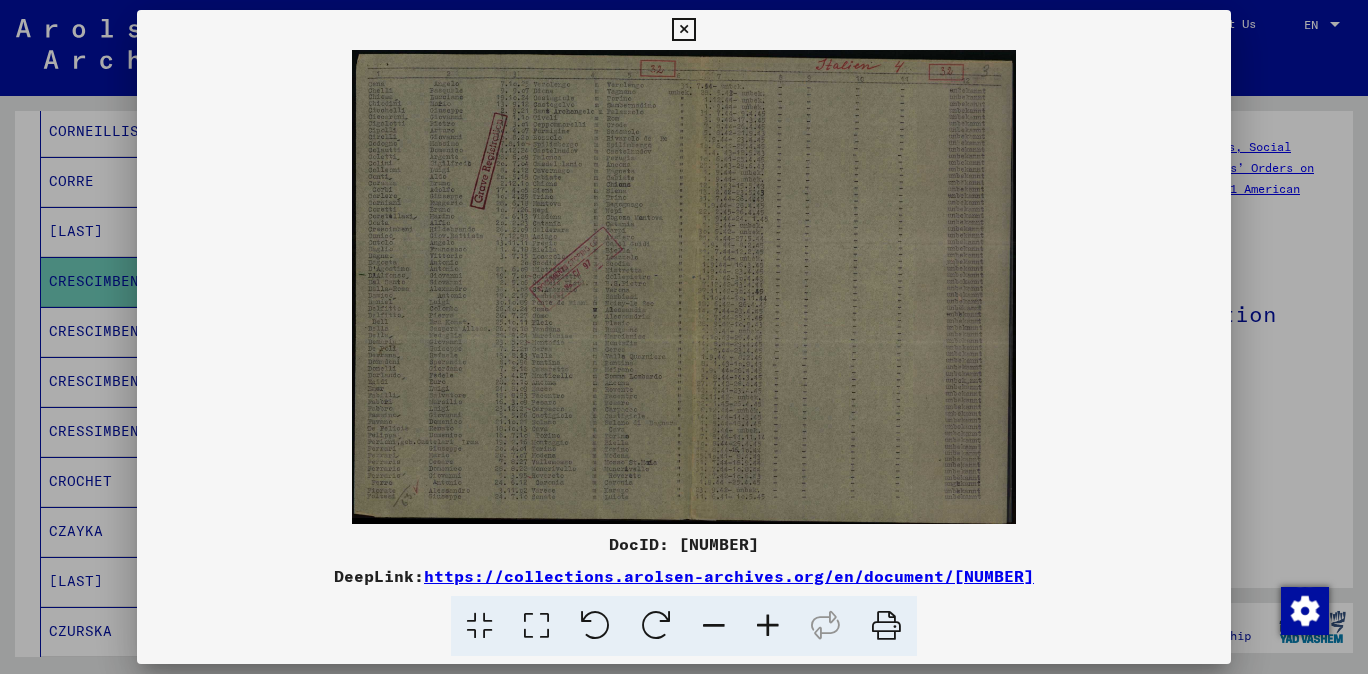click at bounding box center (768, 626) 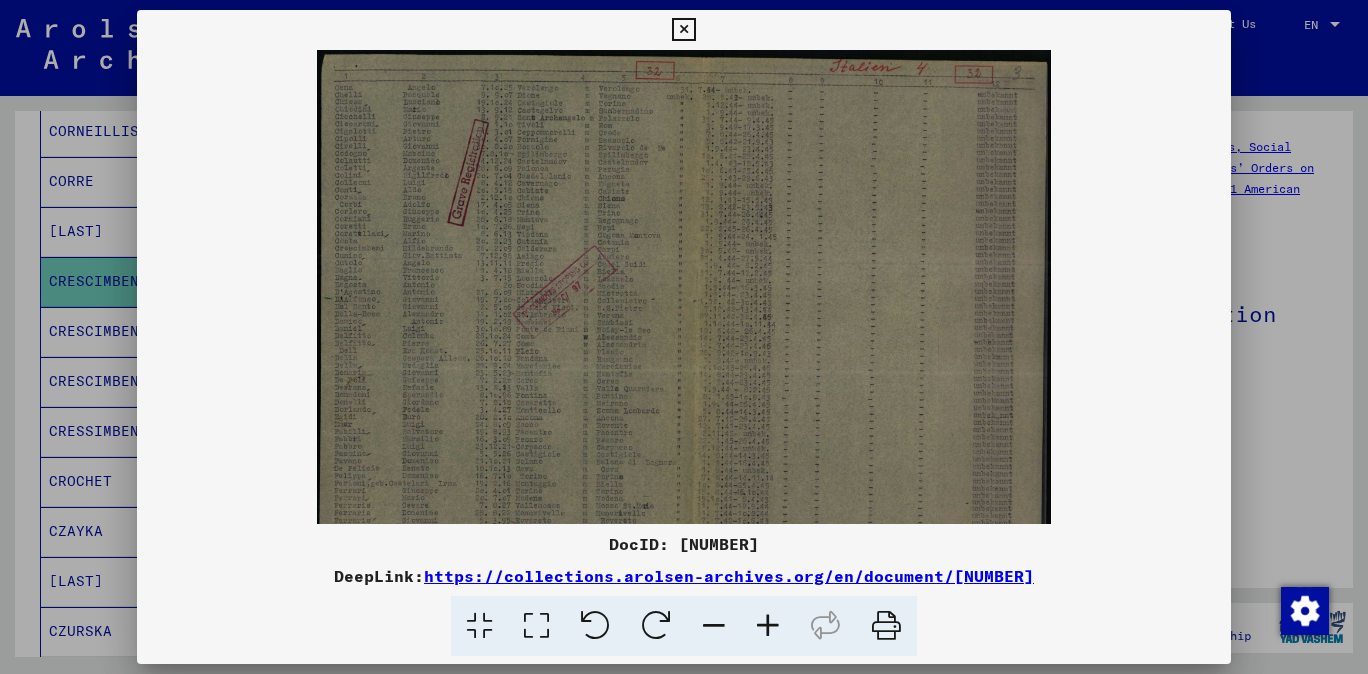 click at bounding box center [768, 626] 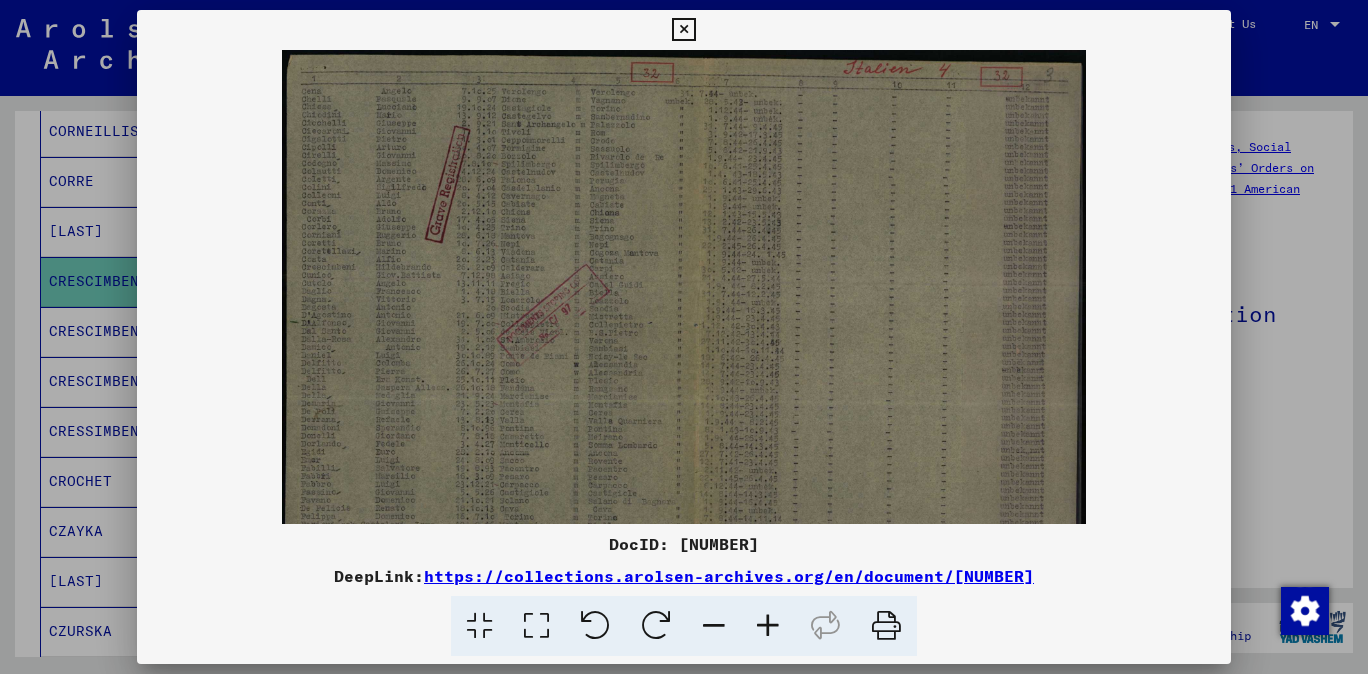 click at bounding box center [768, 626] 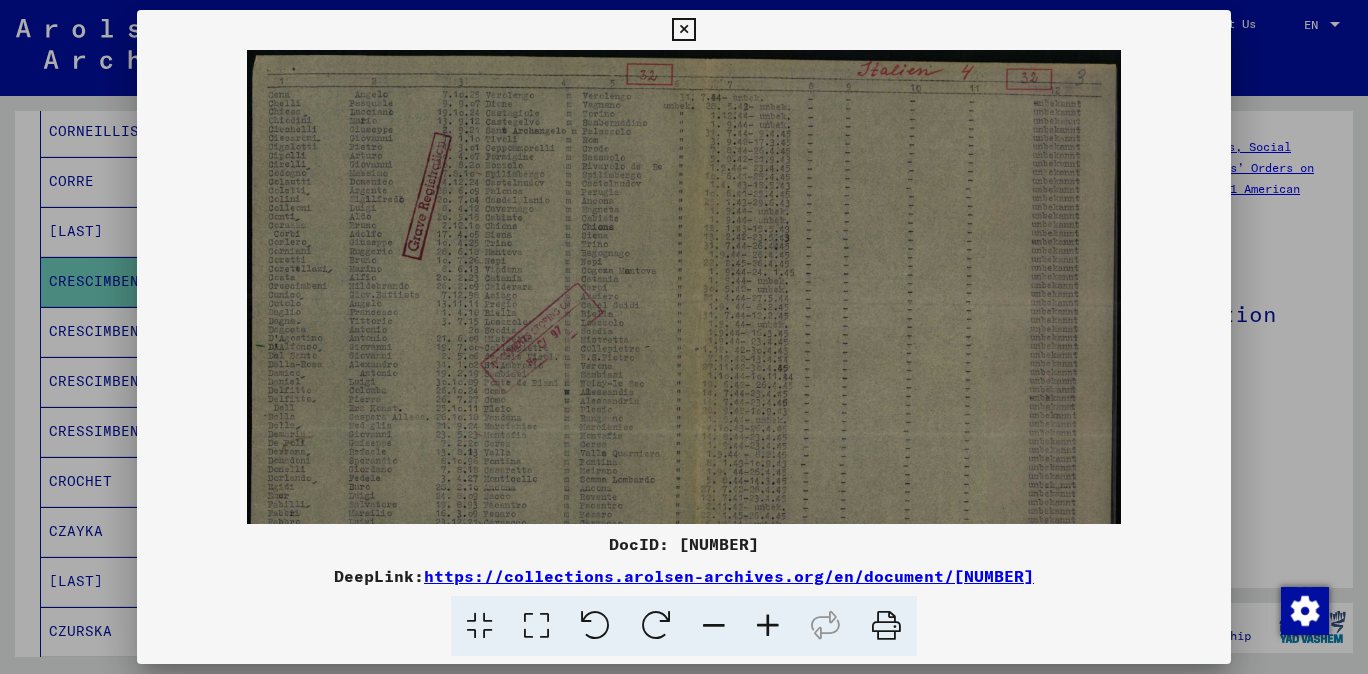 click at bounding box center [768, 626] 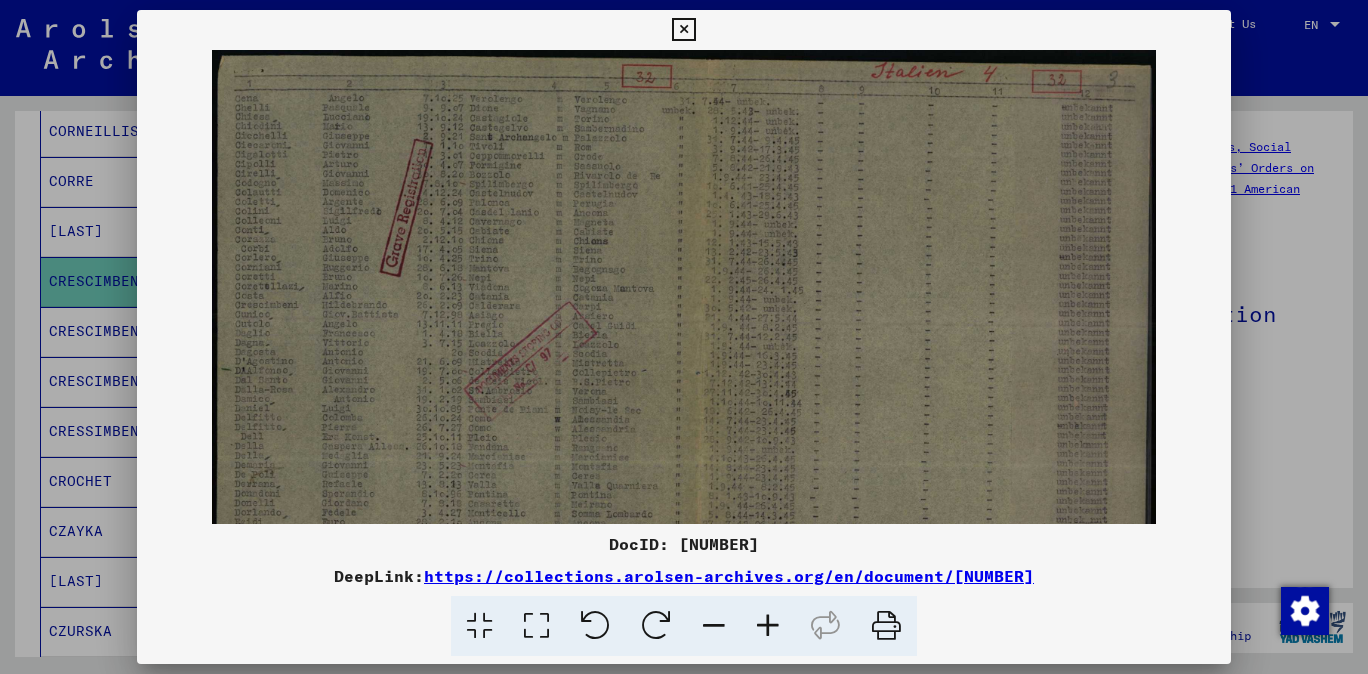 click at bounding box center (768, 626) 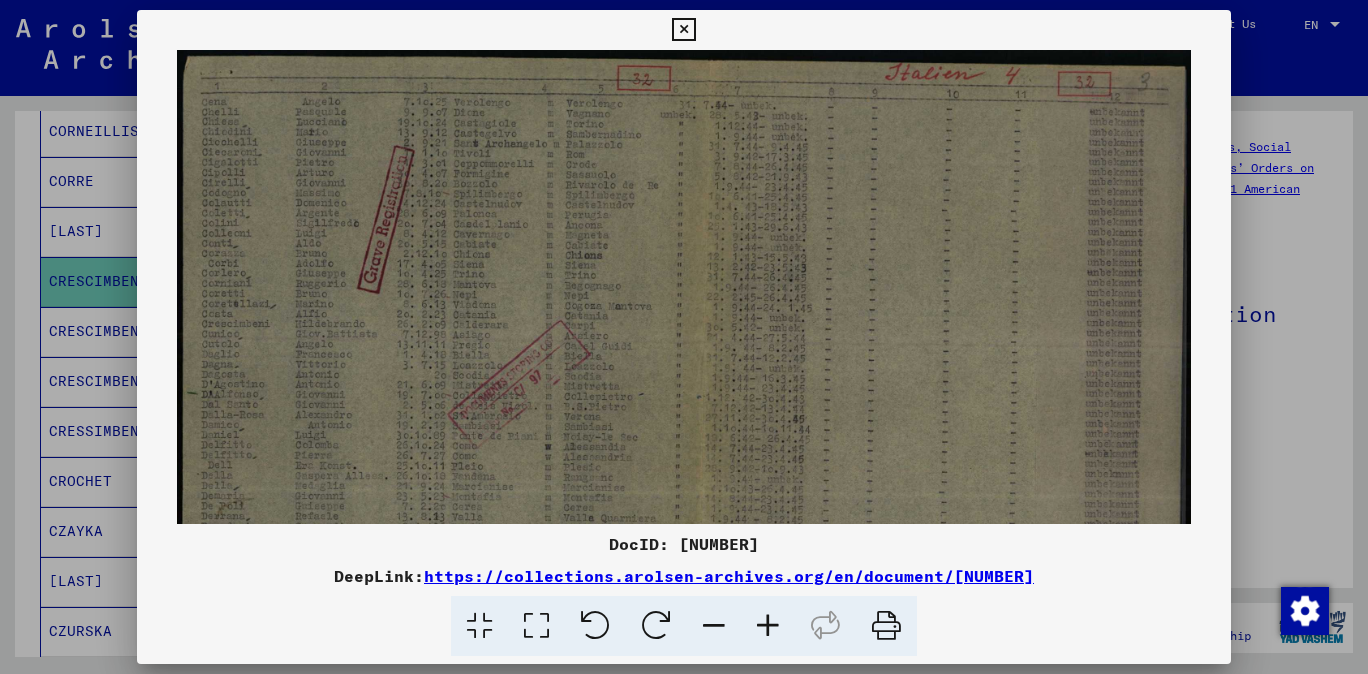 click at bounding box center (768, 626) 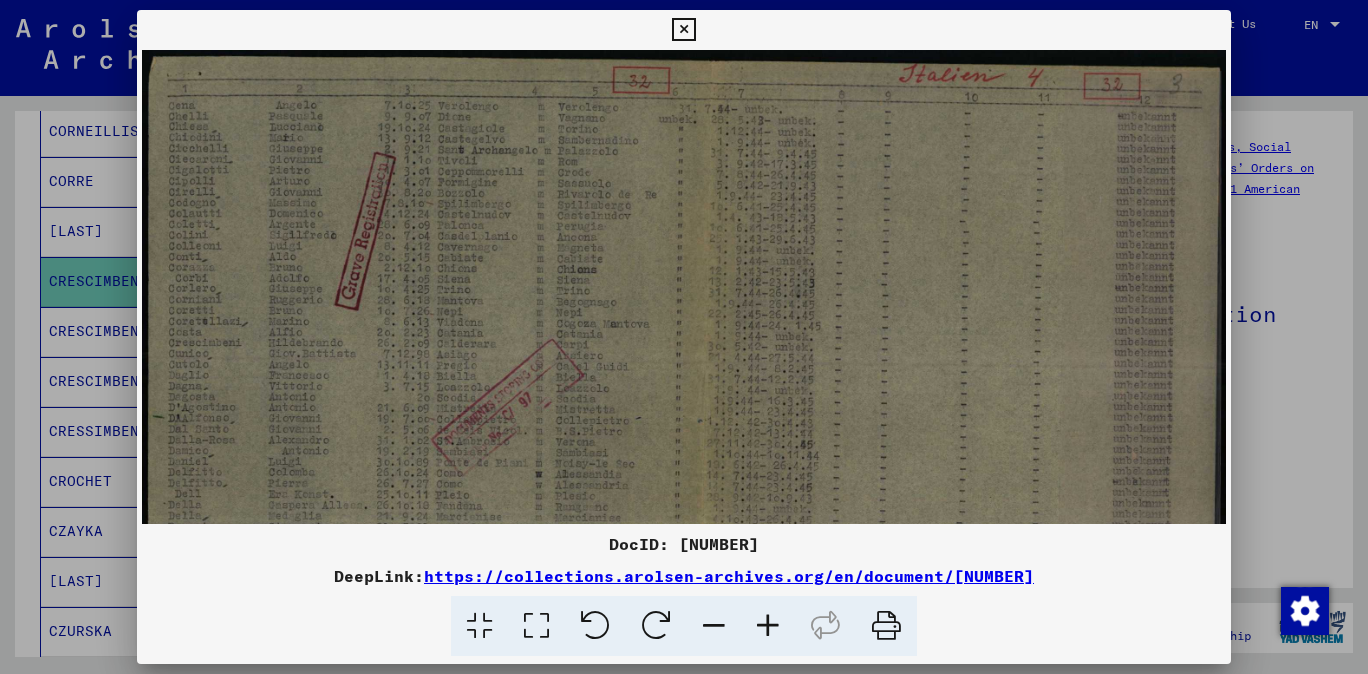 click at bounding box center (768, 626) 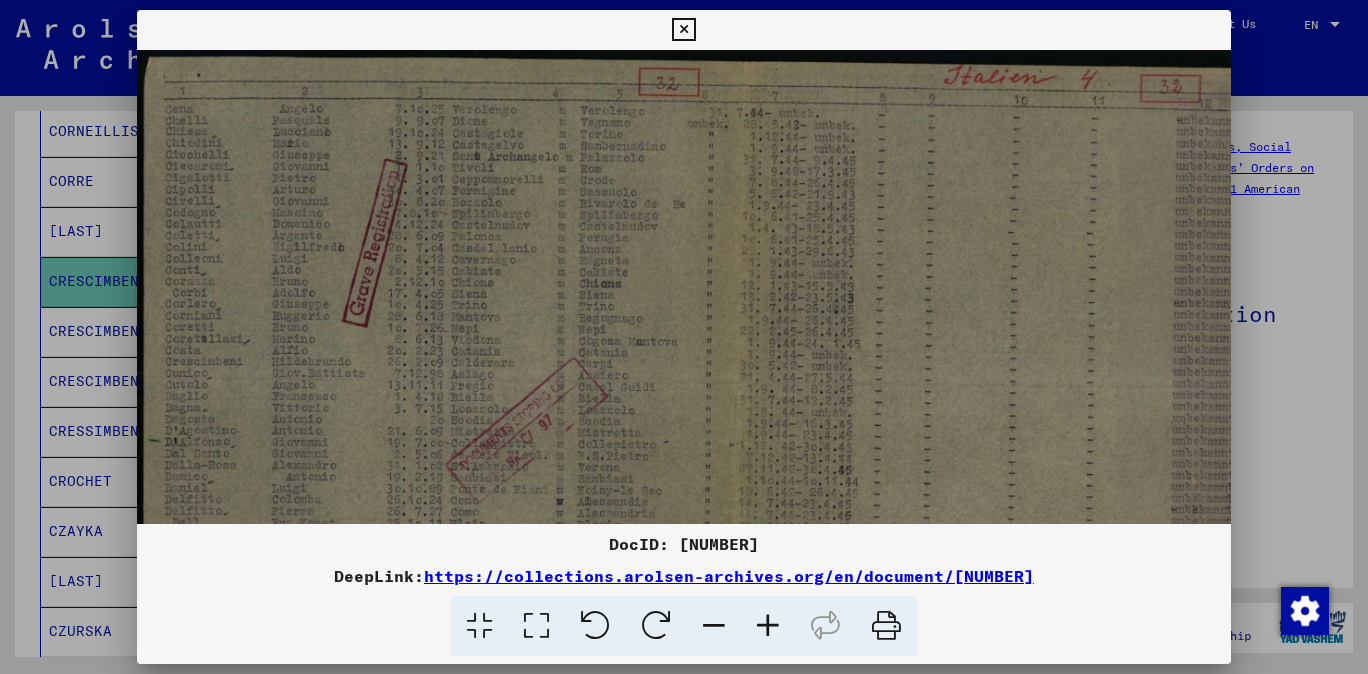 click at bounding box center [768, 626] 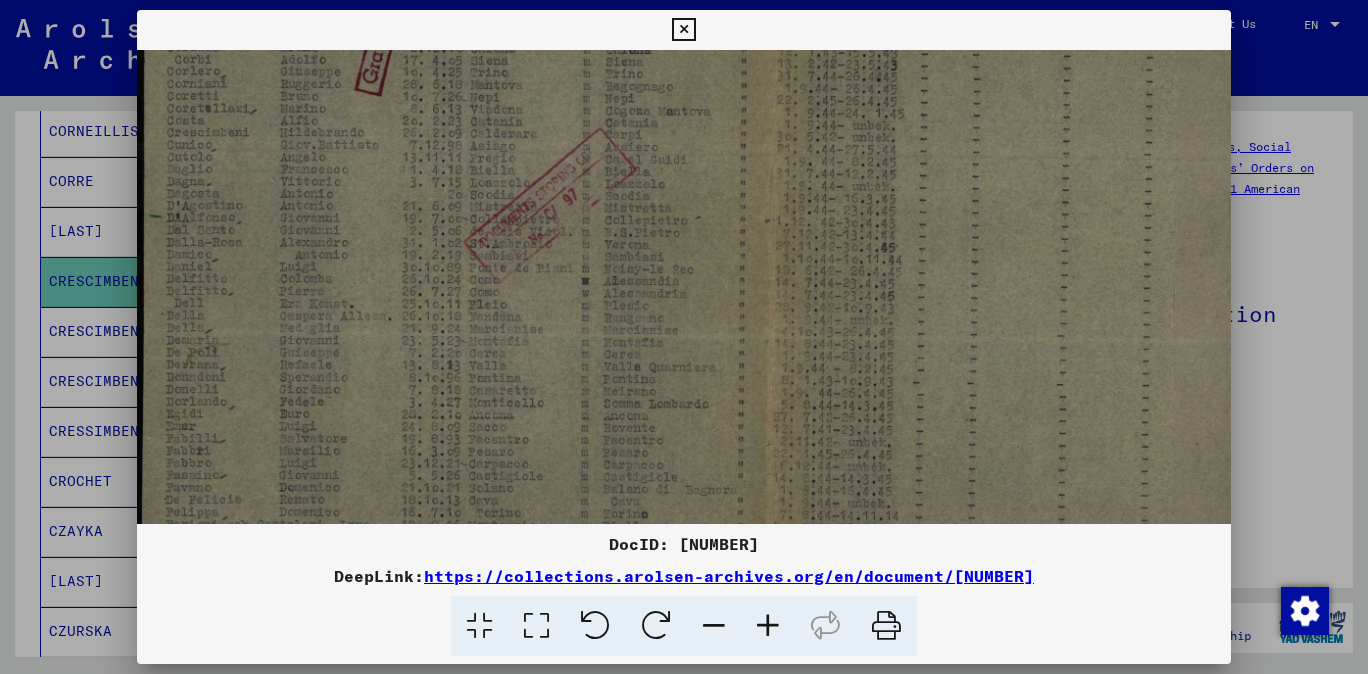 scroll, scrollTop: 263, scrollLeft: 0, axis: vertical 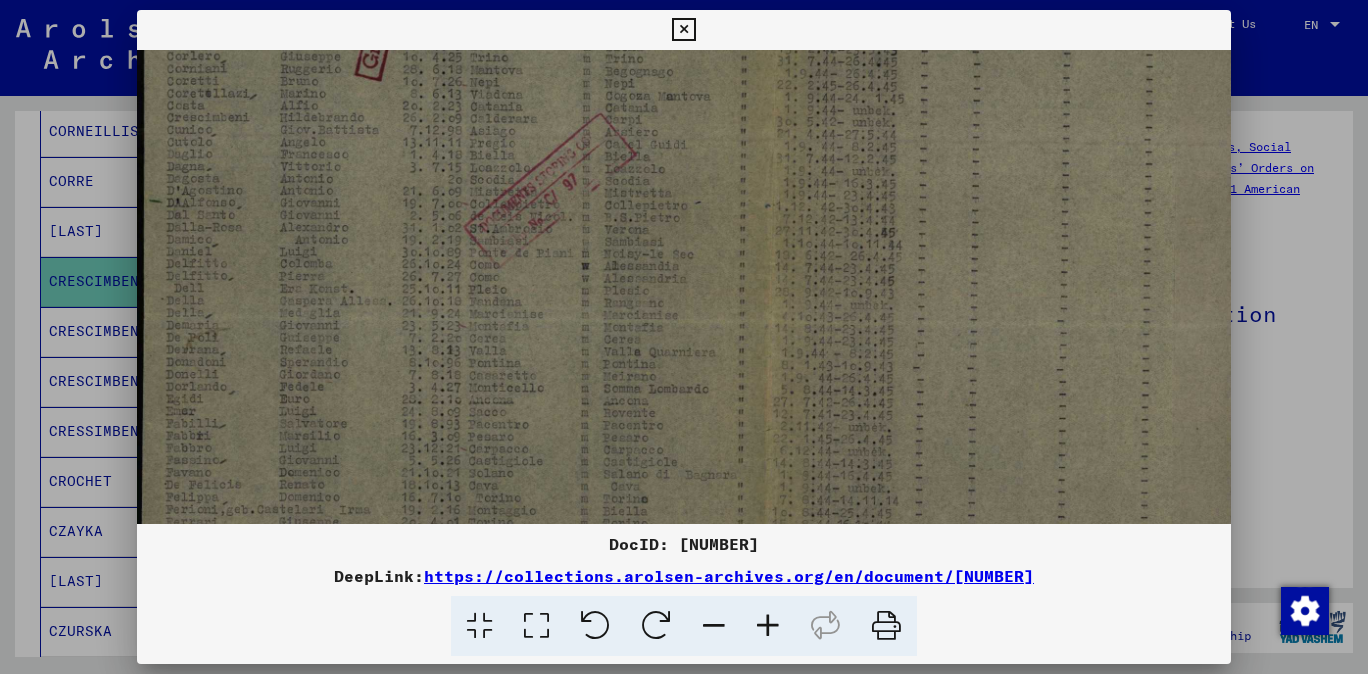 drag, startPoint x: 317, startPoint y: 428, endPoint x: 390, endPoint y: 165, distance: 272.9432 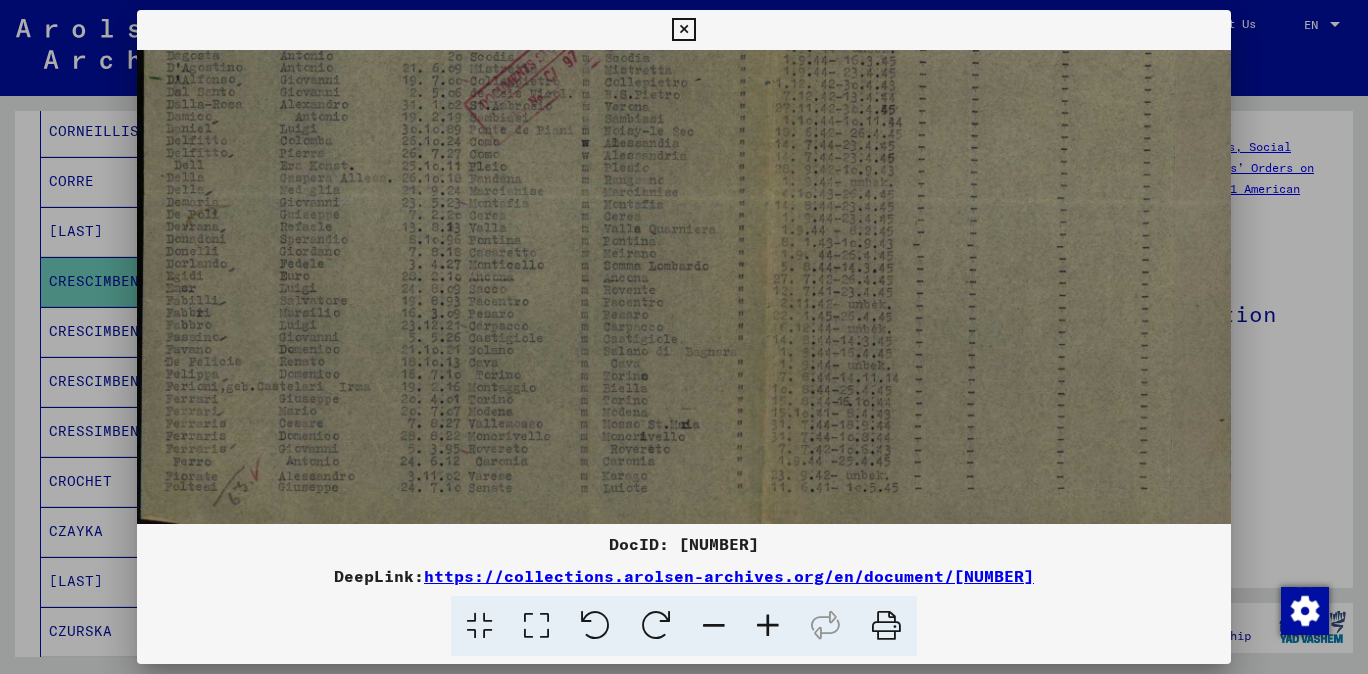 scroll, scrollTop: 388, scrollLeft: 0, axis: vertical 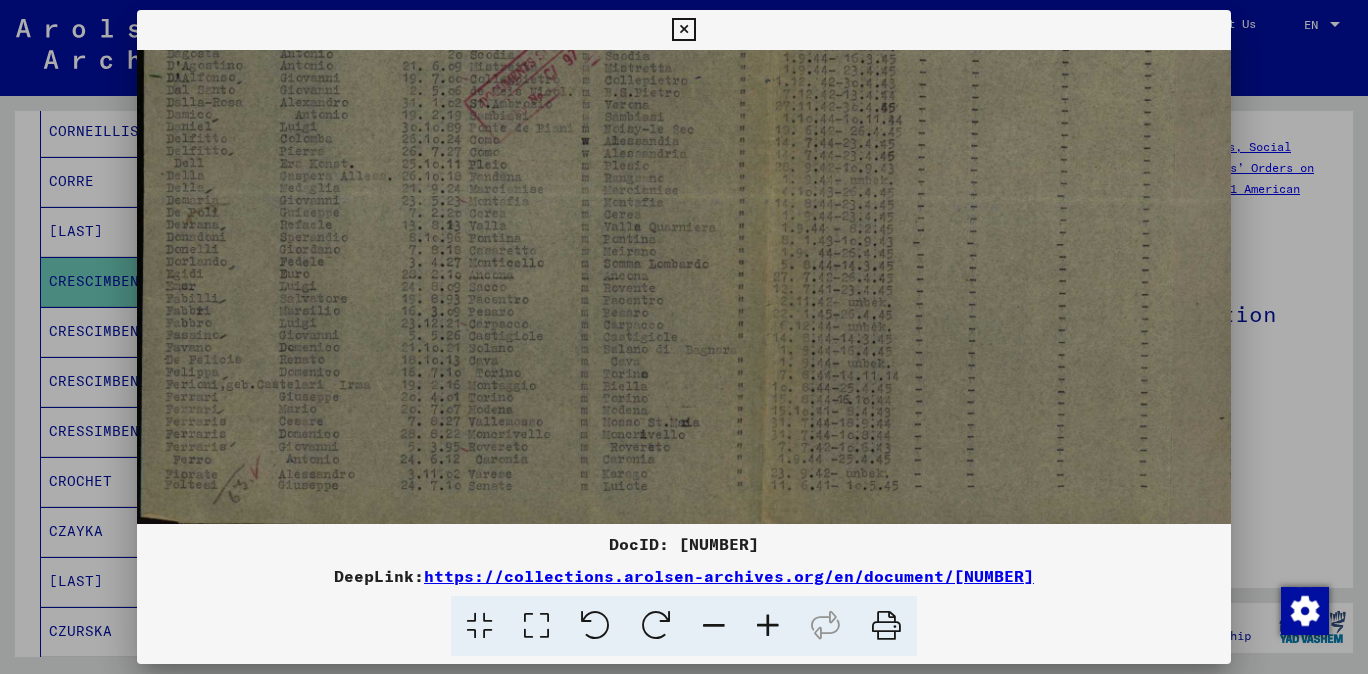 drag, startPoint x: 336, startPoint y: 458, endPoint x: 574, endPoint y: 325, distance: 272.64078 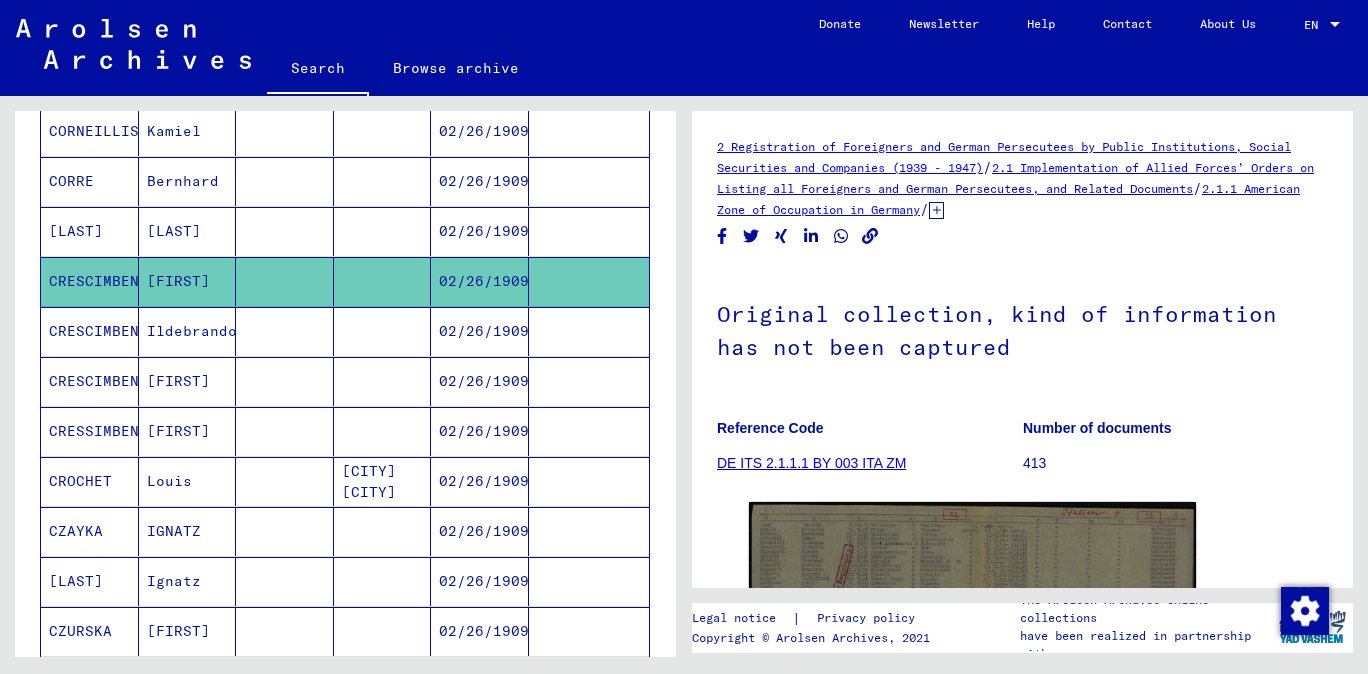 click on "CRESCIMBENI" at bounding box center (90, 381) 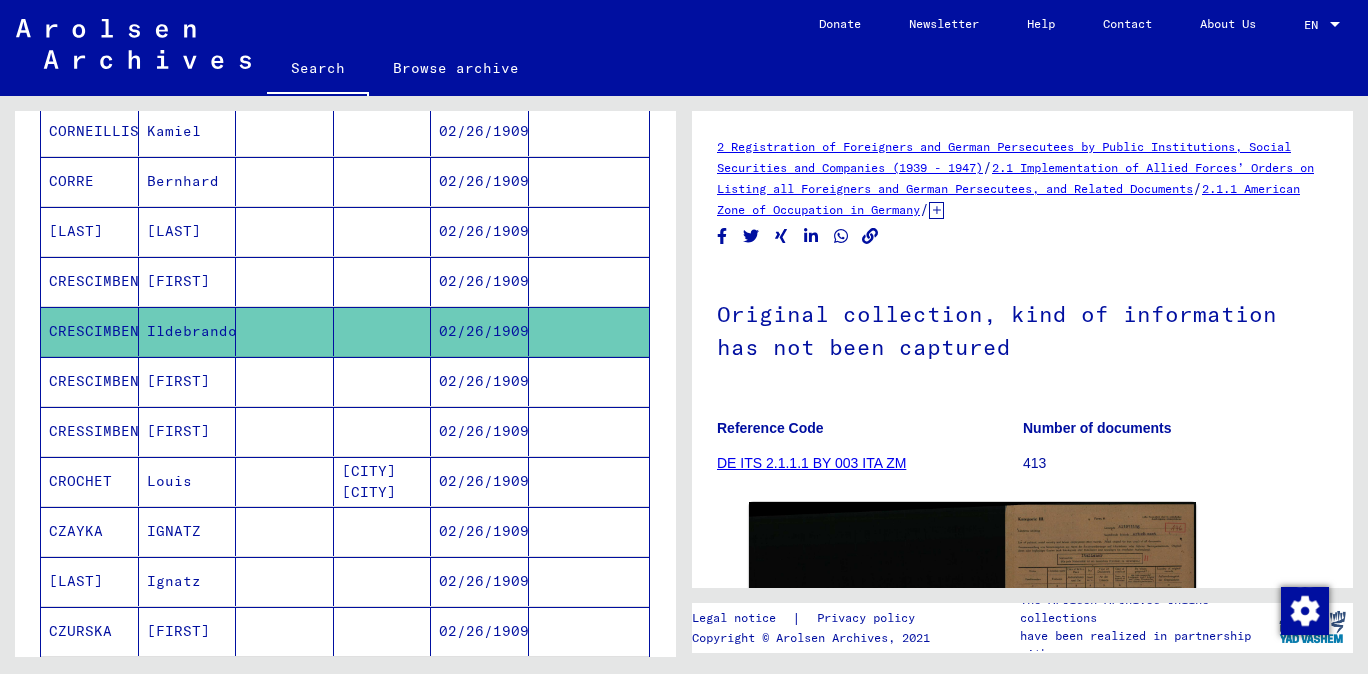 click on "CRESCIMBENI" at bounding box center [90, 431] 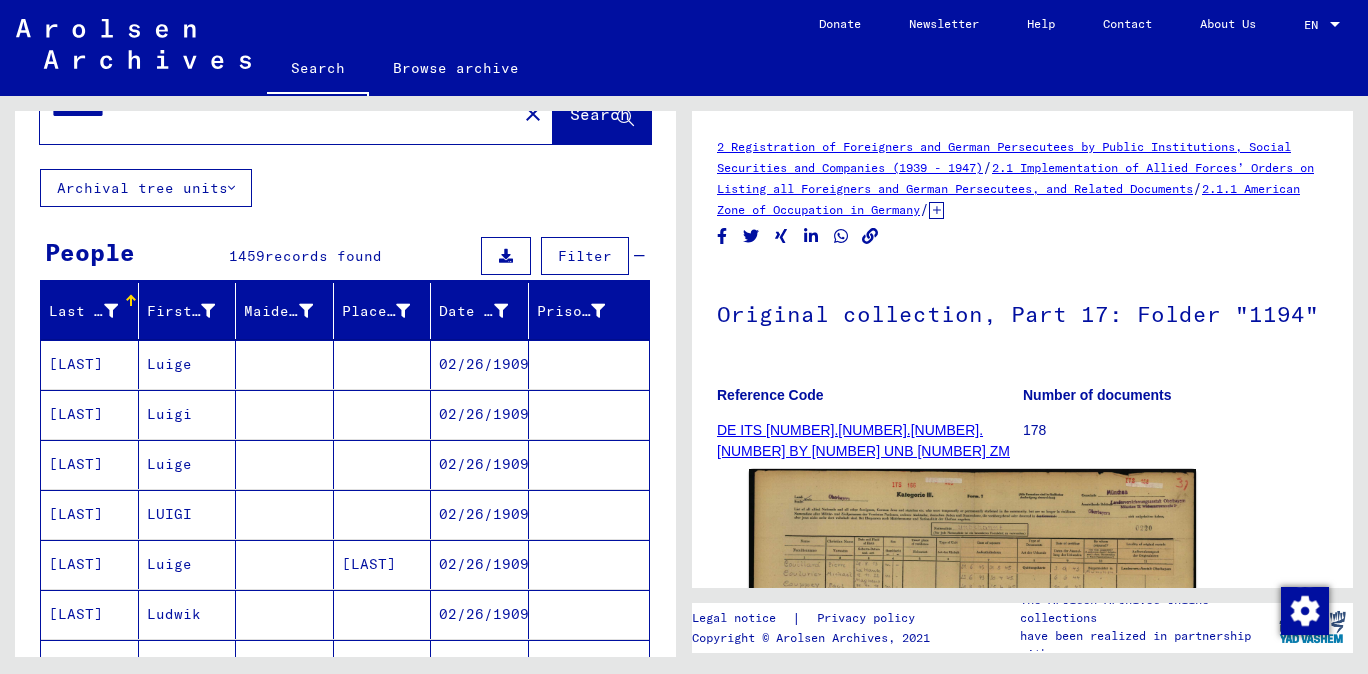 scroll, scrollTop: 0, scrollLeft: 0, axis: both 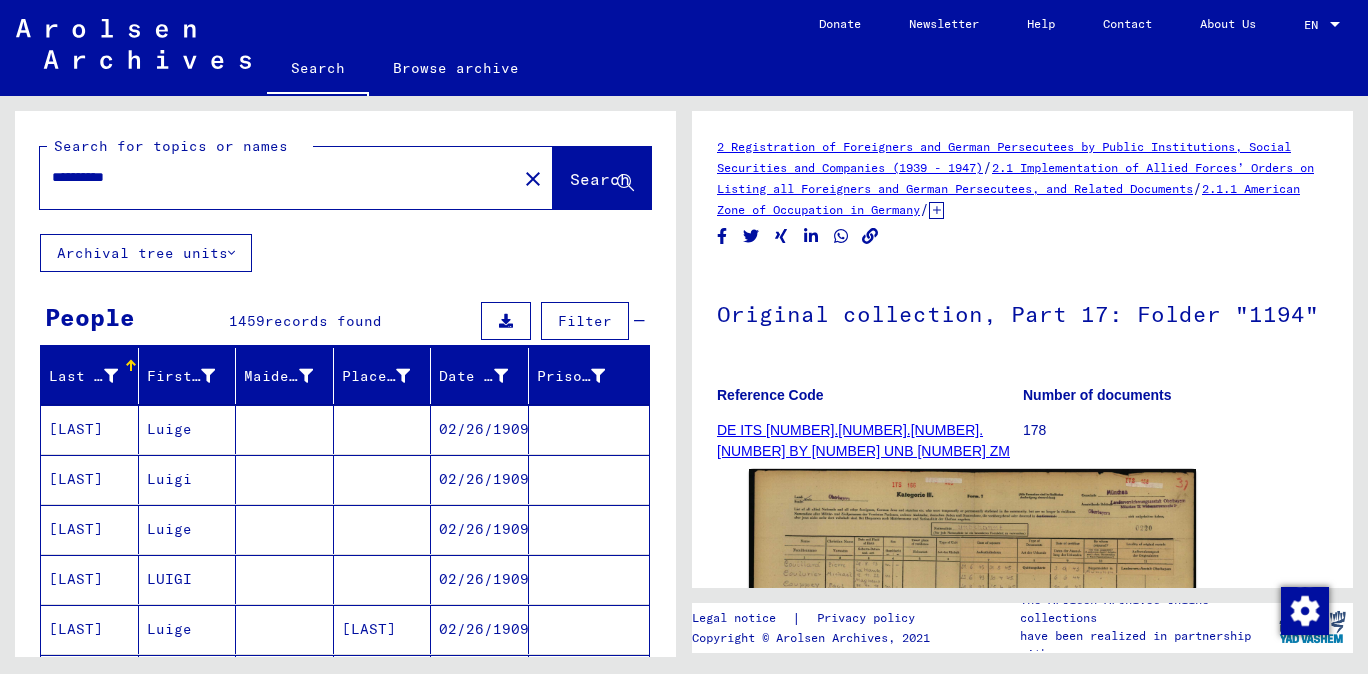 click on "**********" at bounding box center (278, 177) 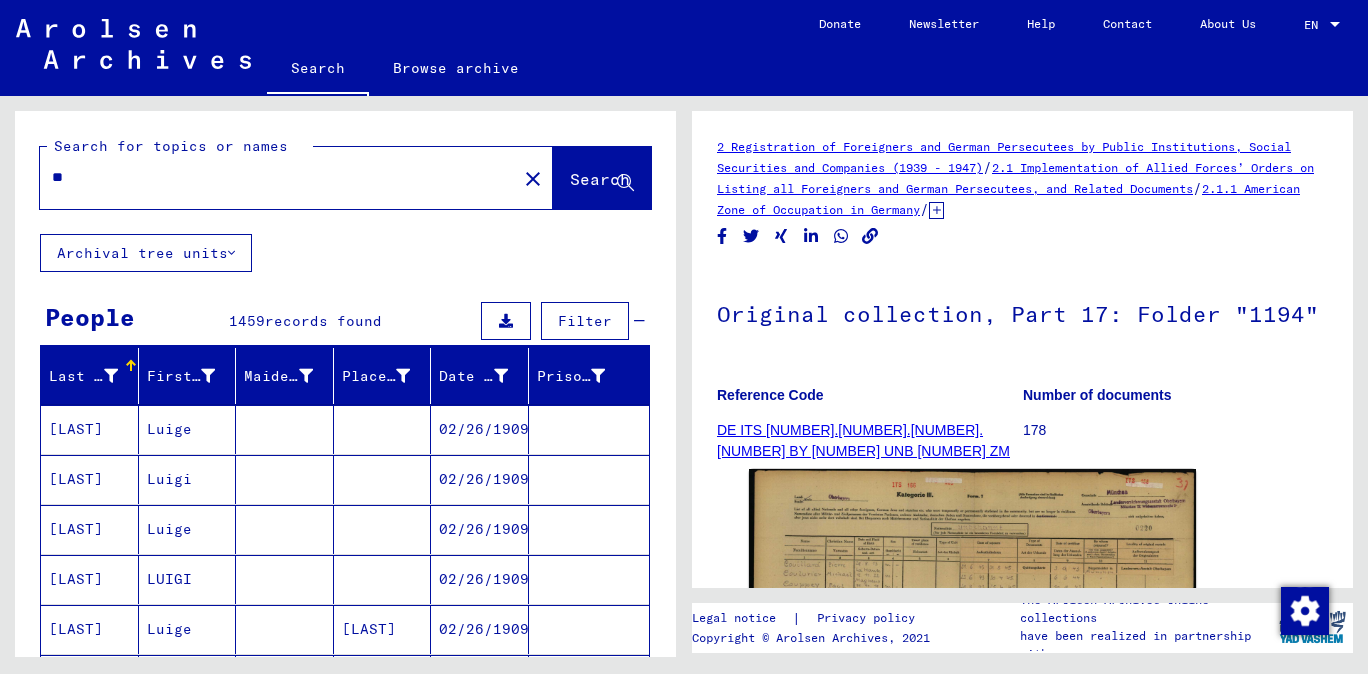 type on "*" 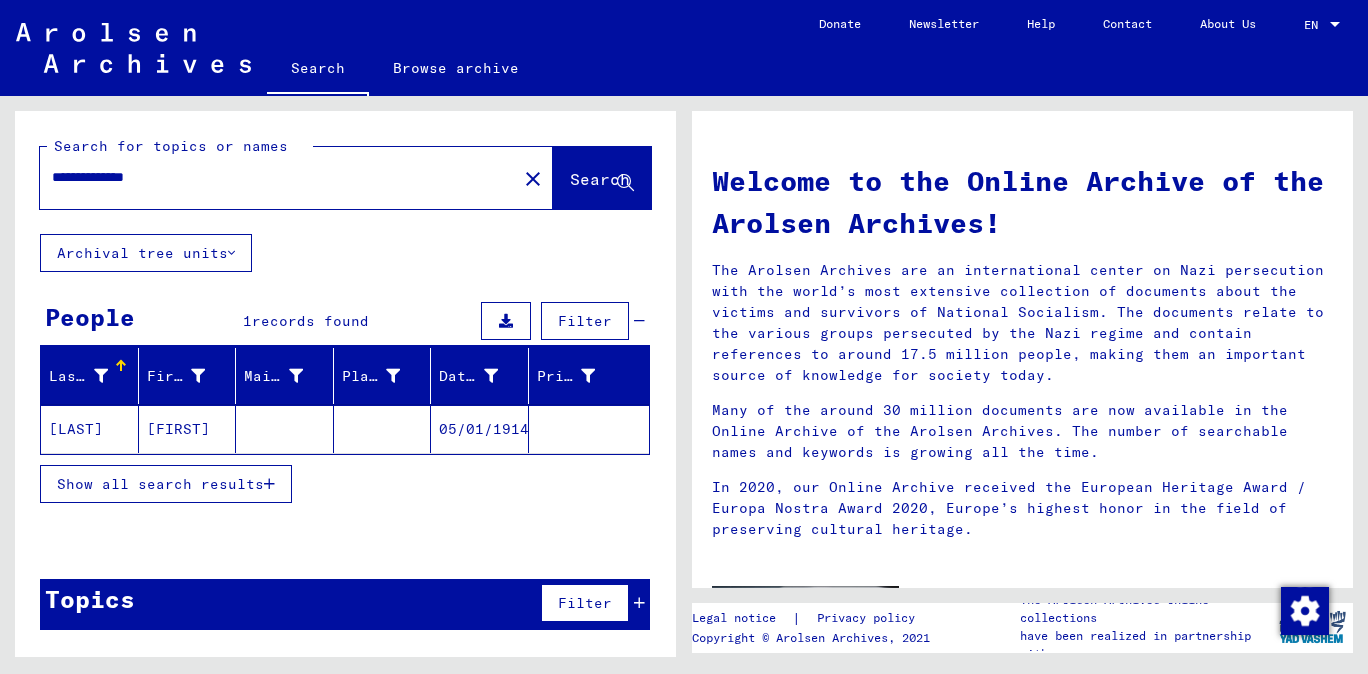 click on "**********" at bounding box center [272, 177] 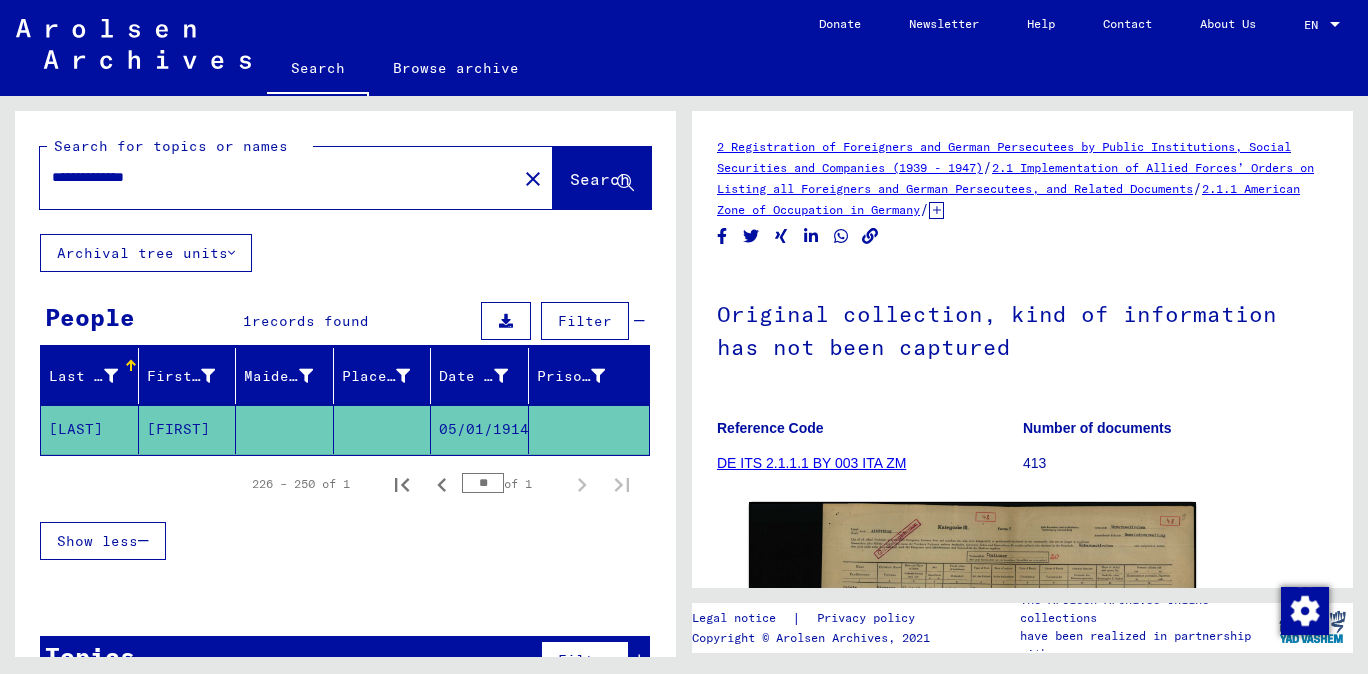 drag, startPoint x: 187, startPoint y: 181, endPoint x: 44, endPoint y: 174, distance: 143.17122 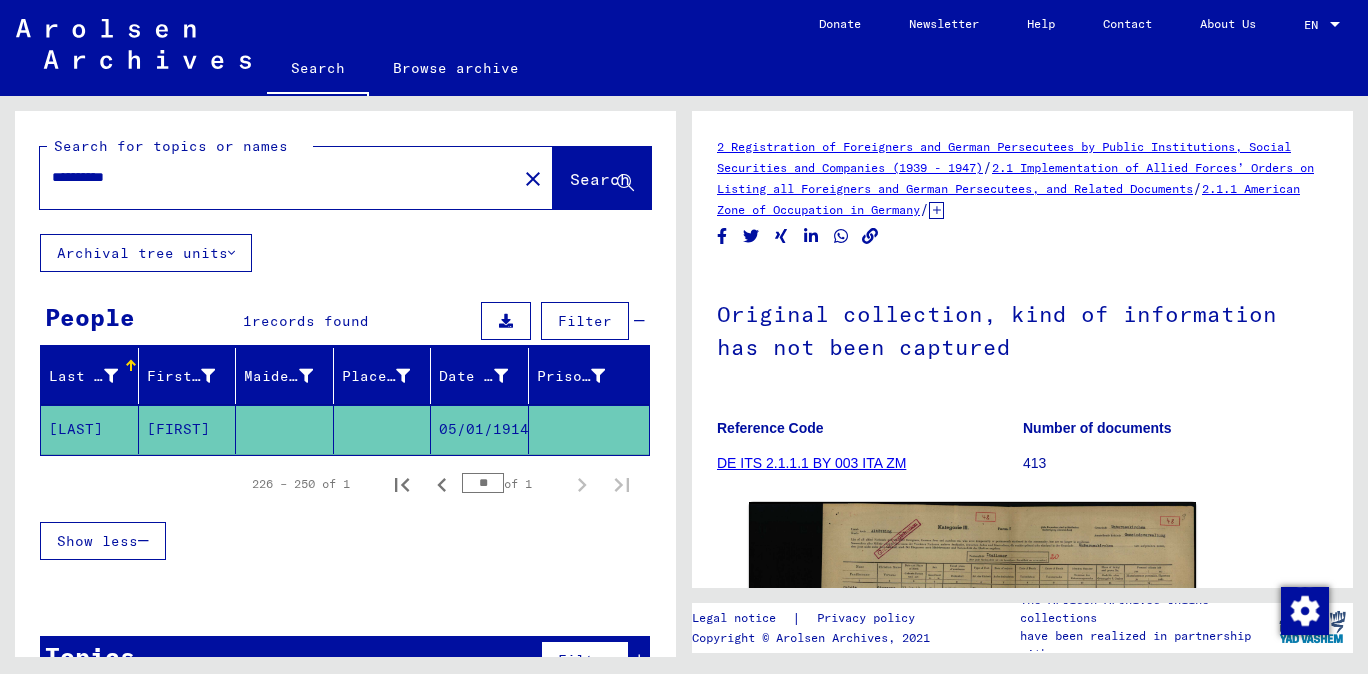 type on "**********" 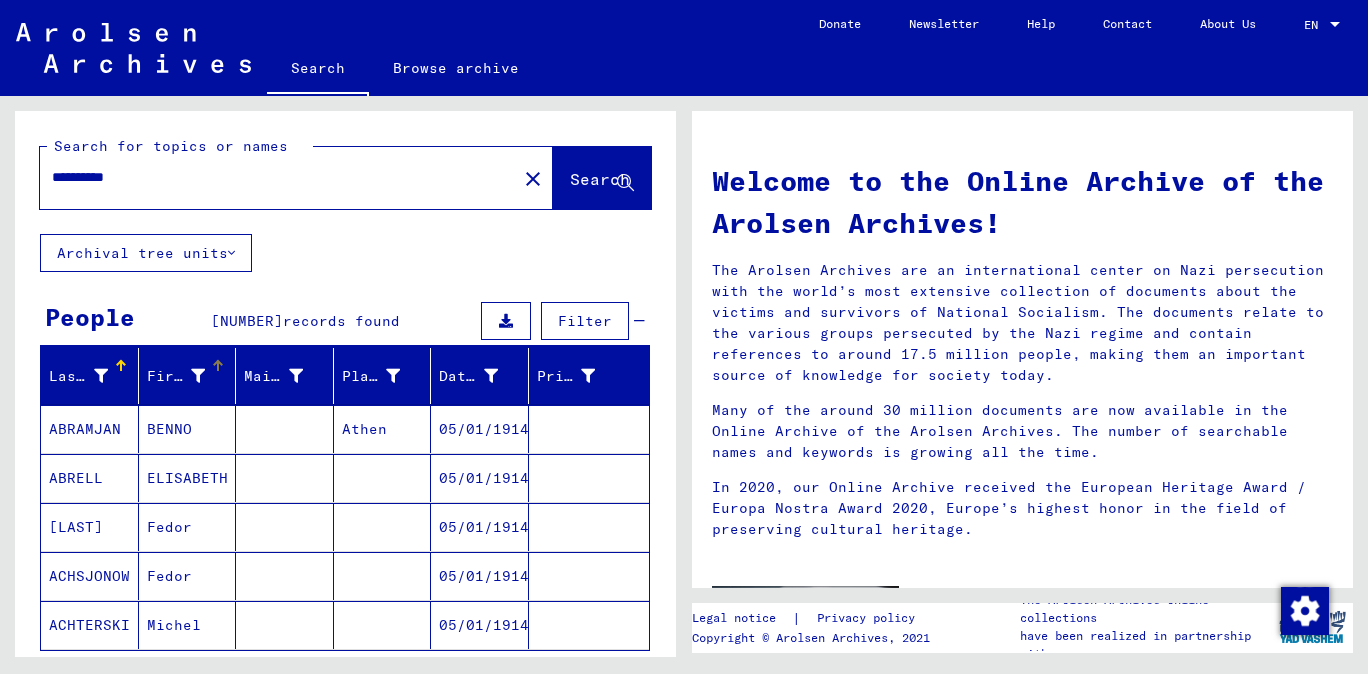 scroll, scrollTop: 441, scrollLeft: 0, axis: vertical 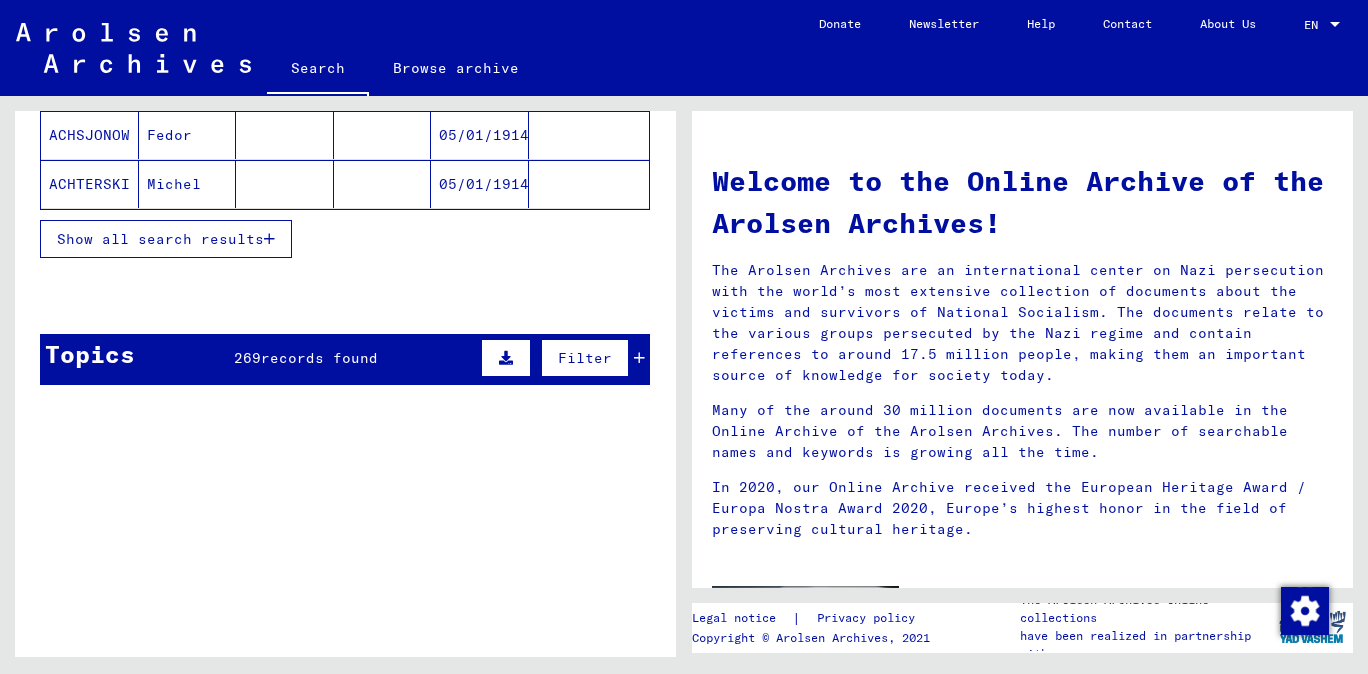 click on "Show all search results" at bounding box center (160, 239) 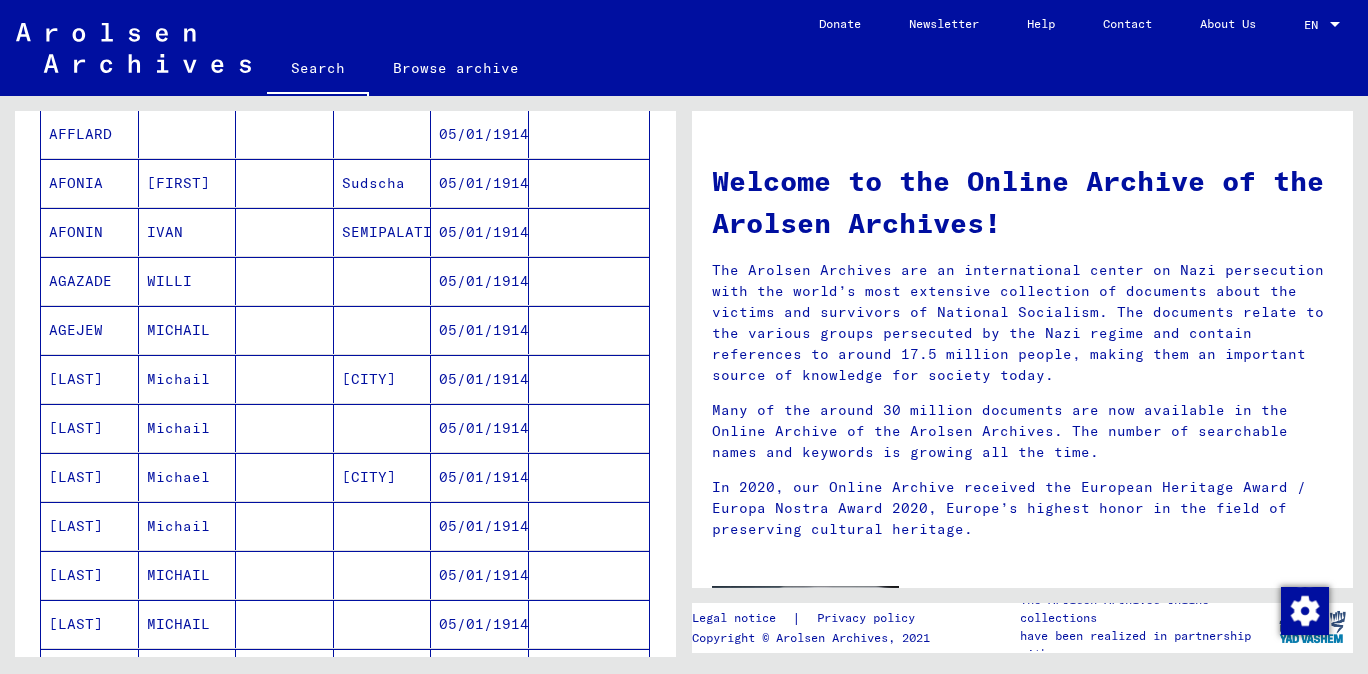 scroll, scrollTop: 1324, scrollLeft: 0, axis: vertical 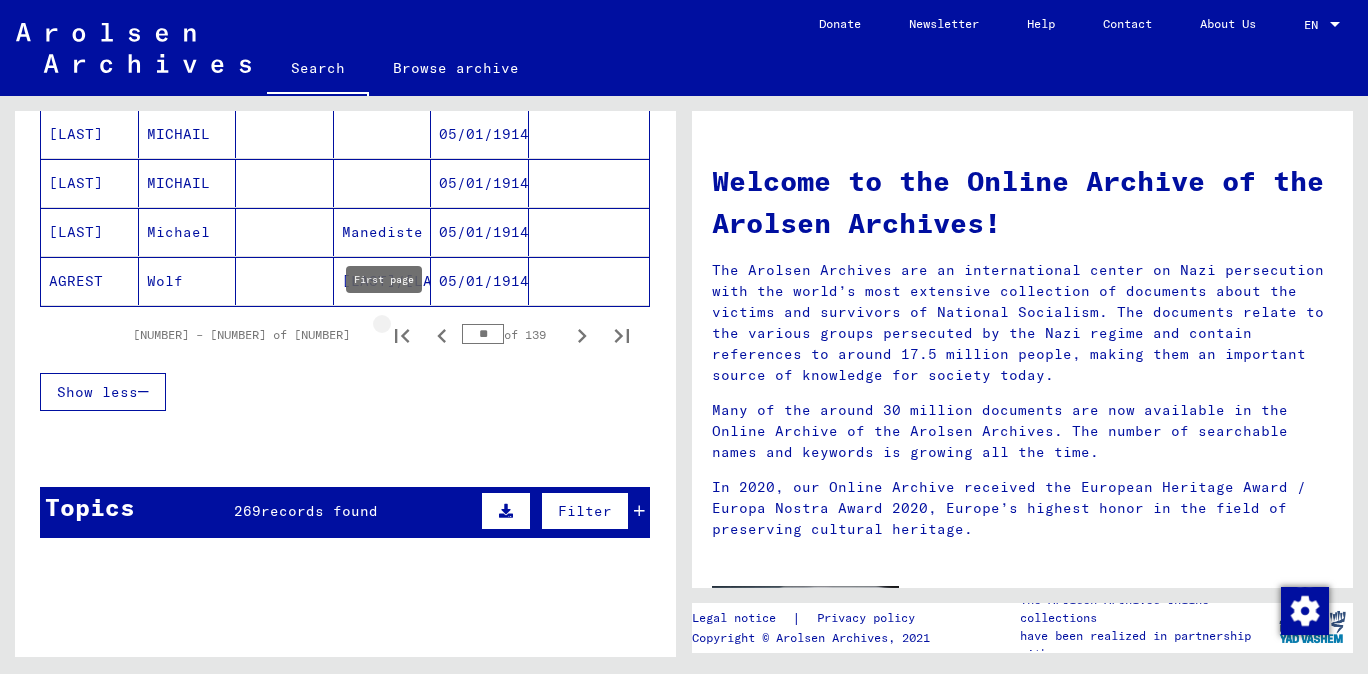 click 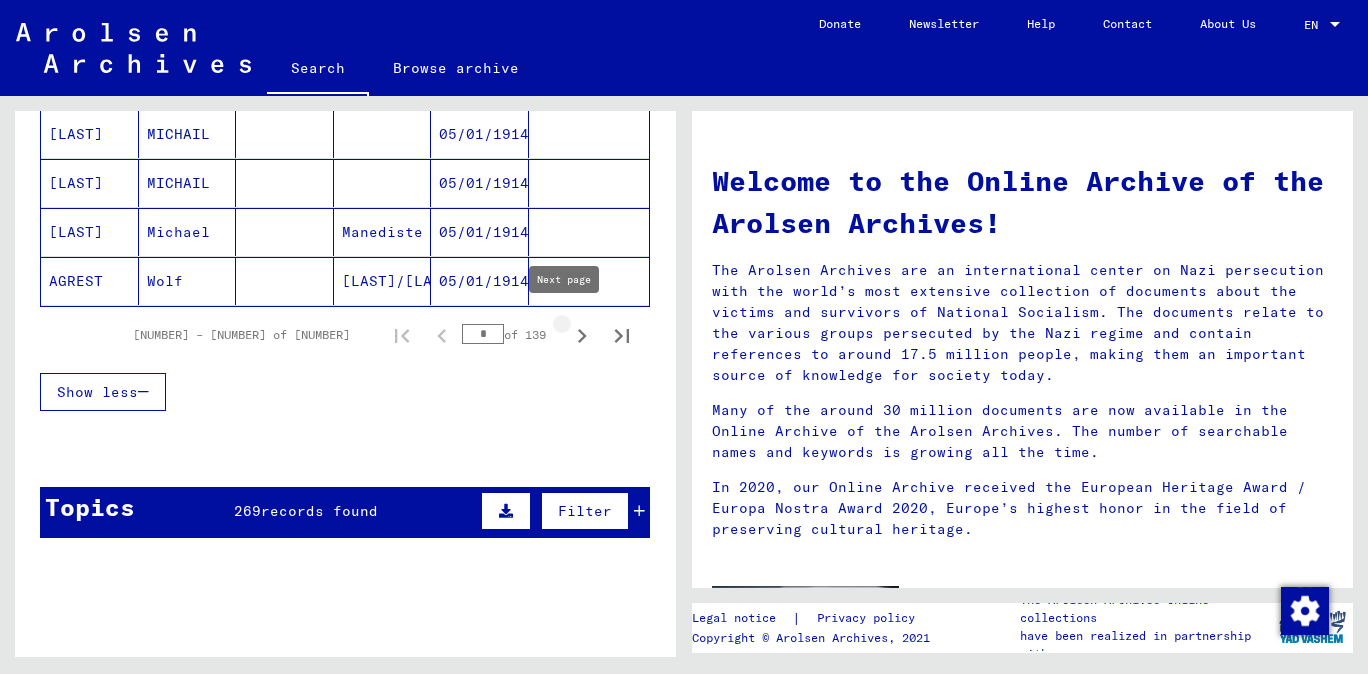 click 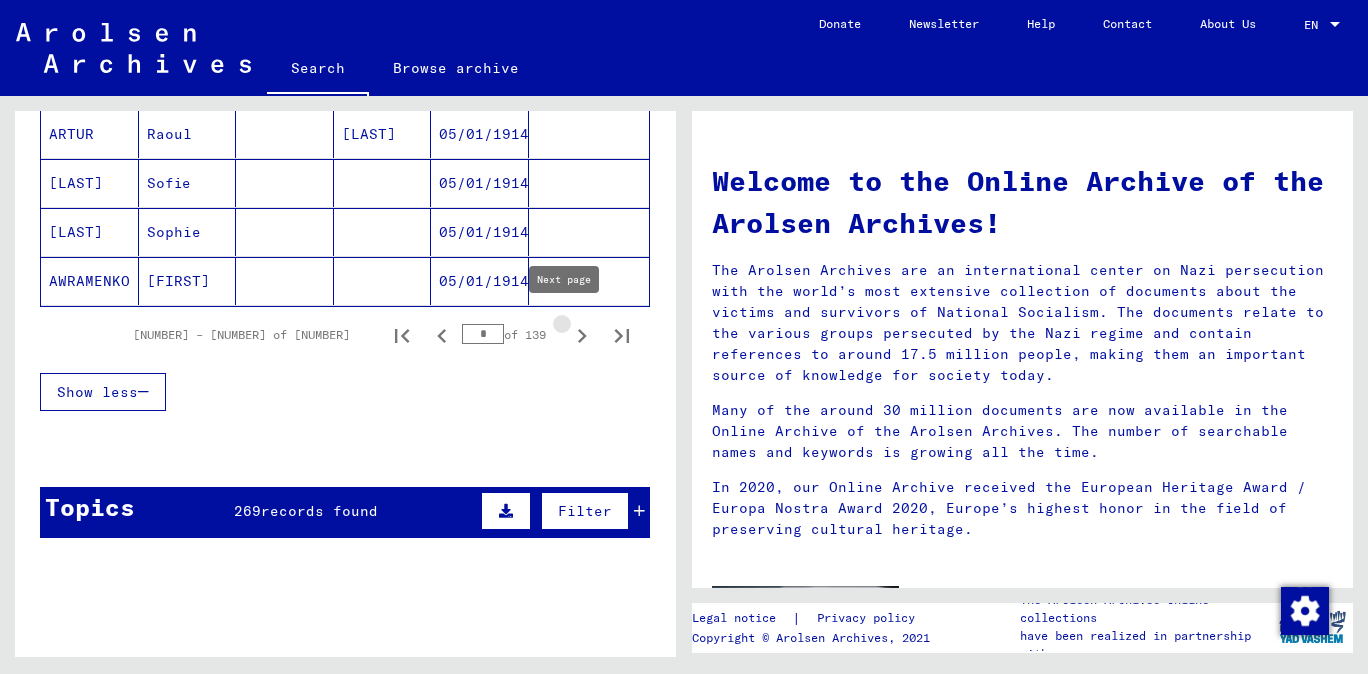 click 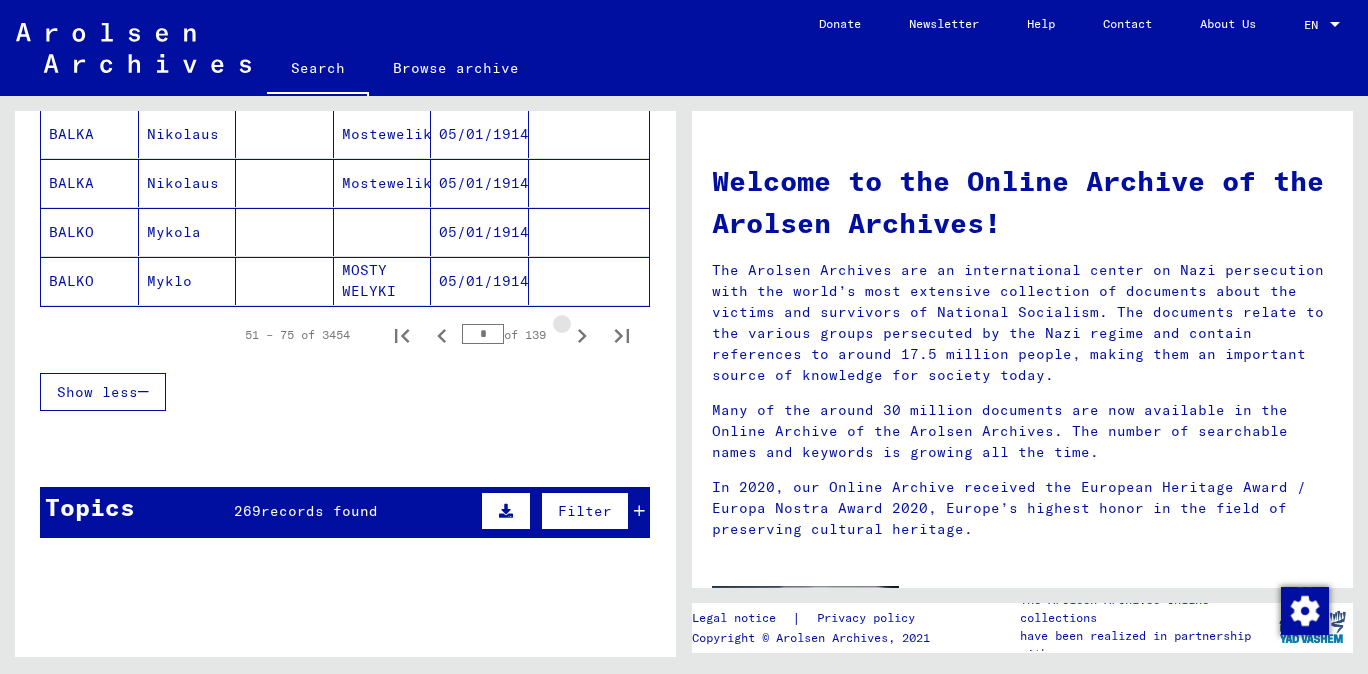 click 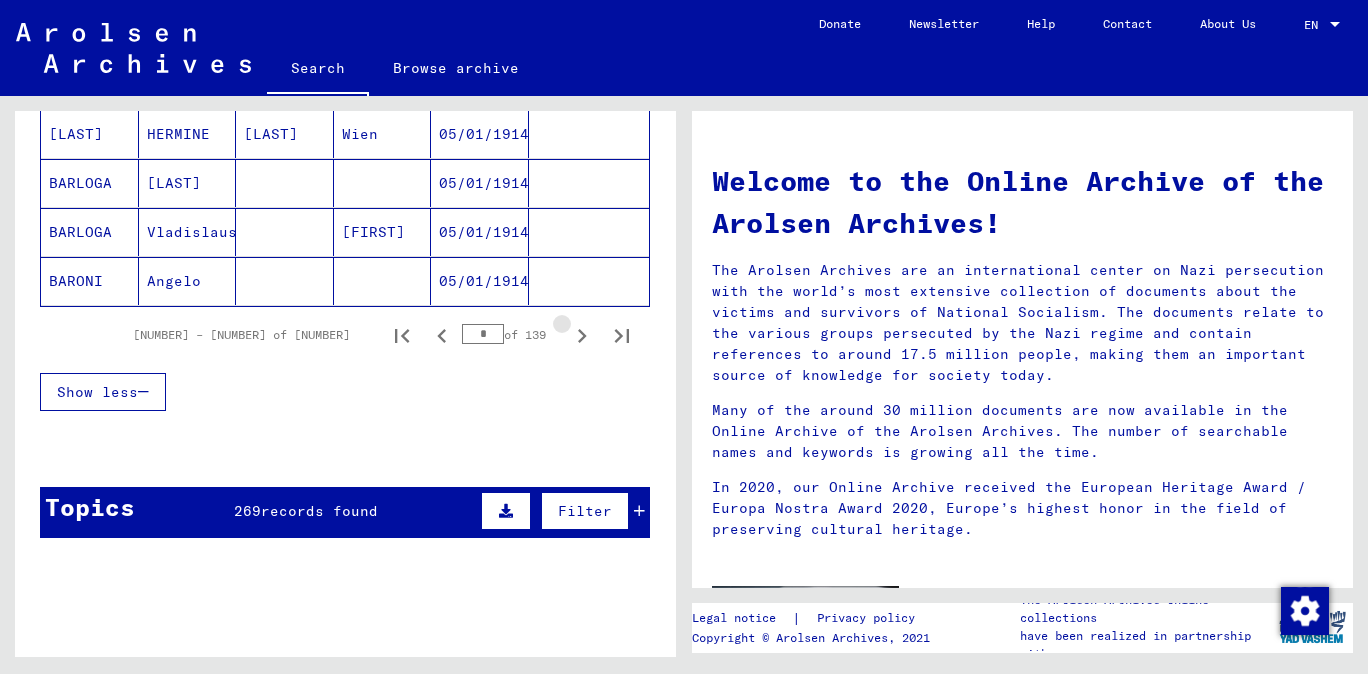 click 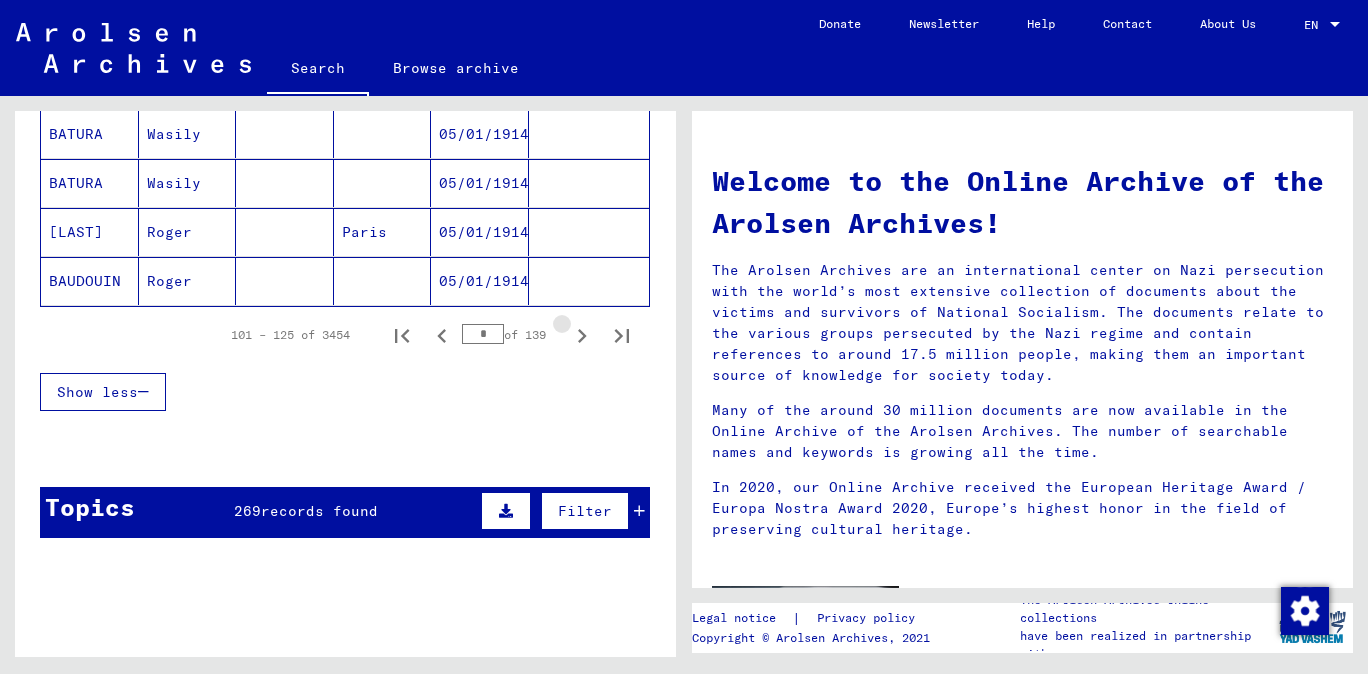 click 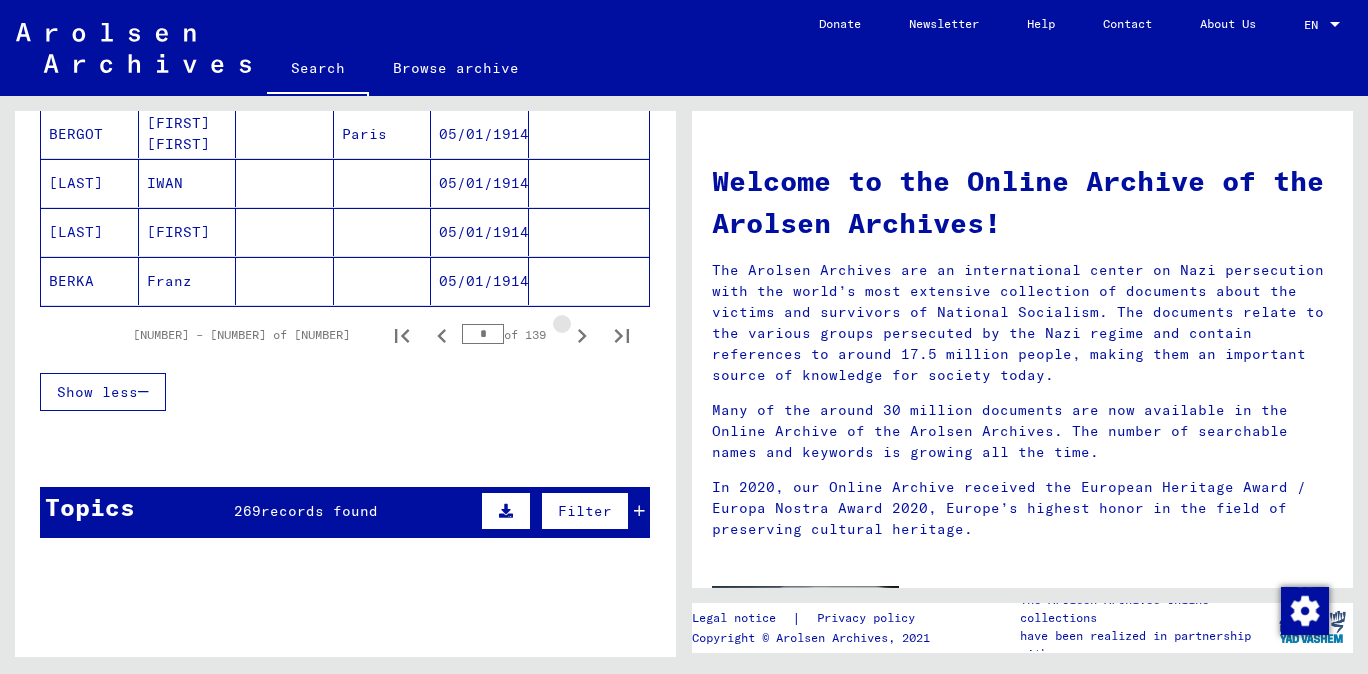click 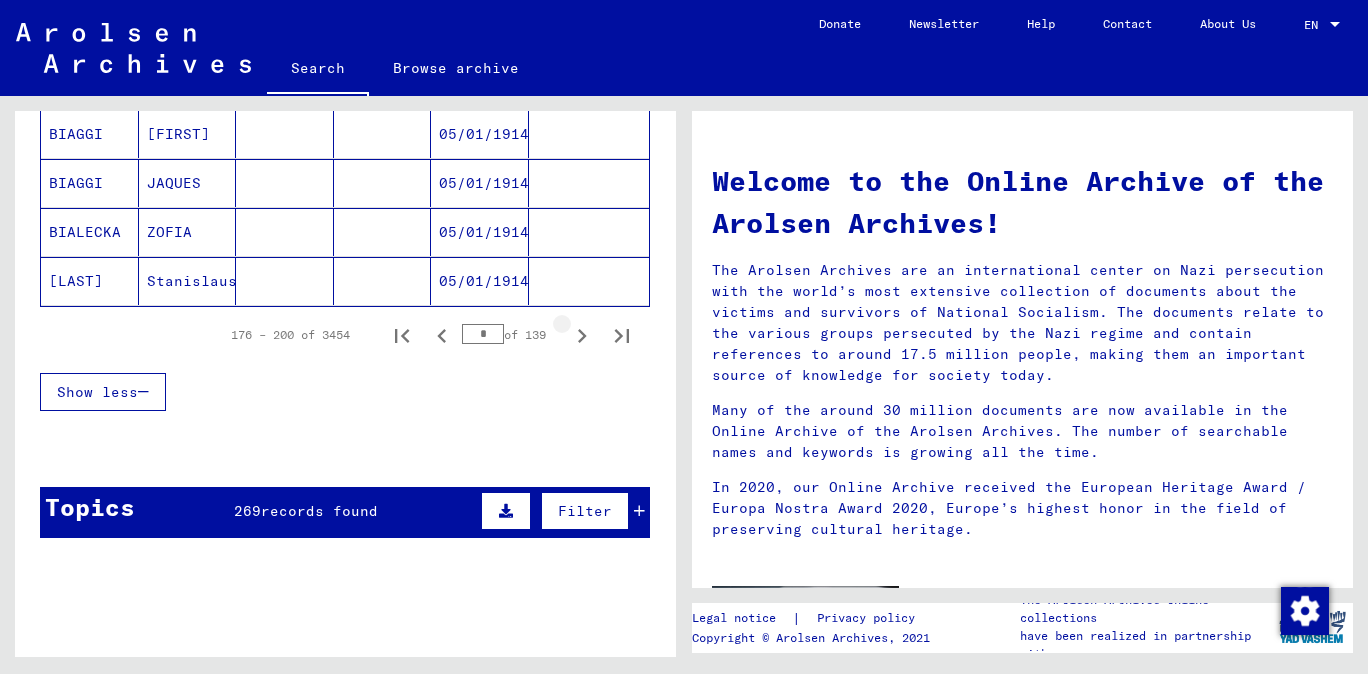click 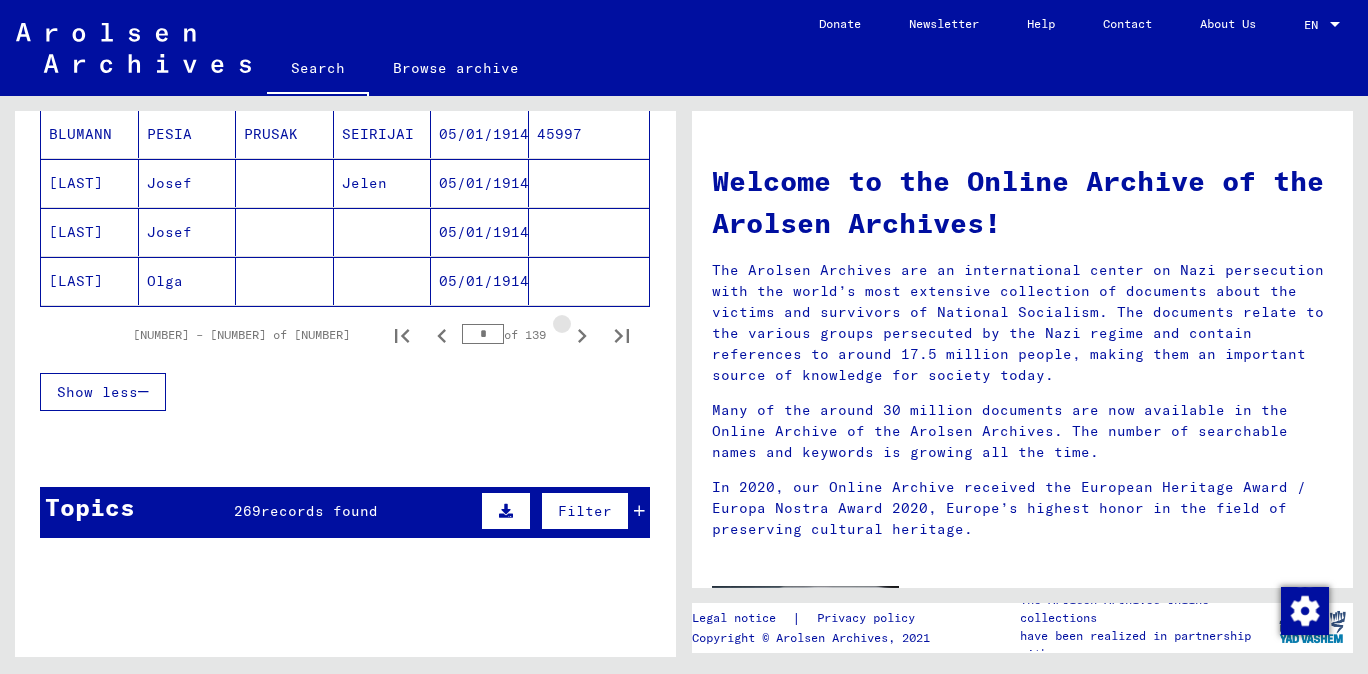 click 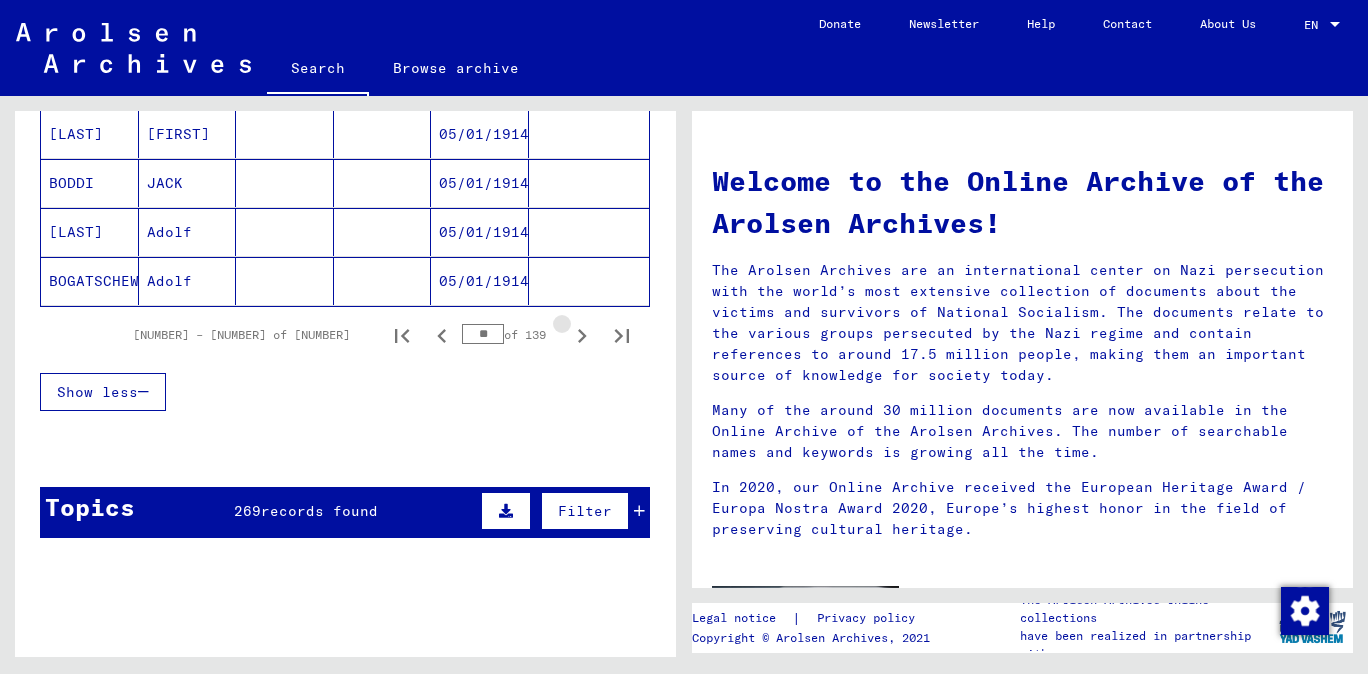 click 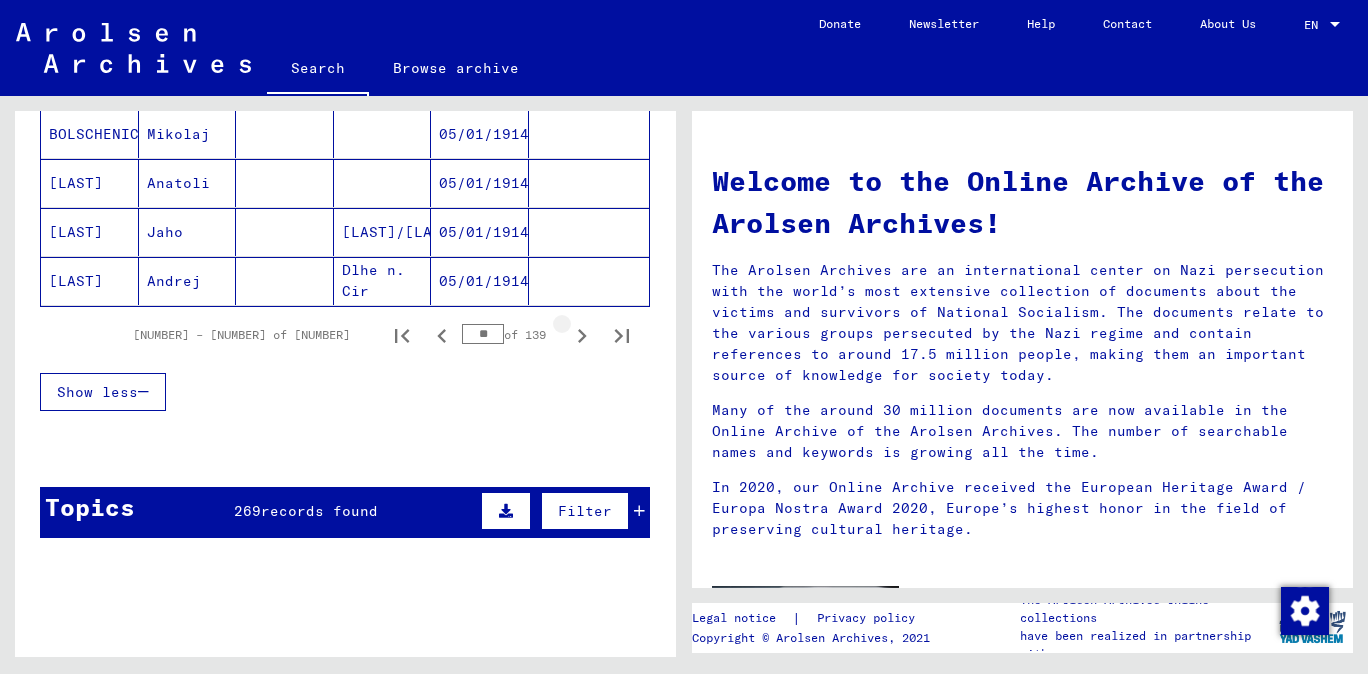 click 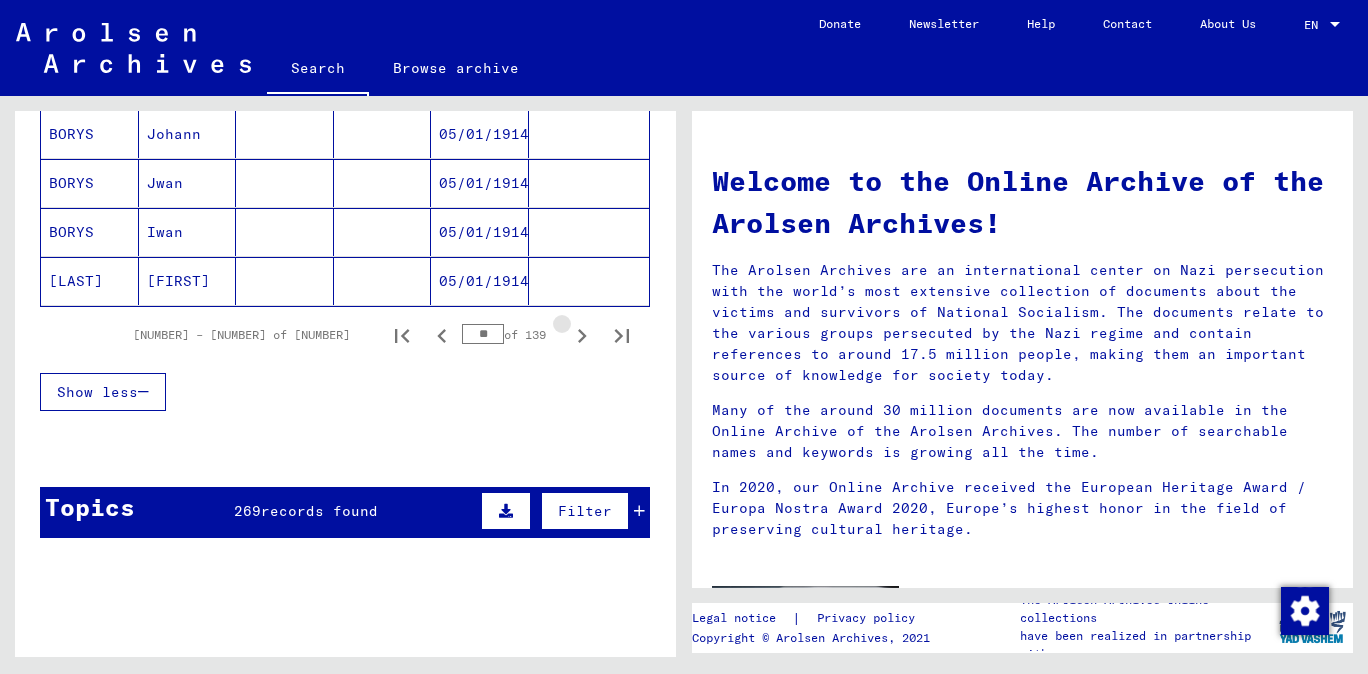 click 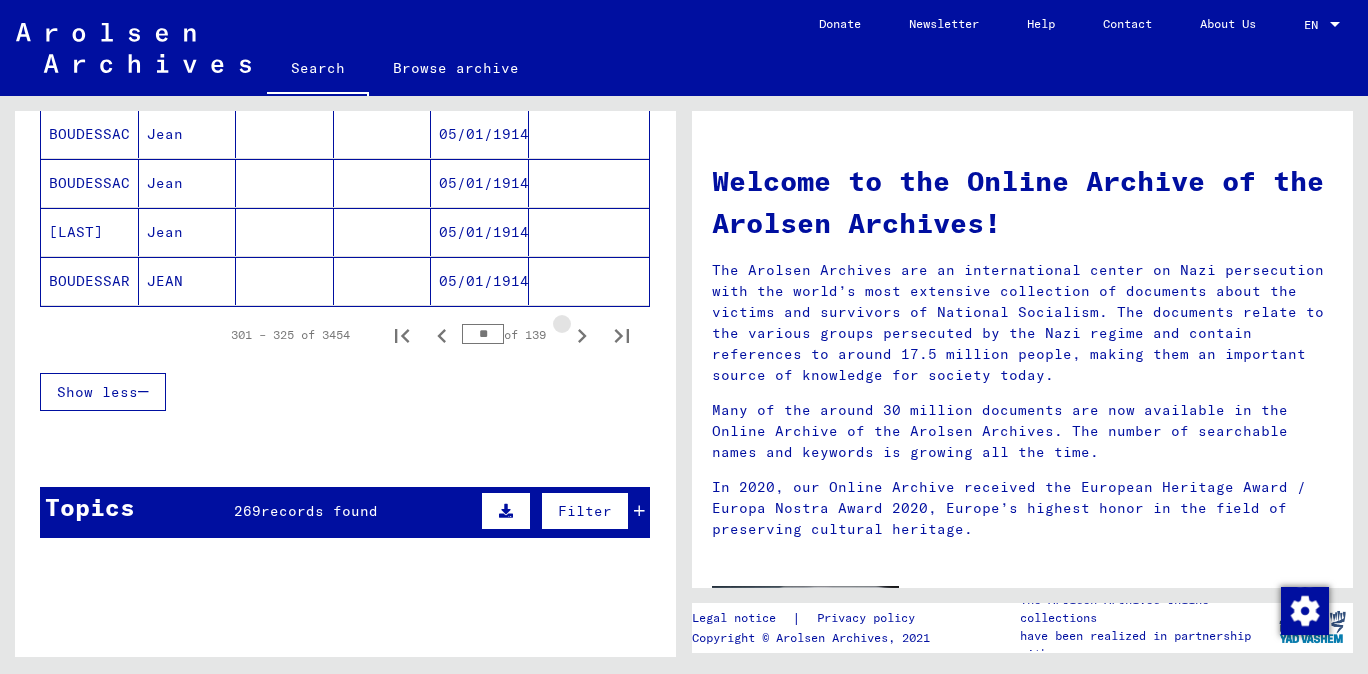 click 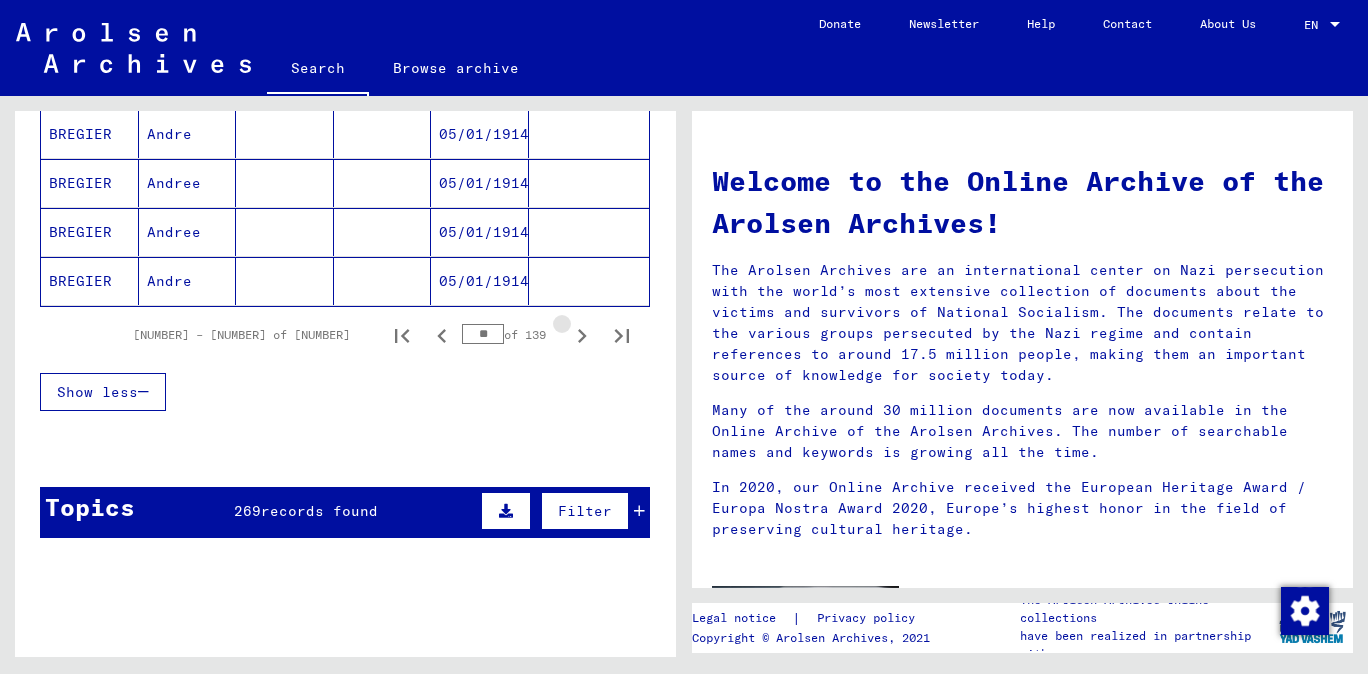 click 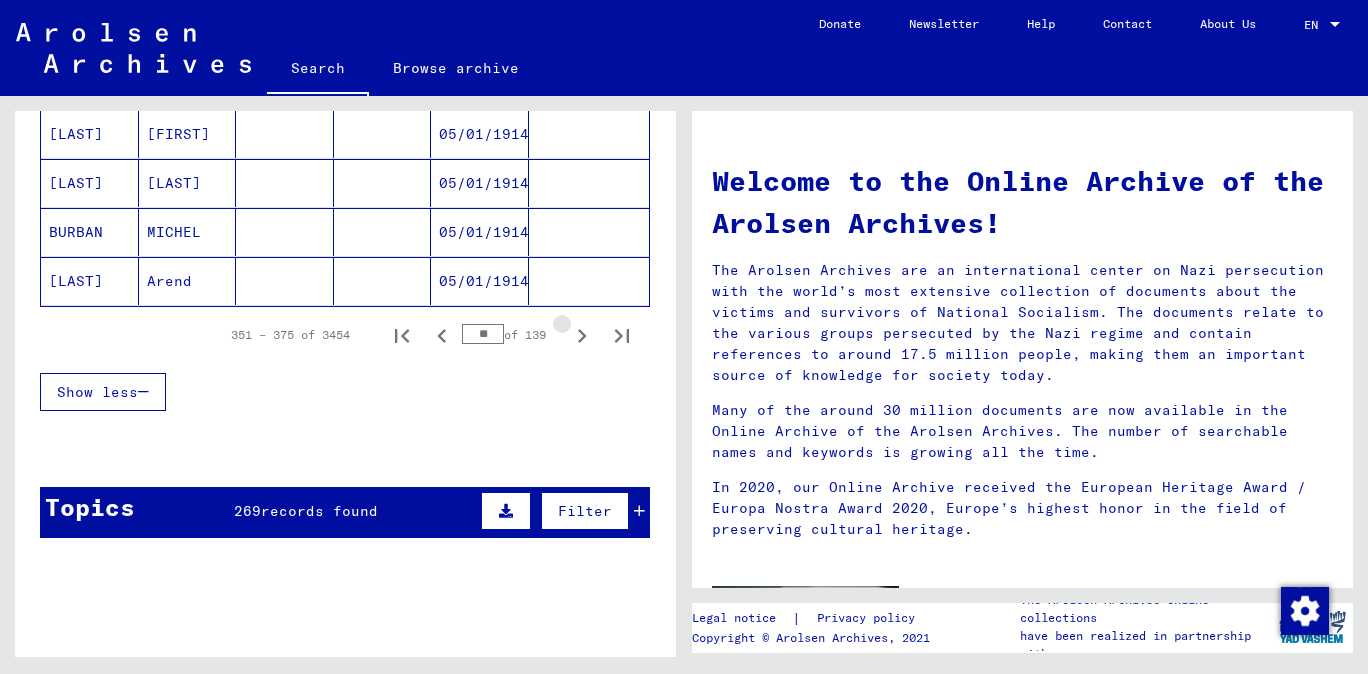 click 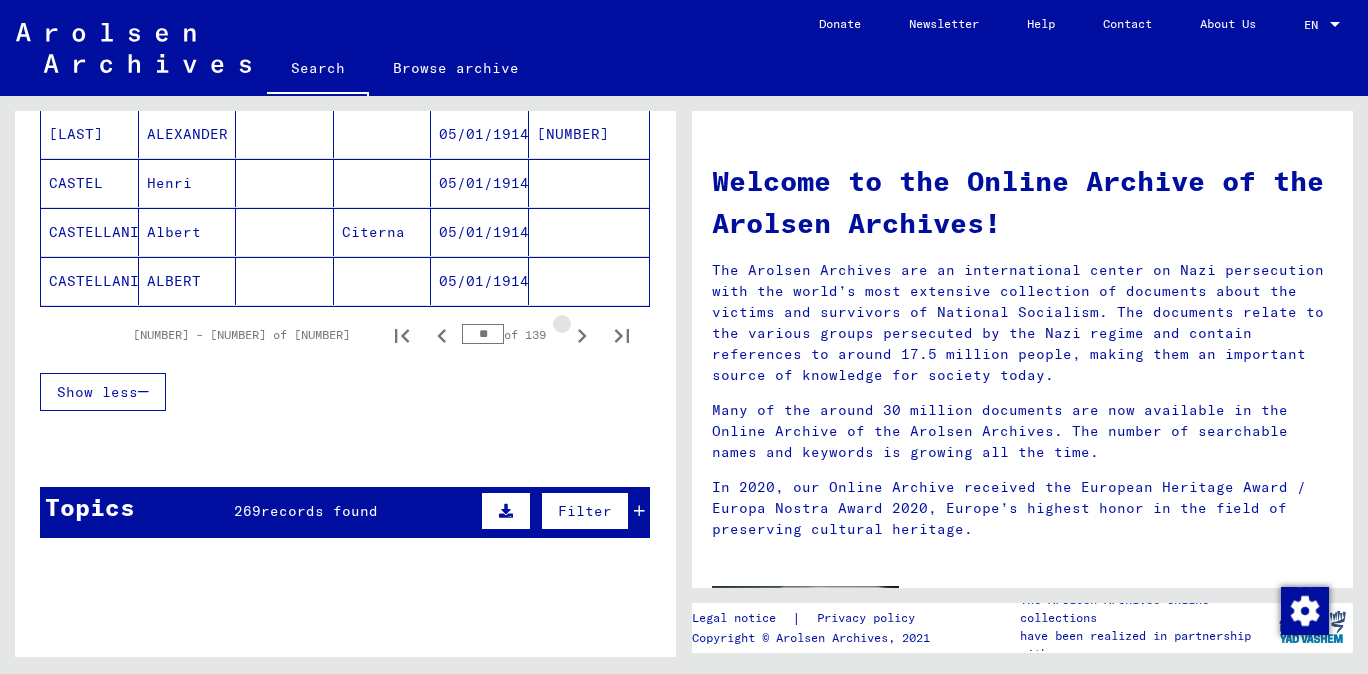 click 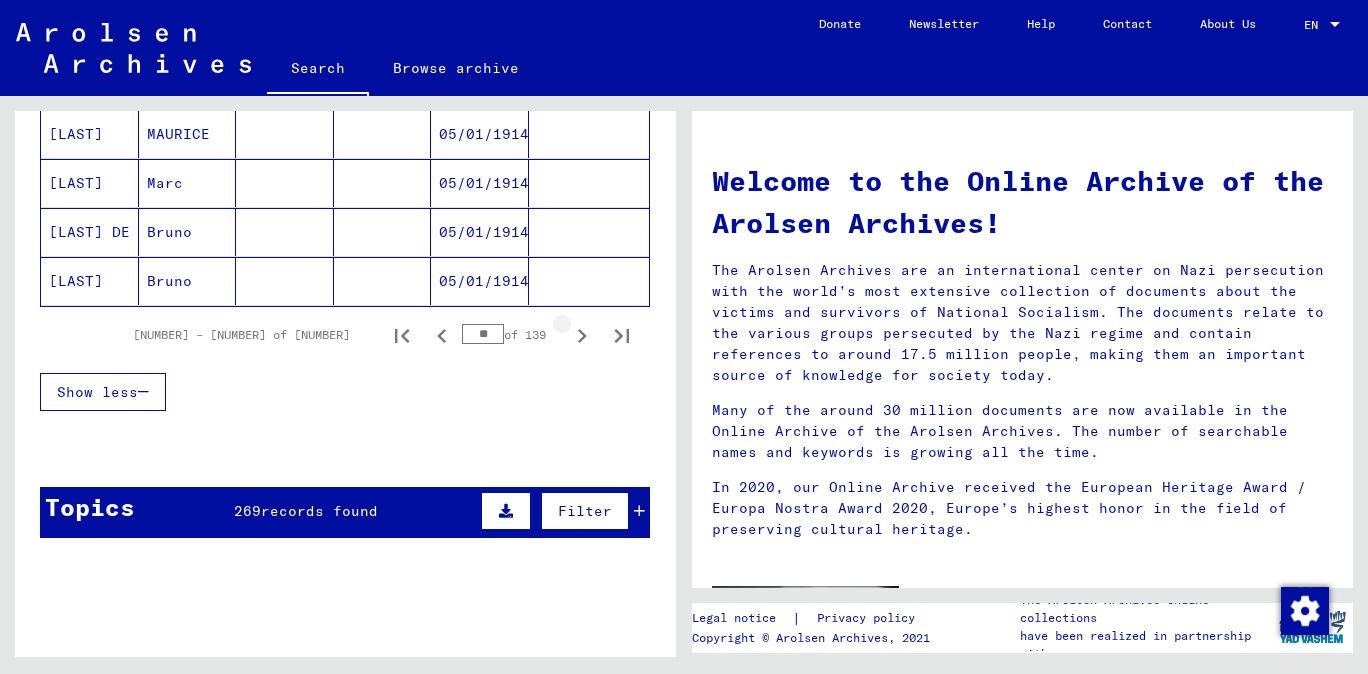 click 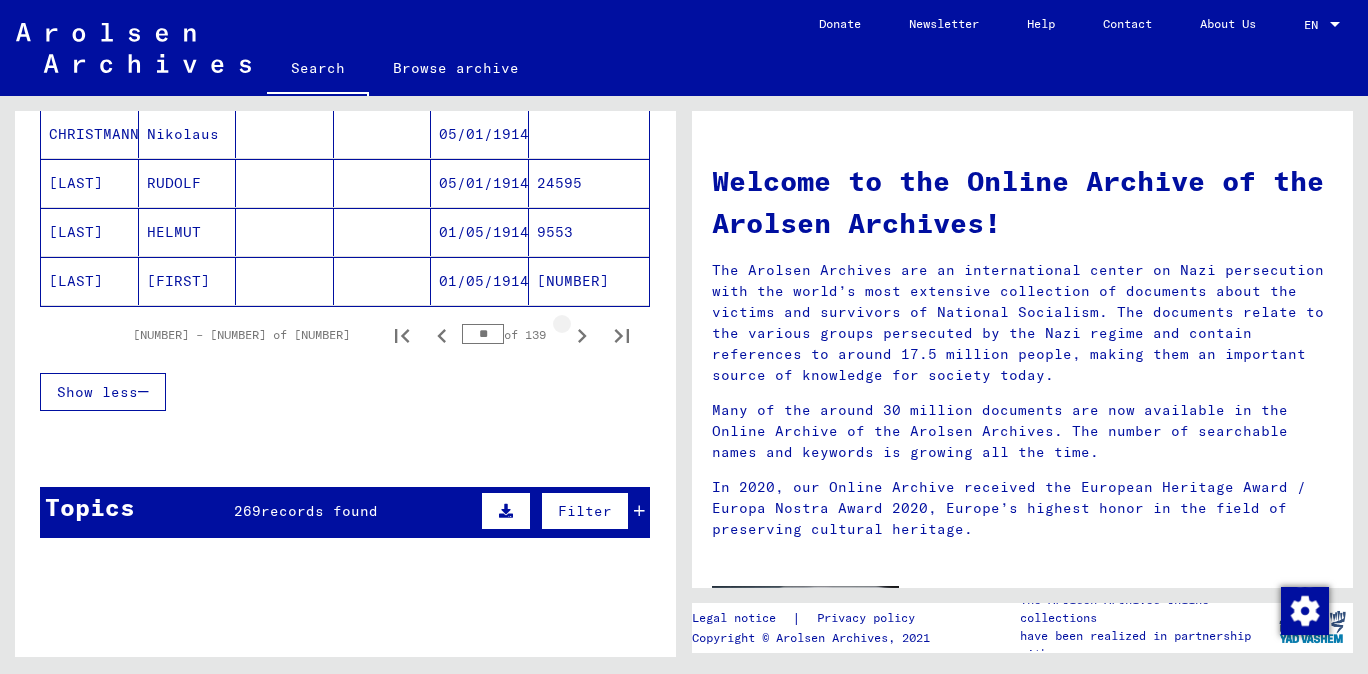 click 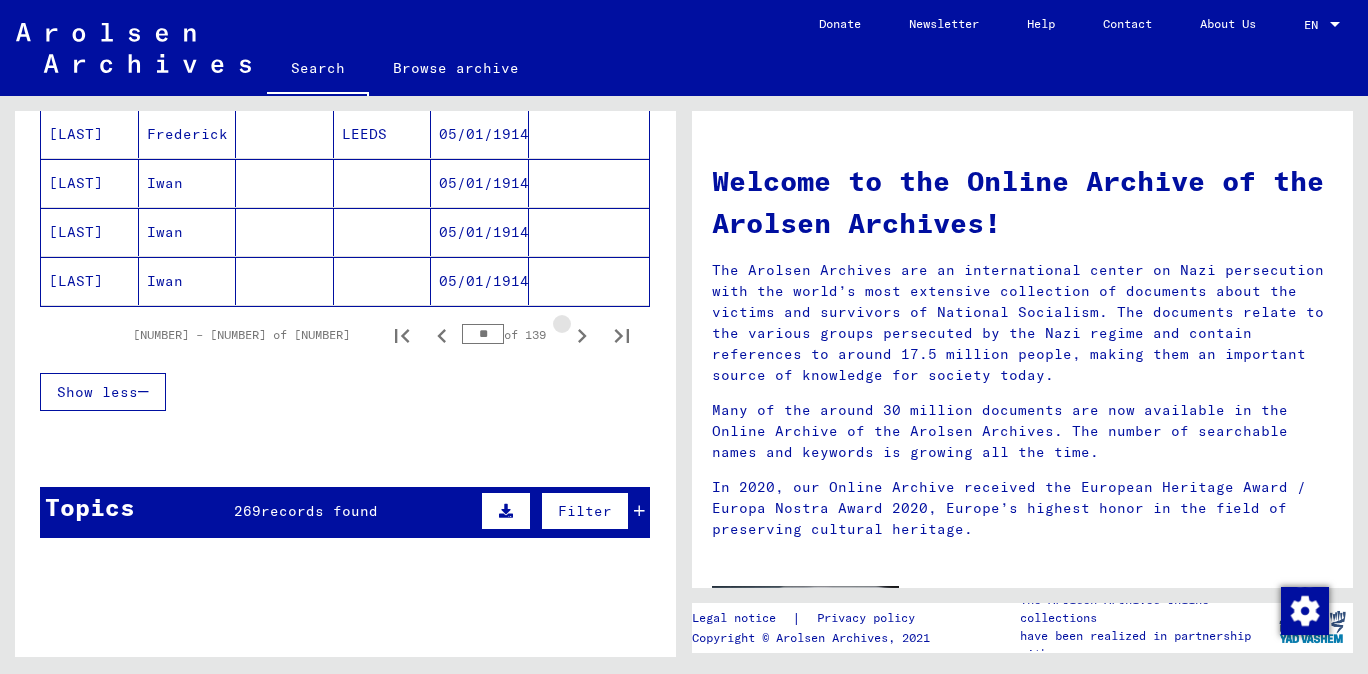 click 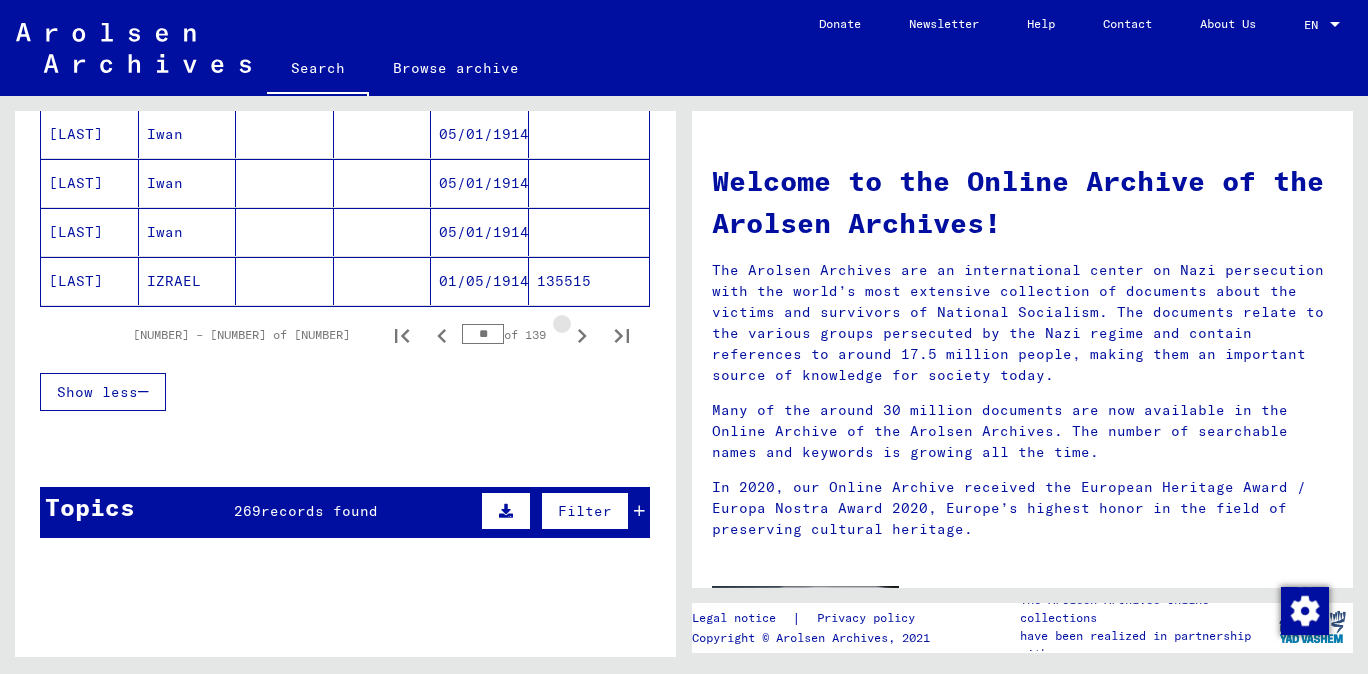 click 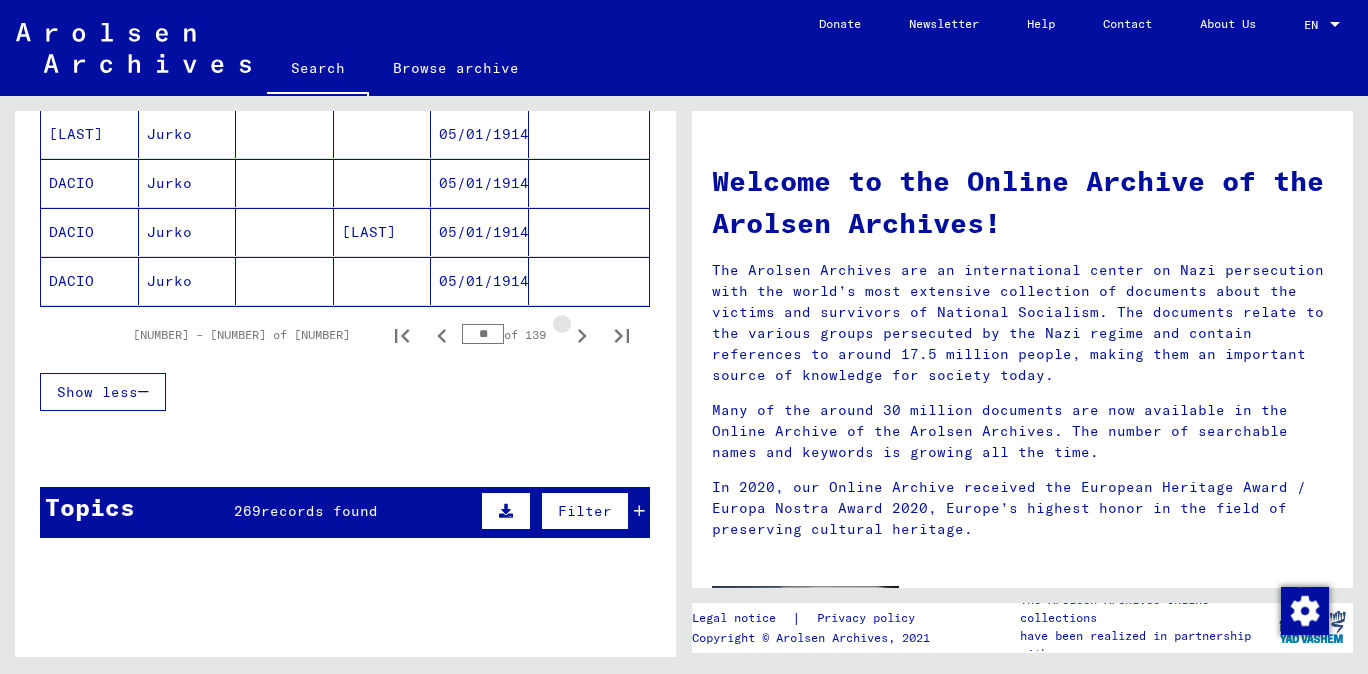 click 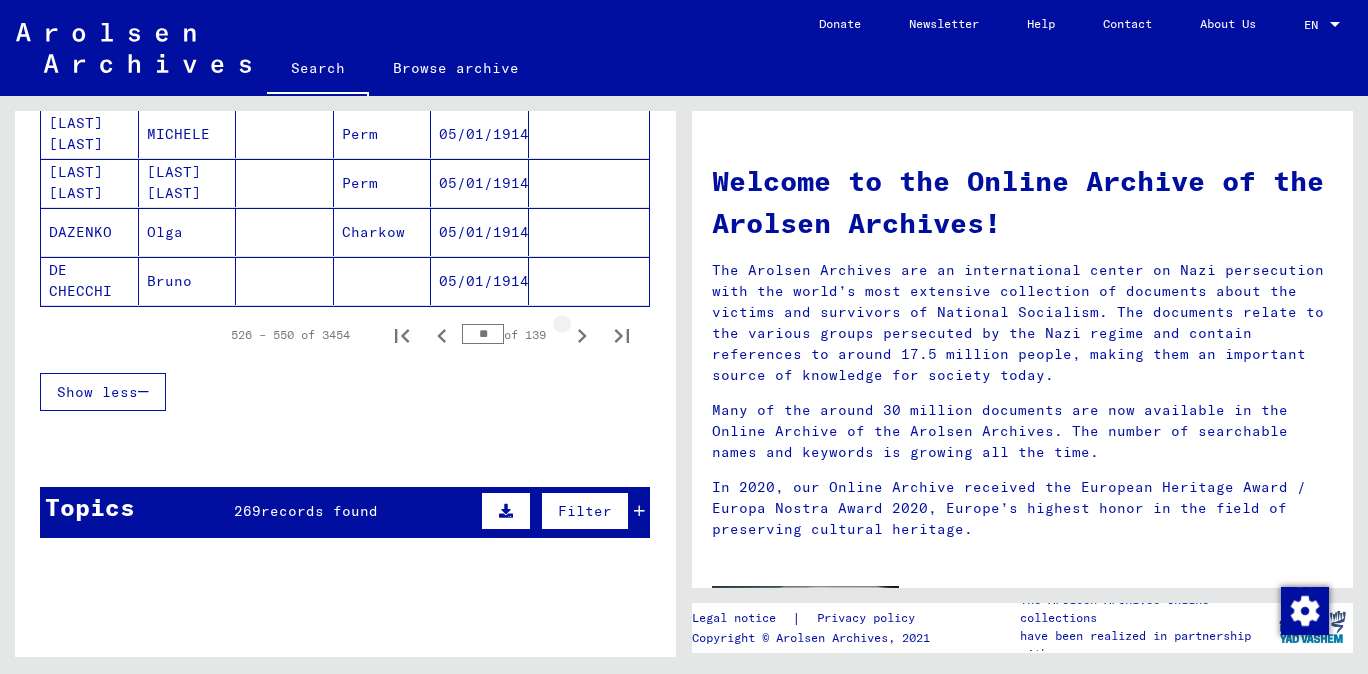 click 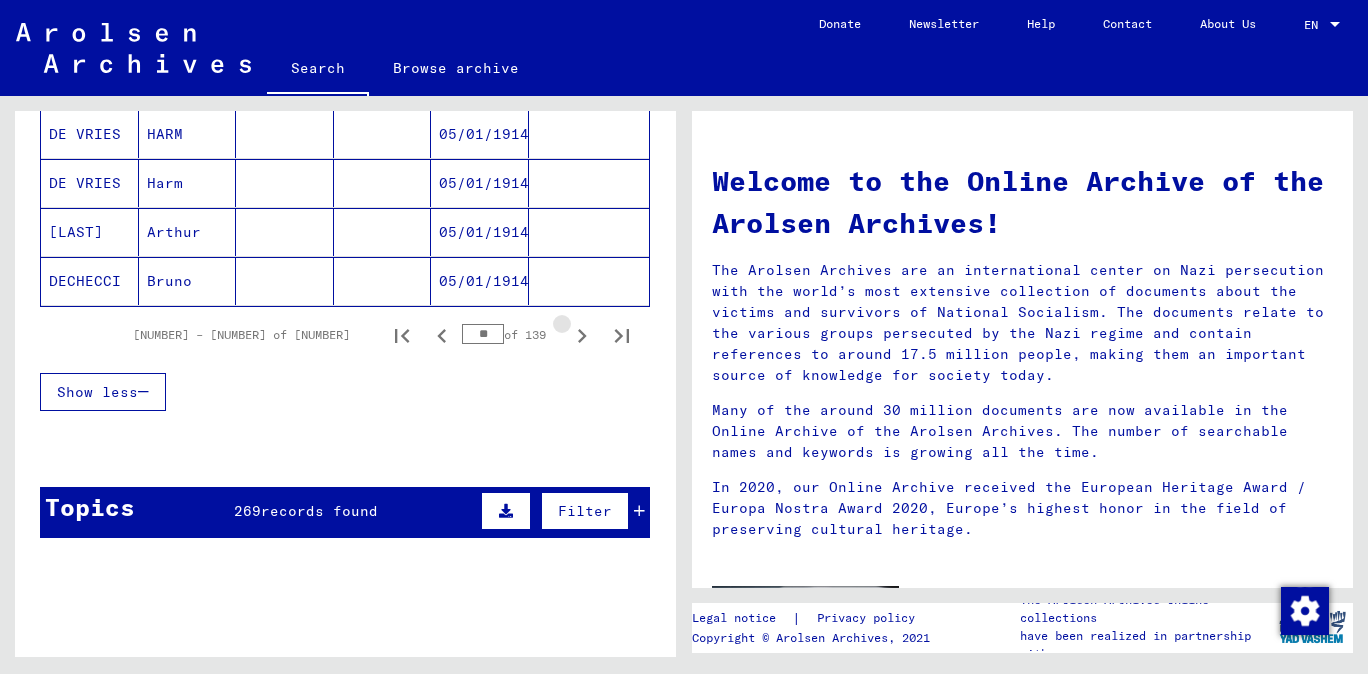 click 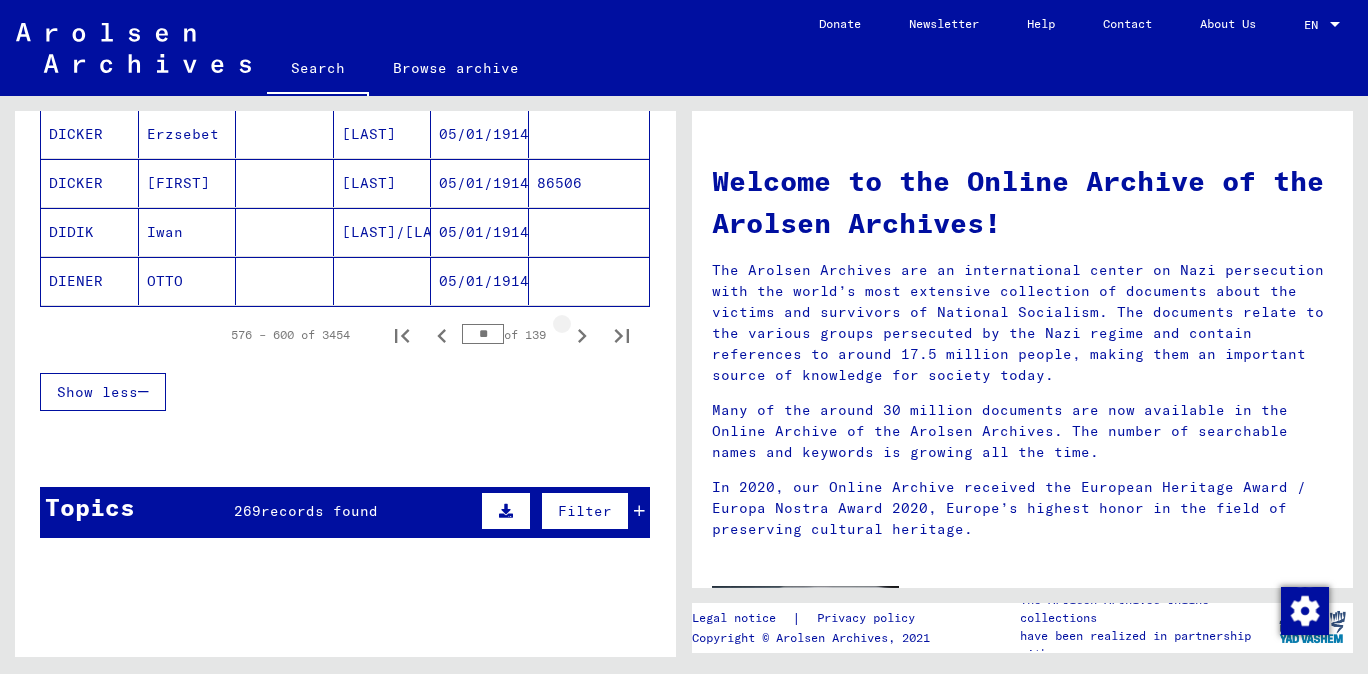 click 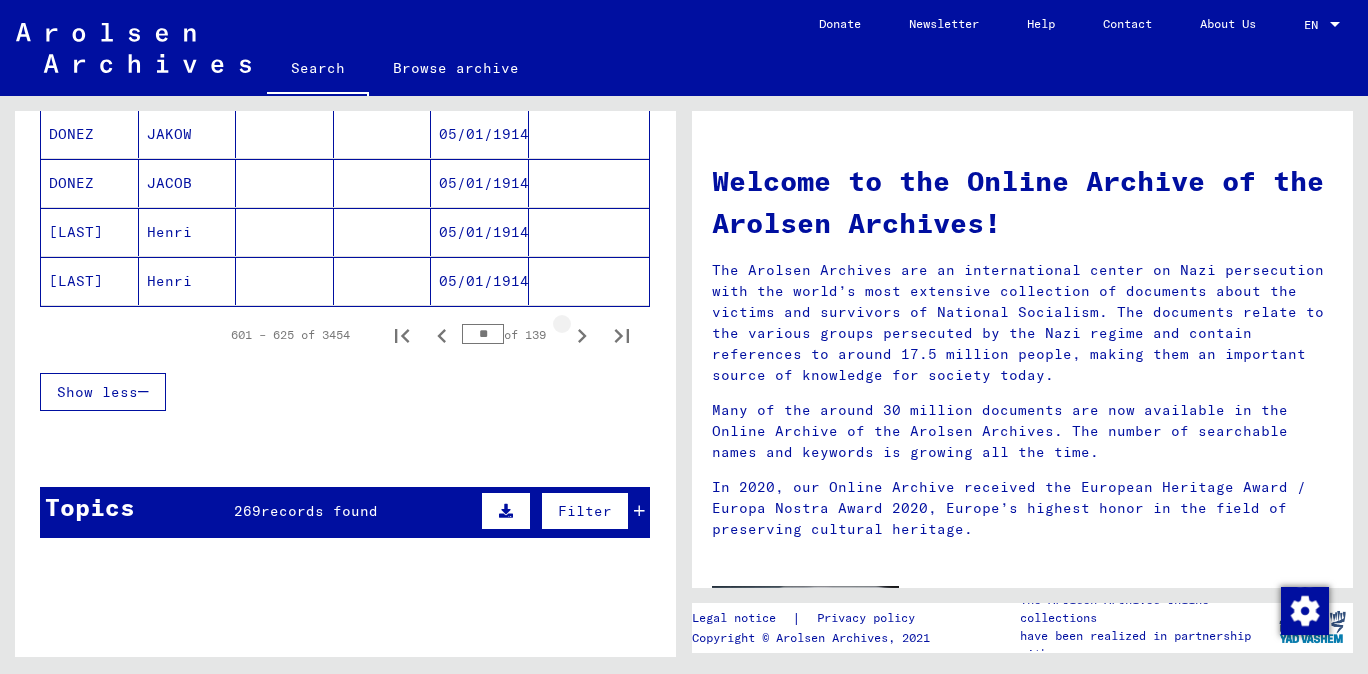 click 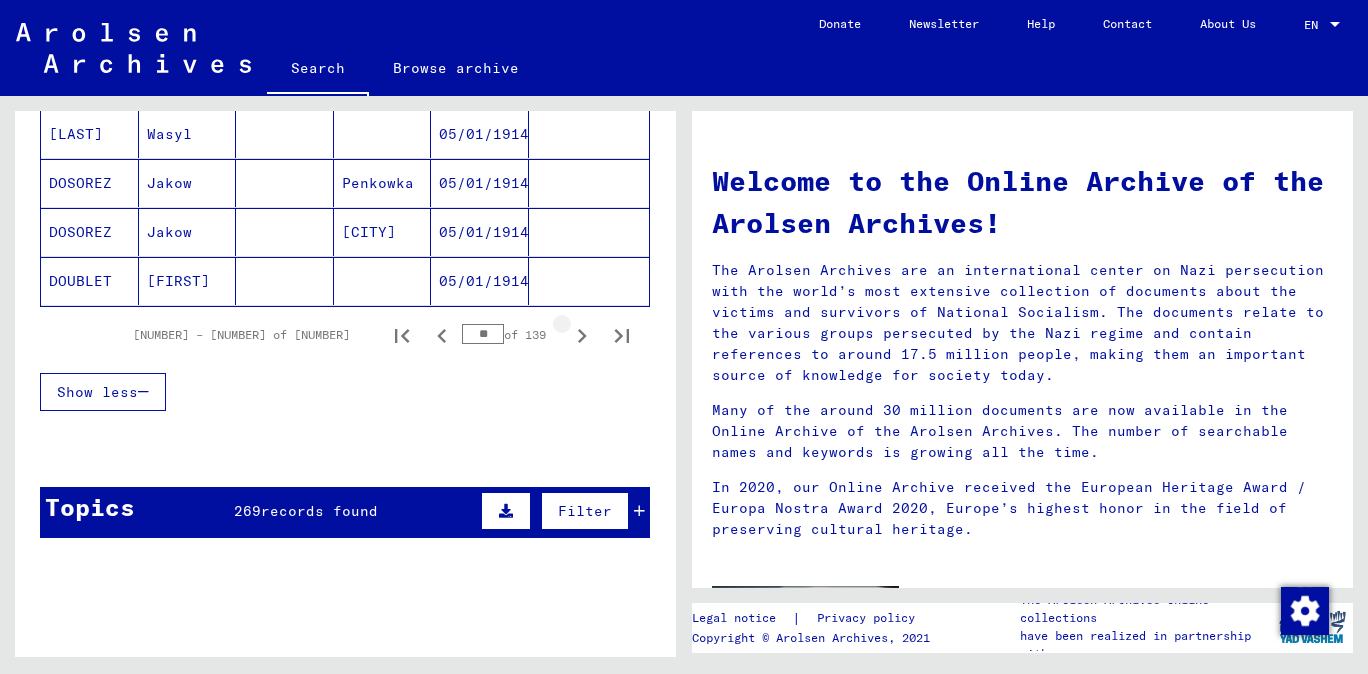 click 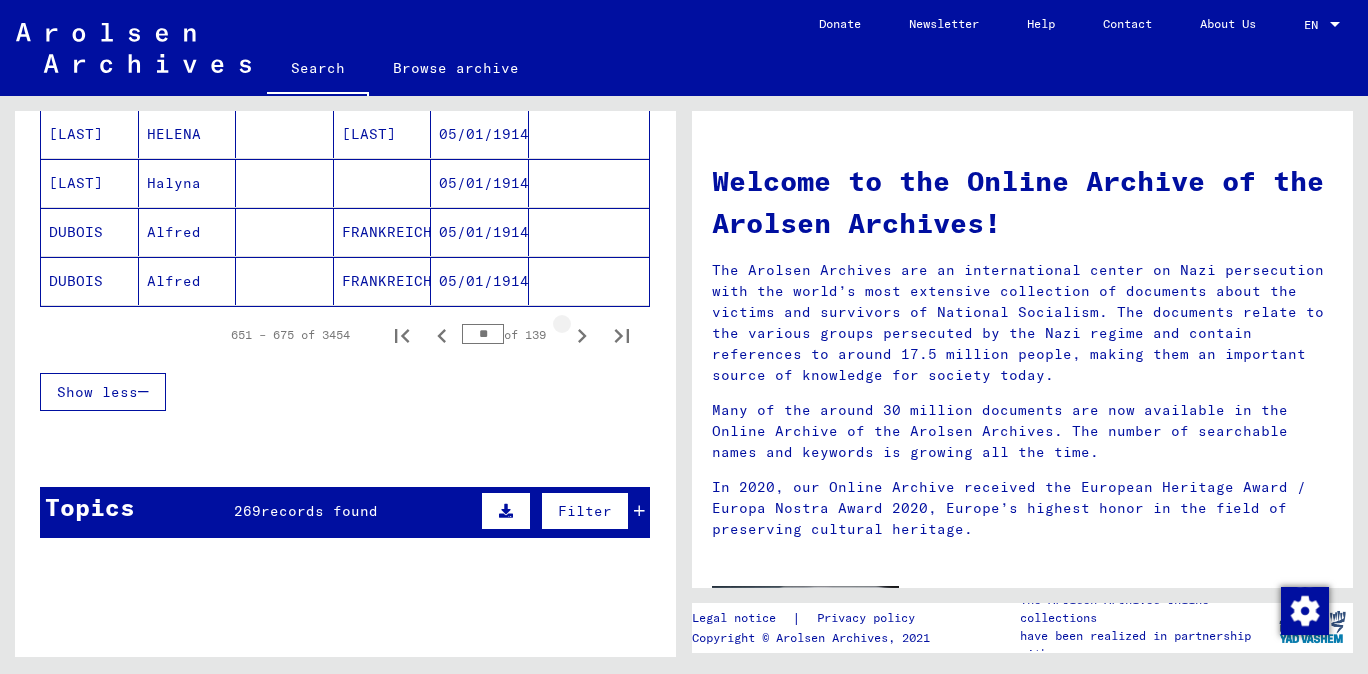 click 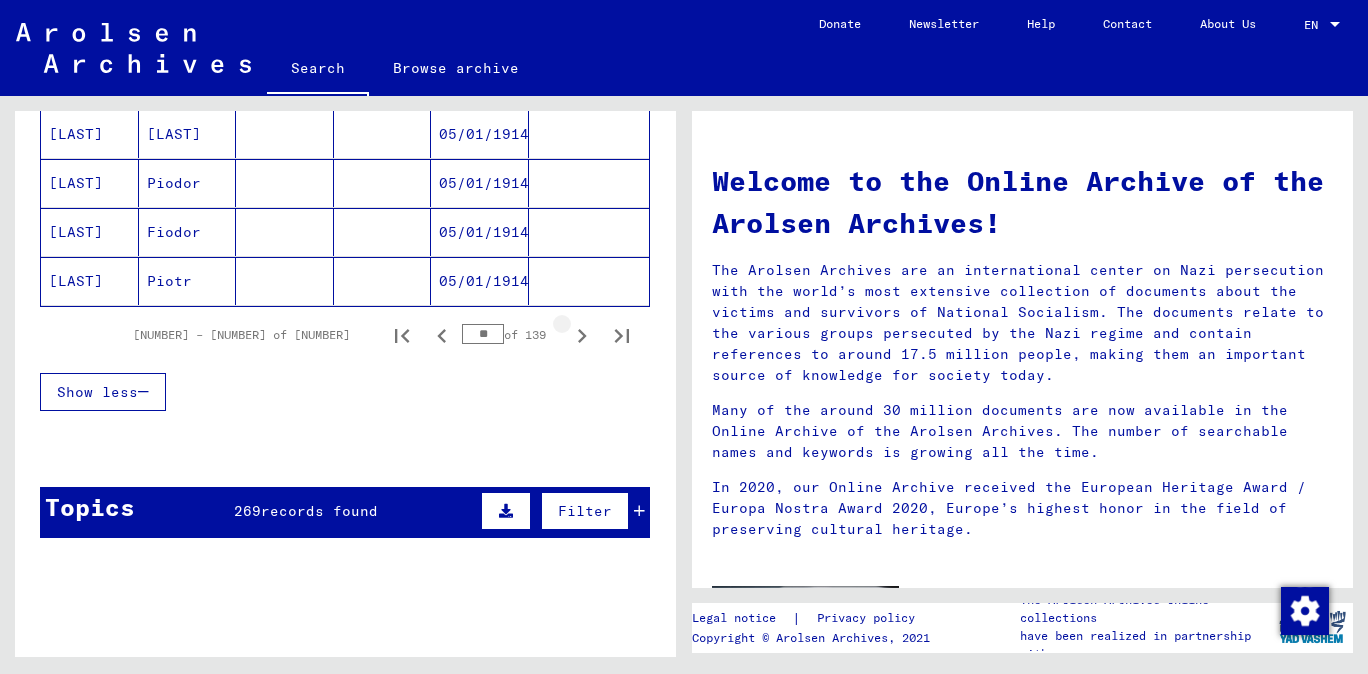 click 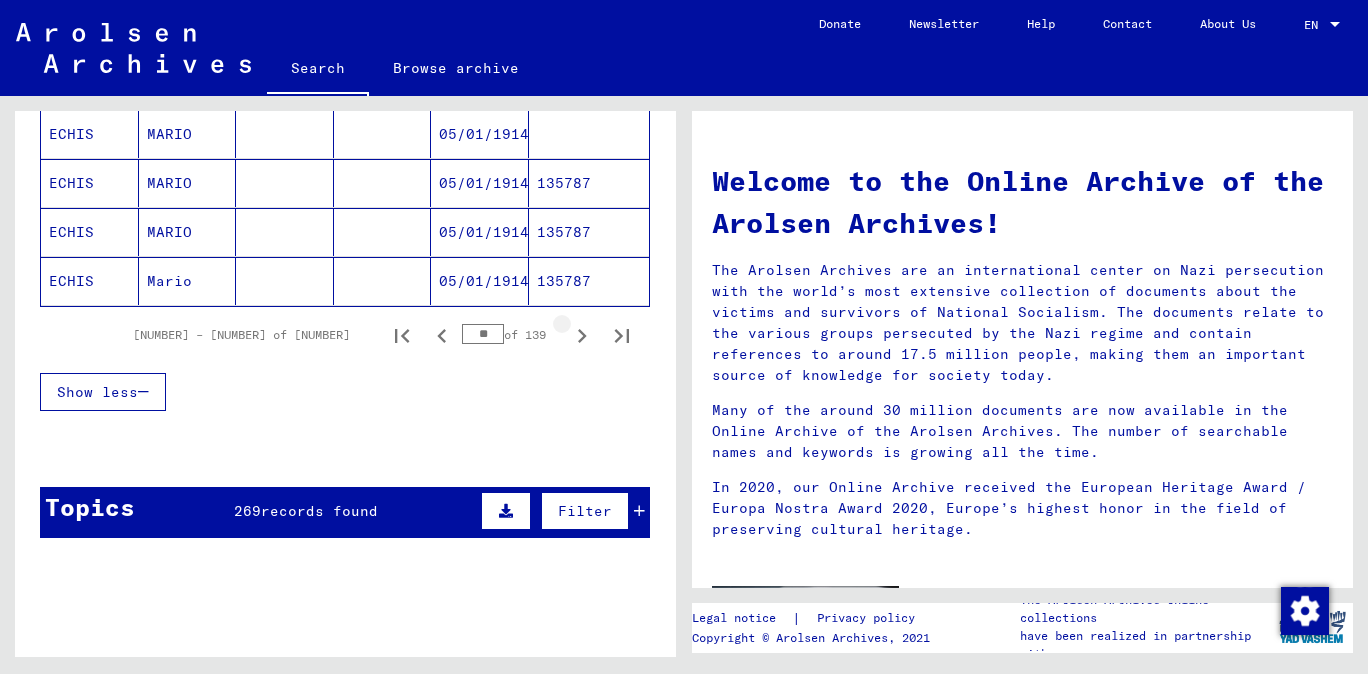 click 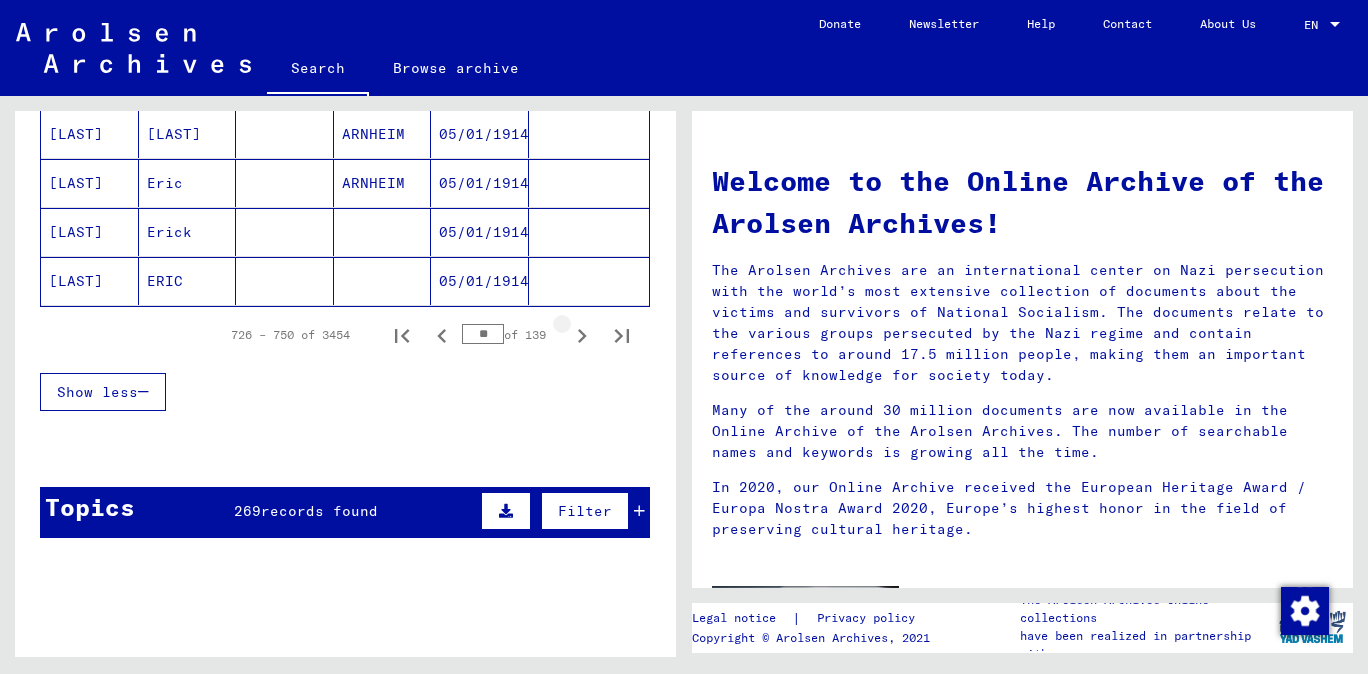click 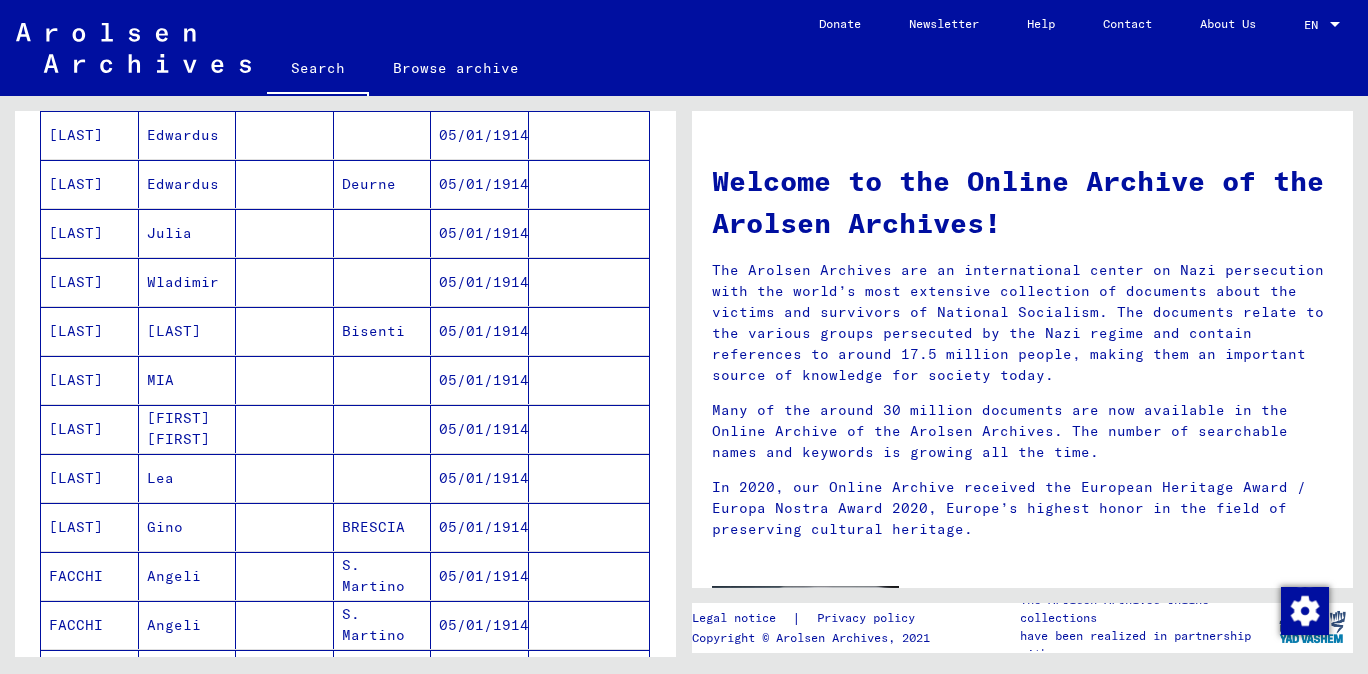 scroll, scrollTop: 883, scrollLeft: 0, axis: vertical 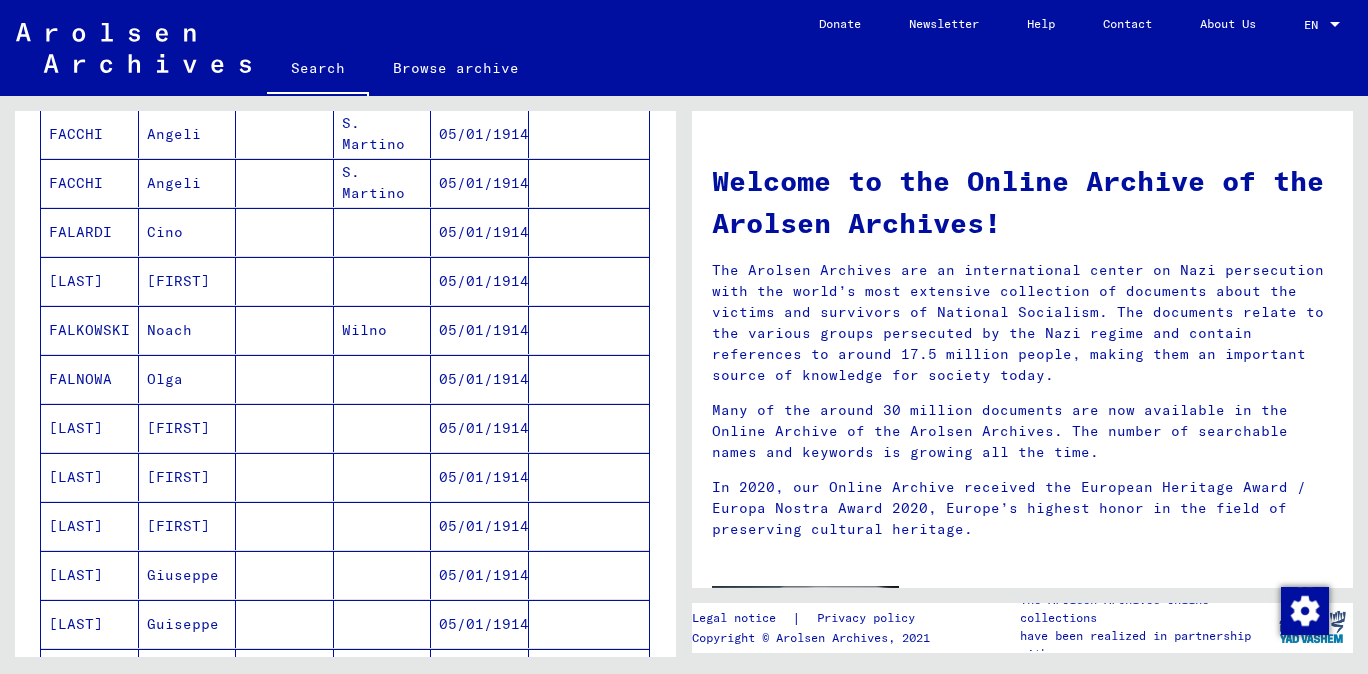 click on "[LAST]" at bounding box center (90, 477) 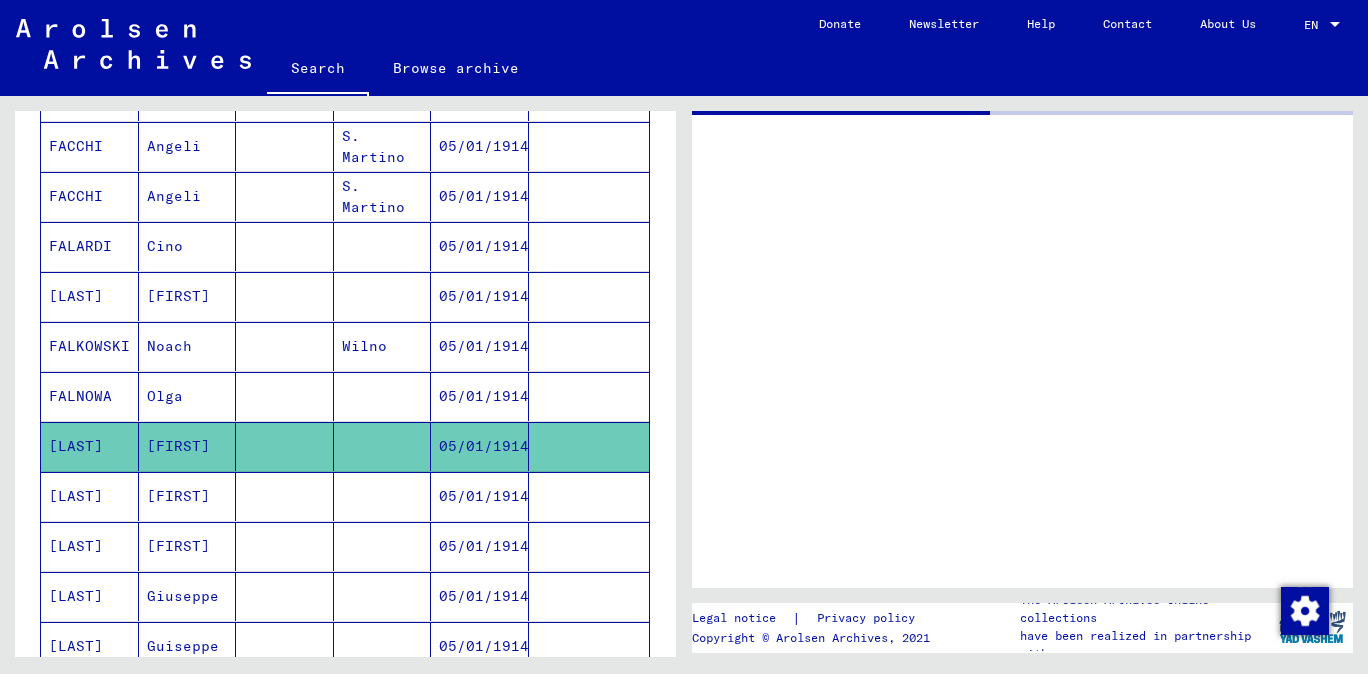 scroll, scrollTop: 893, scrollLeft: 0, axis: vertical 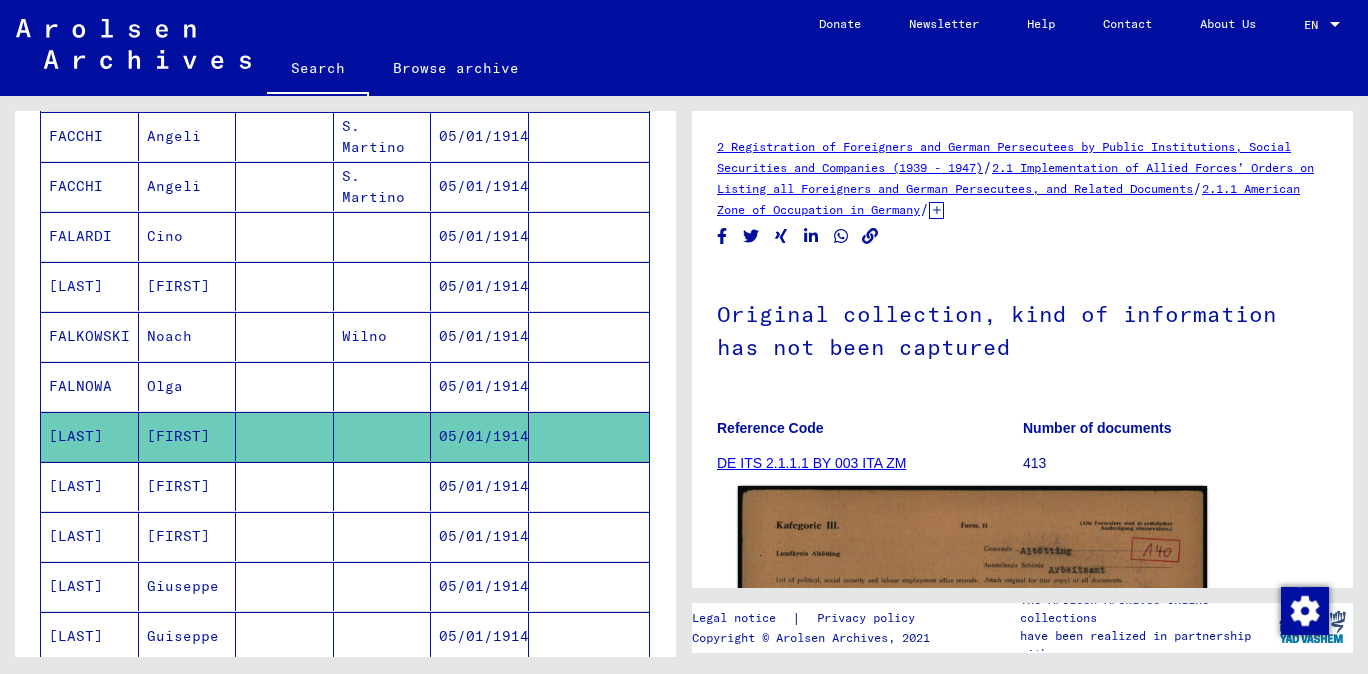 click 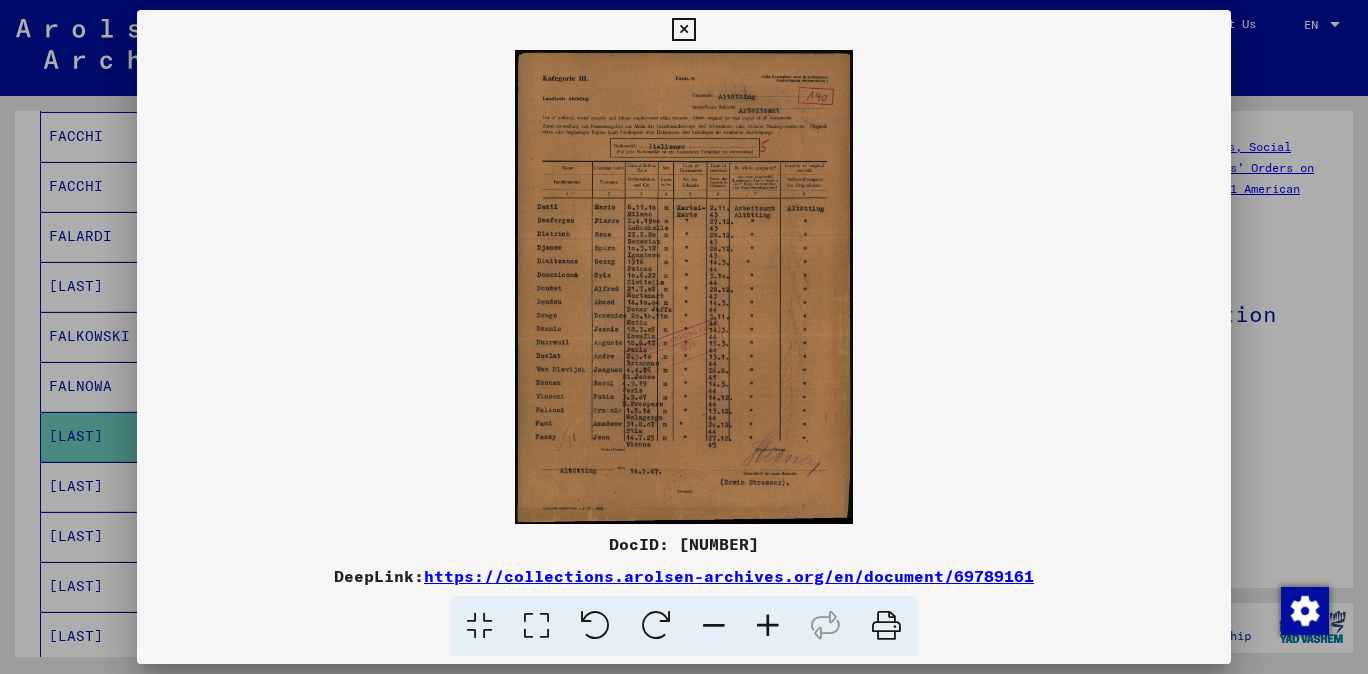 click at bounding box center (768, 626) 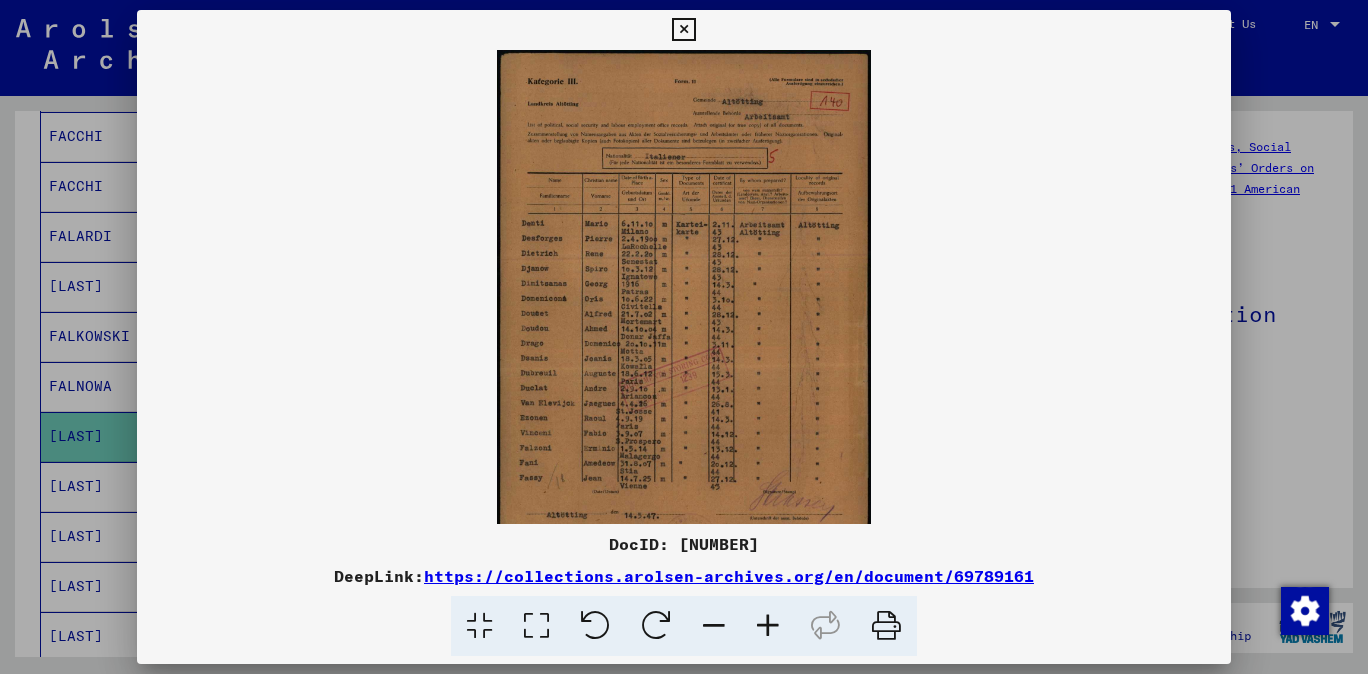 click at bounding box center [768, 626] 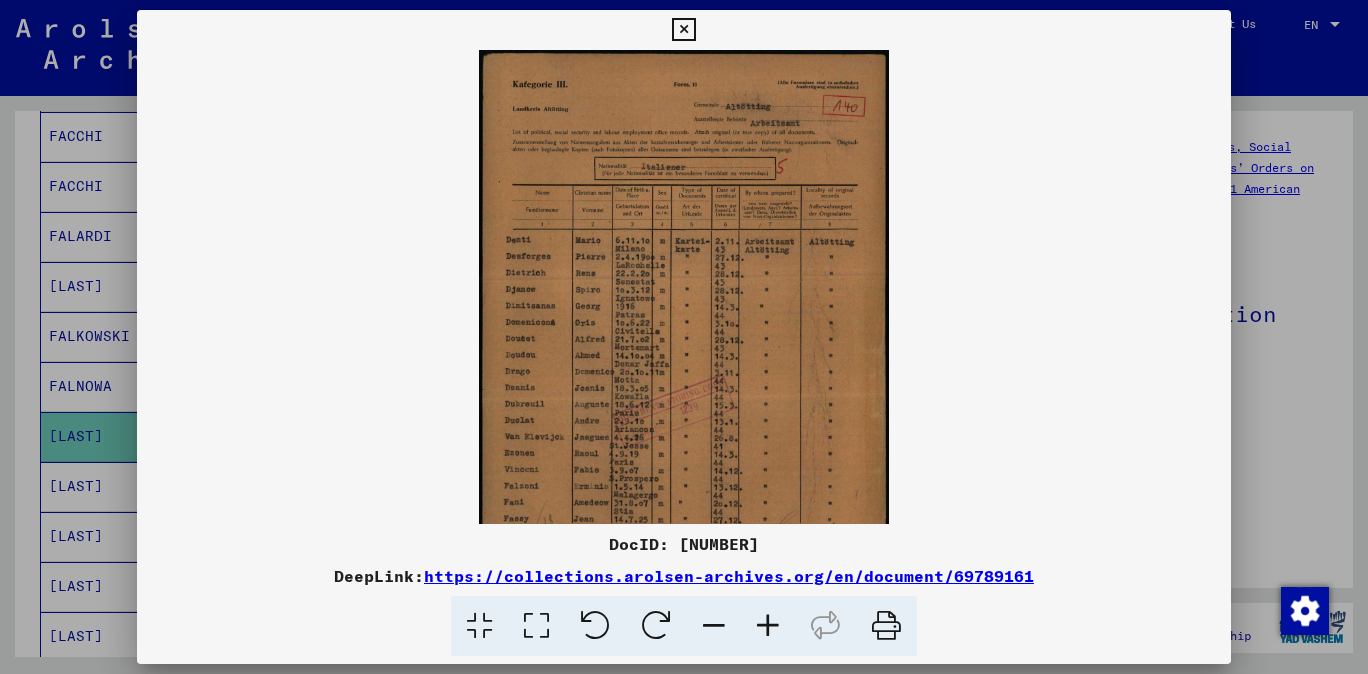 click at bounding box center (768, 626) 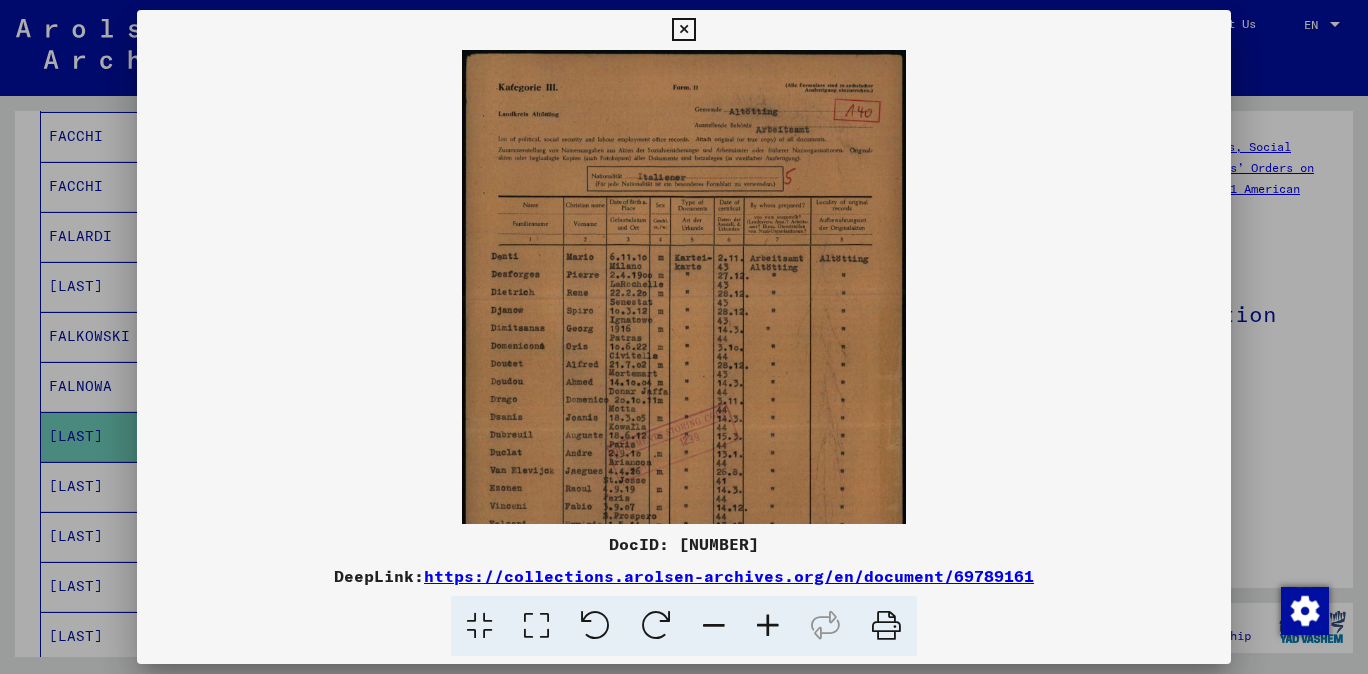 click at bounding box center (768, 626) 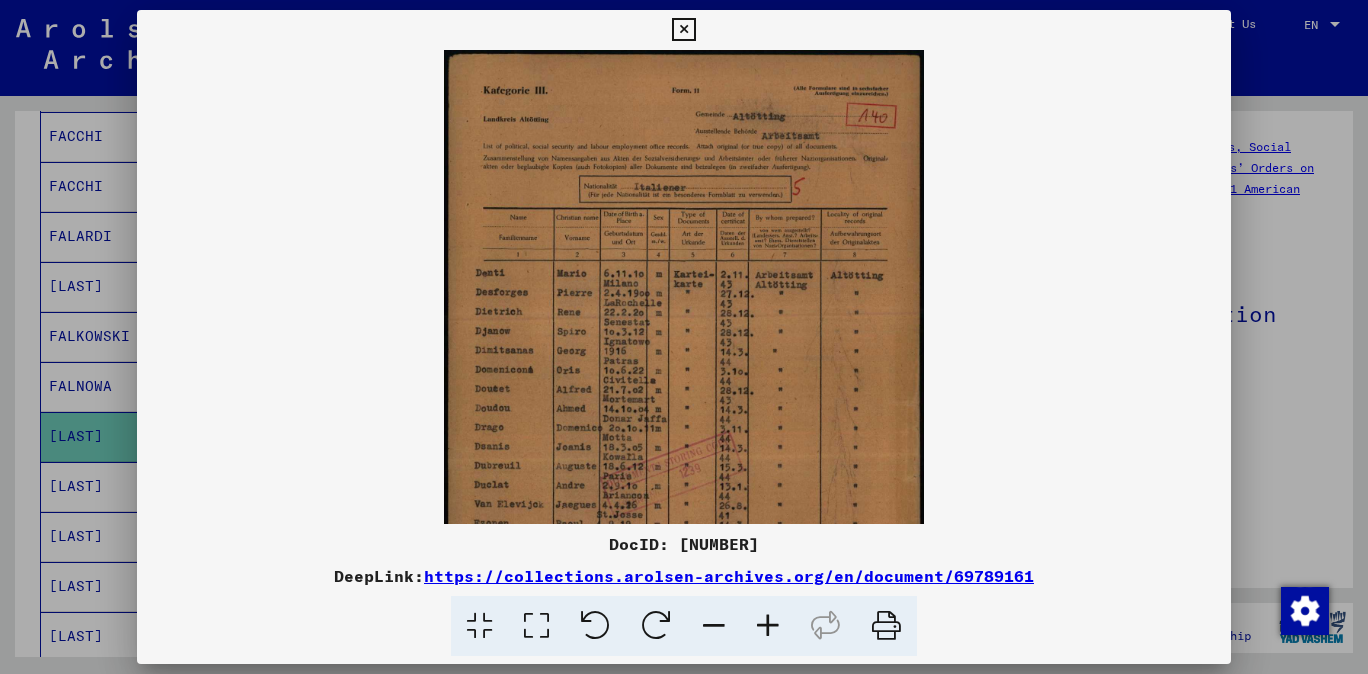 click at bounding box center [768, 626] 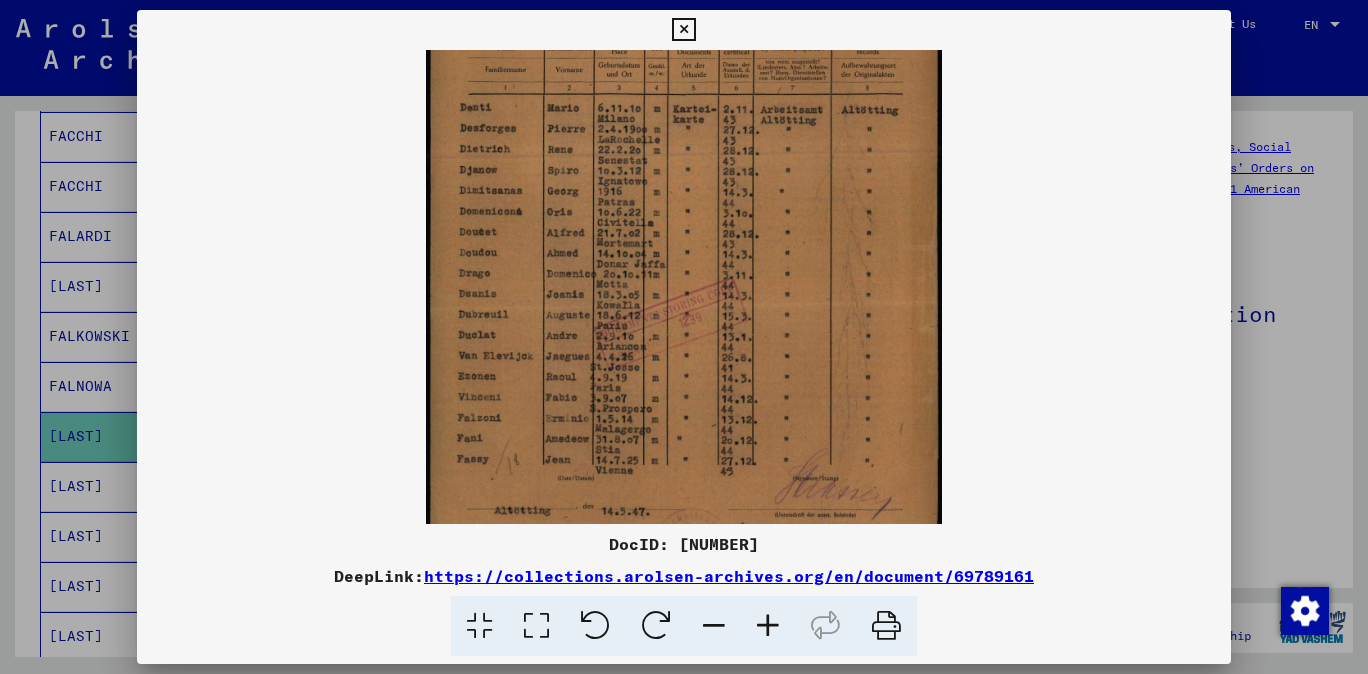 scroll, scrollTop: 199, scrollLeft: 0, axis: vertical 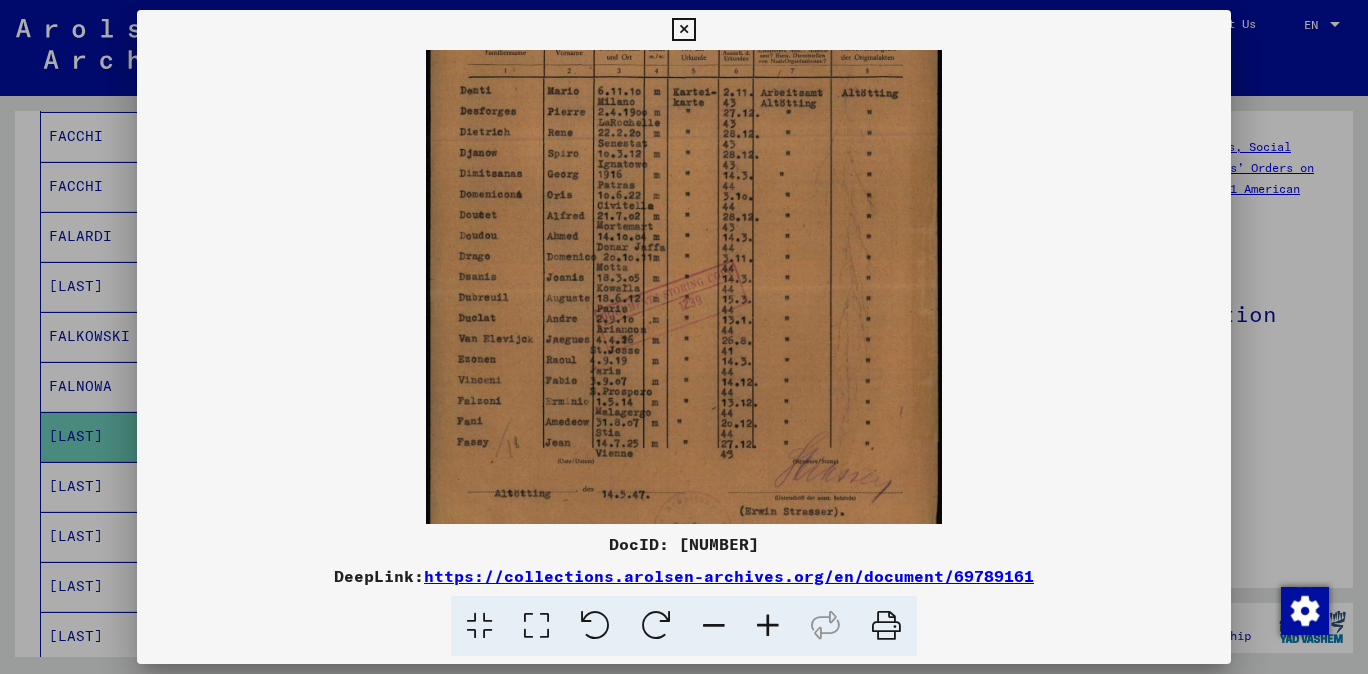 drag, startPoint x: 644, startPoint y: 468, endPoint x: 670, endPoint y: 269, distance: 200.6913 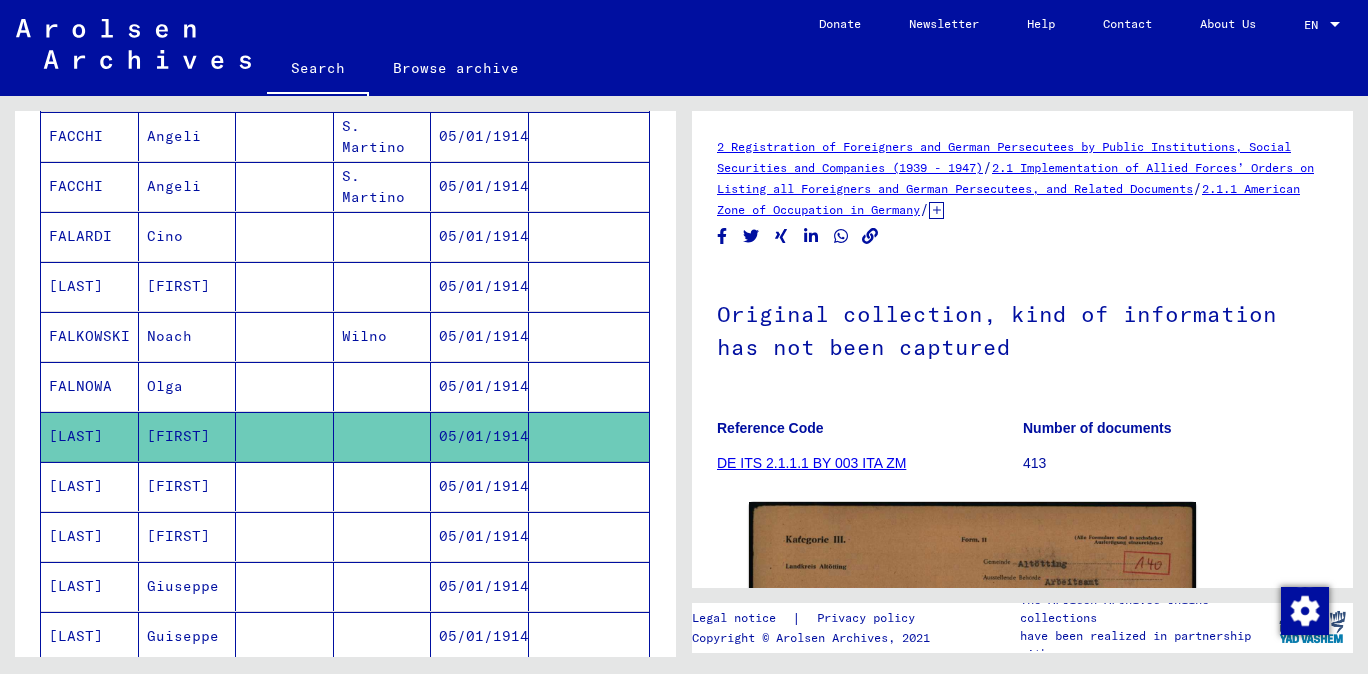click on "[LAST]" at bounding box center (90, 536) 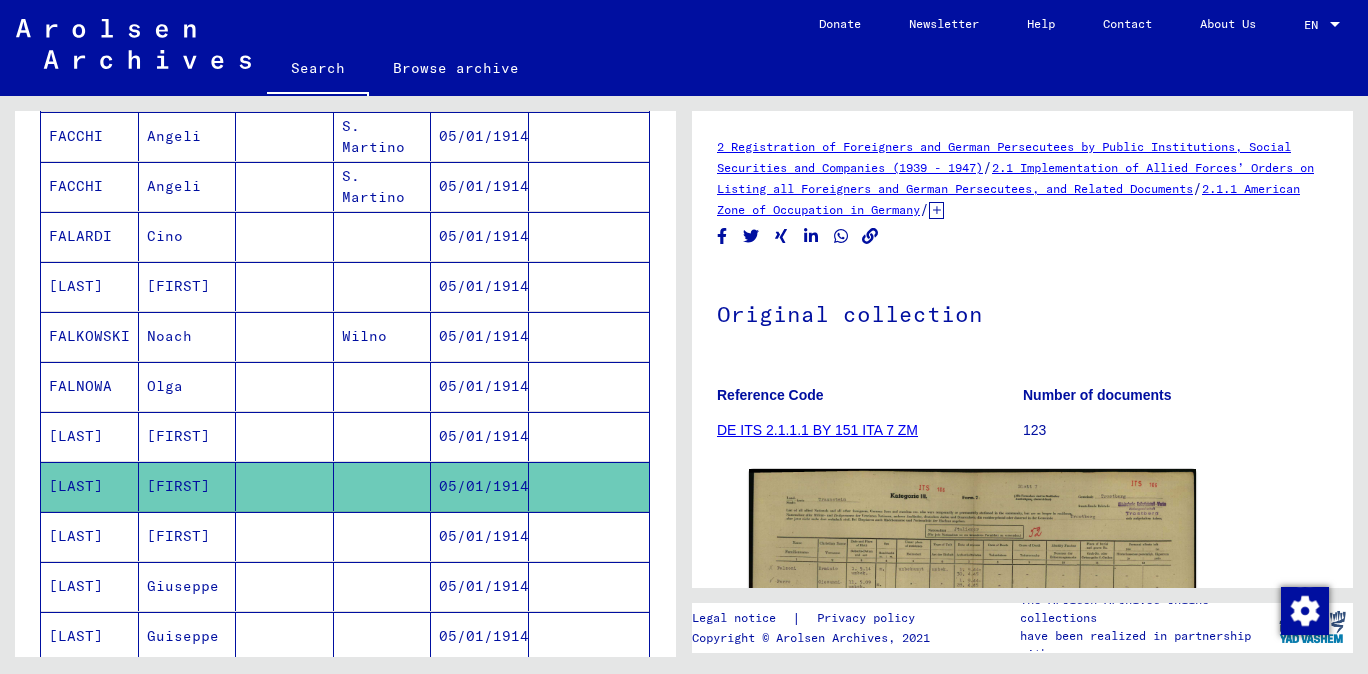 click on "[LAST]" at bounding box center (90, 586) 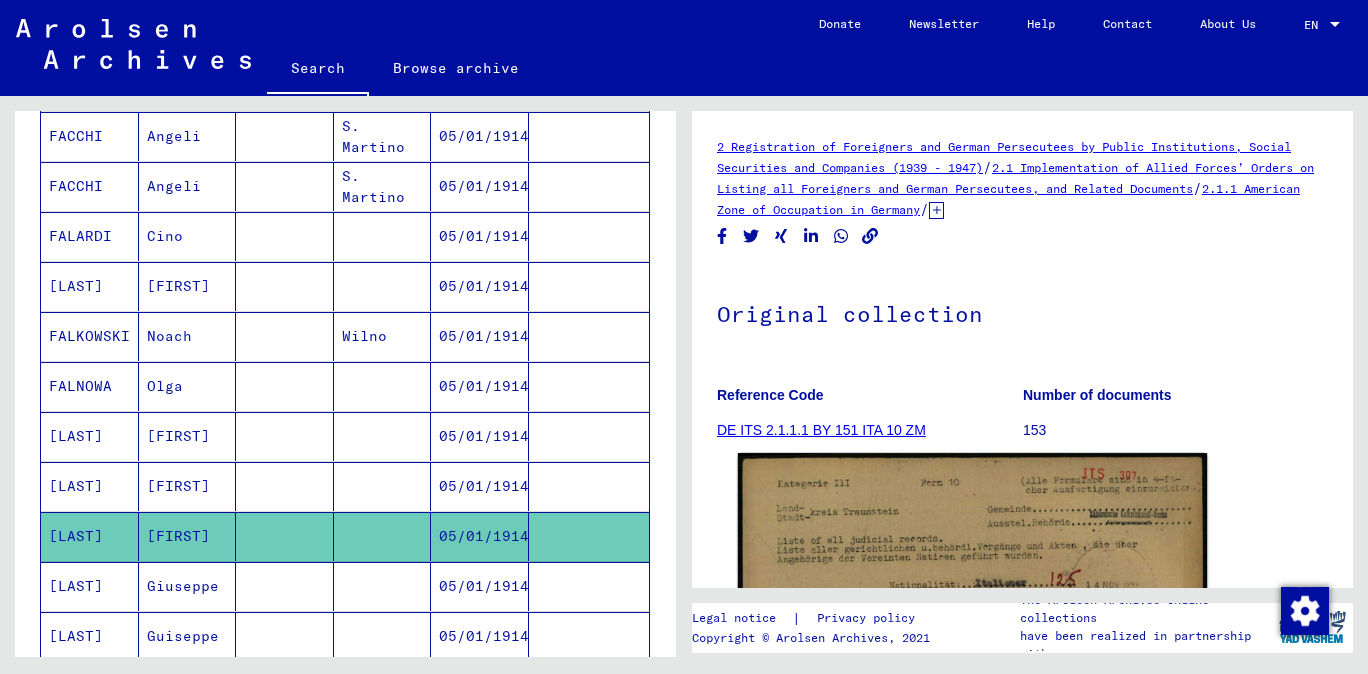 click 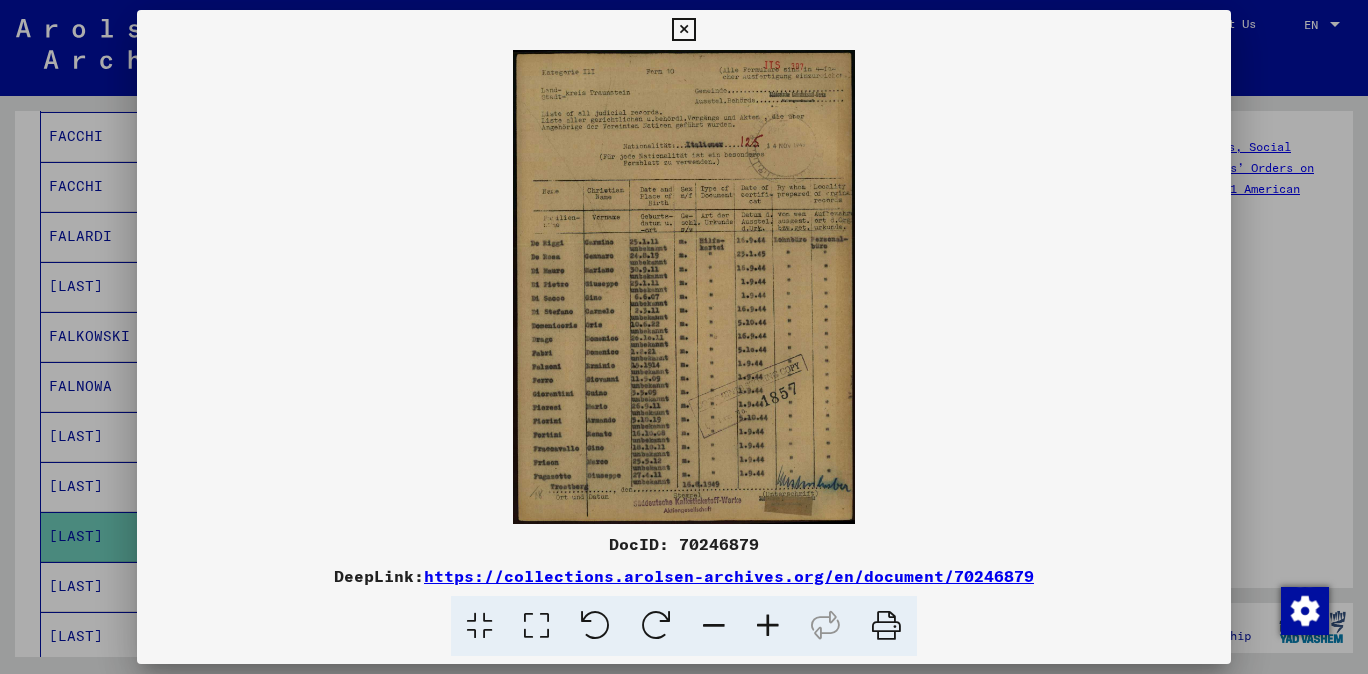 click at bounding box center (768, 626) 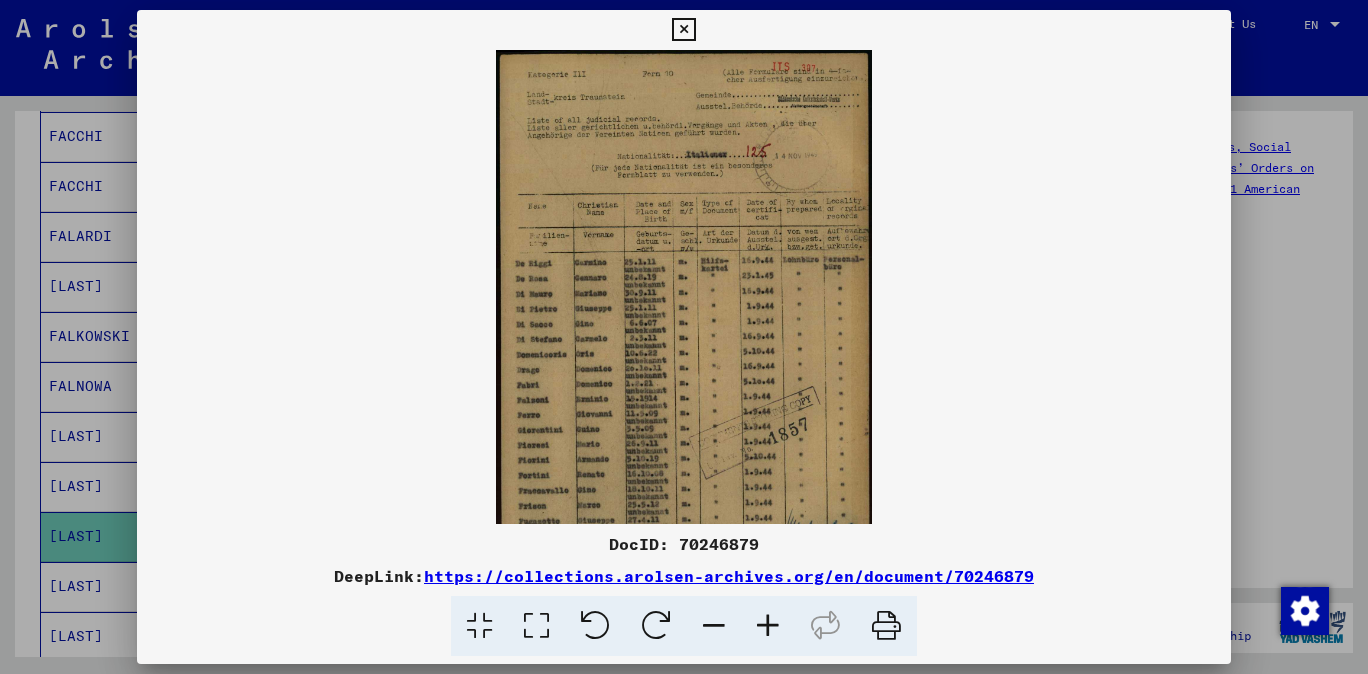 click at bounding box center [768, 626] 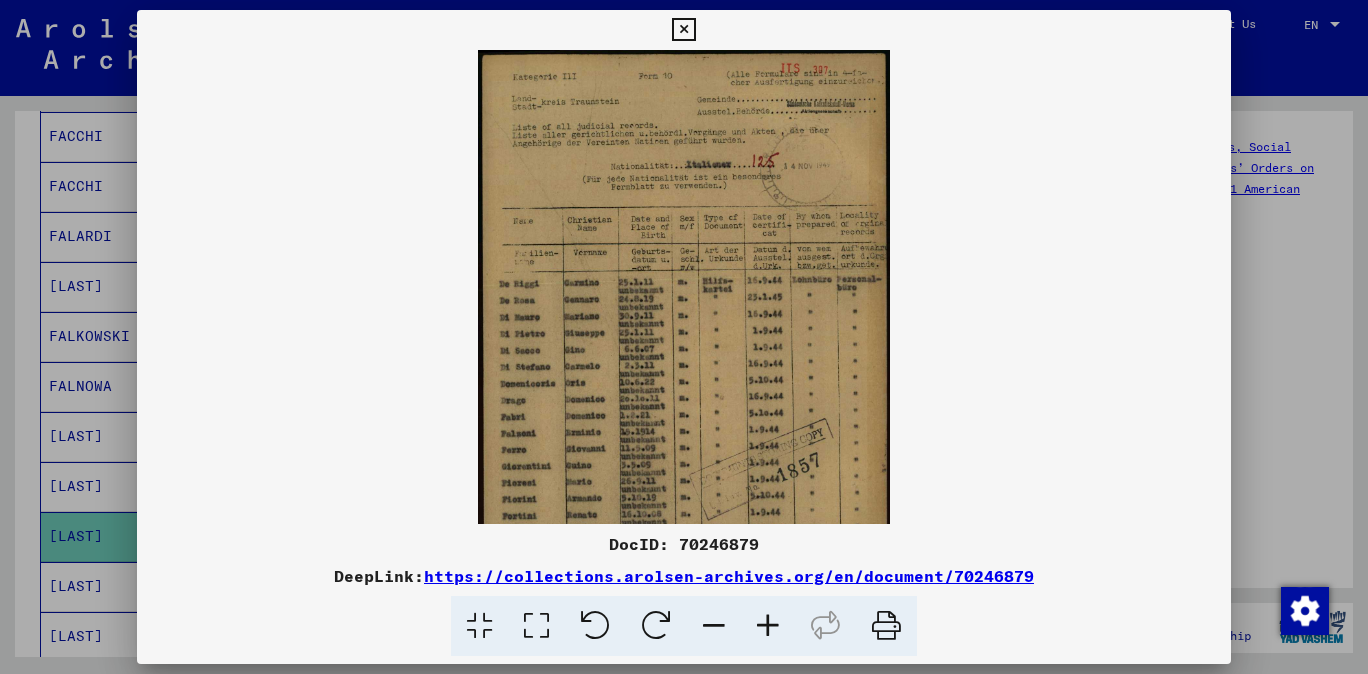 click at bounding box center (768, 626) 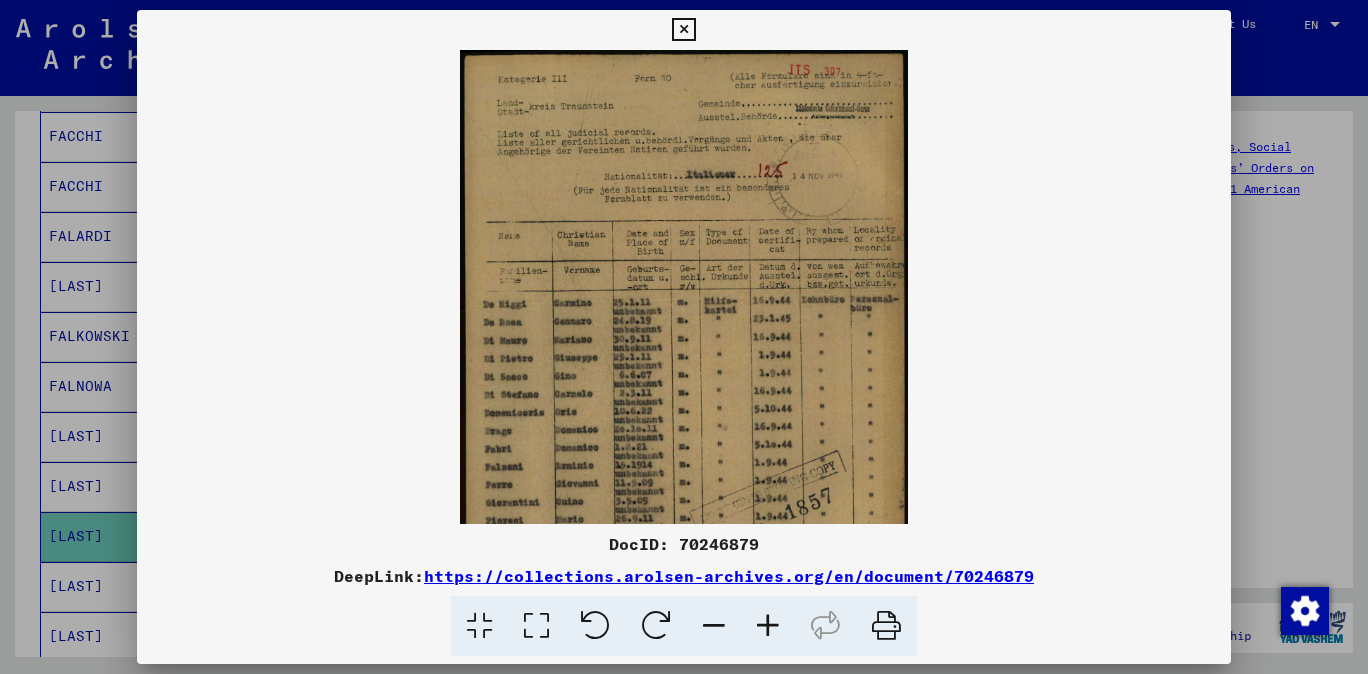 click at bounding box center (768, 626) 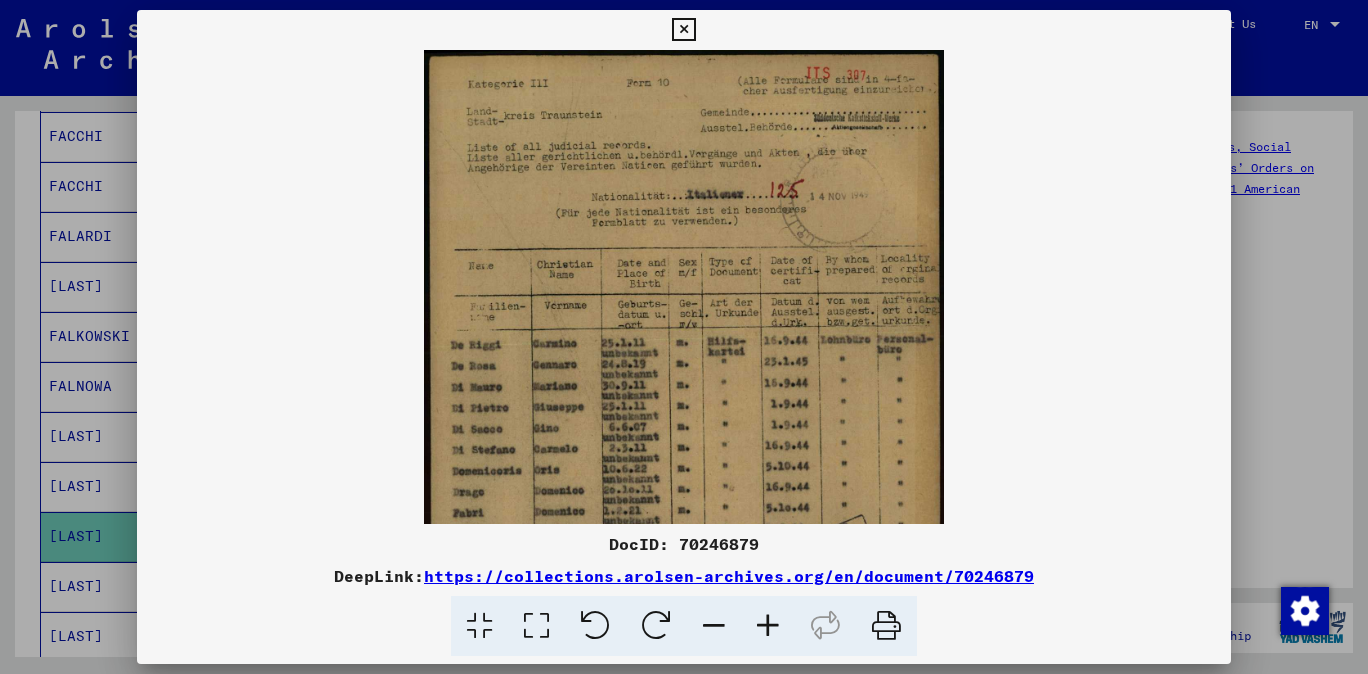 drag, startPoint x: 759, startPoint y: 628, endPoint x: 738, endPoint y: 571, distance: 60.74537 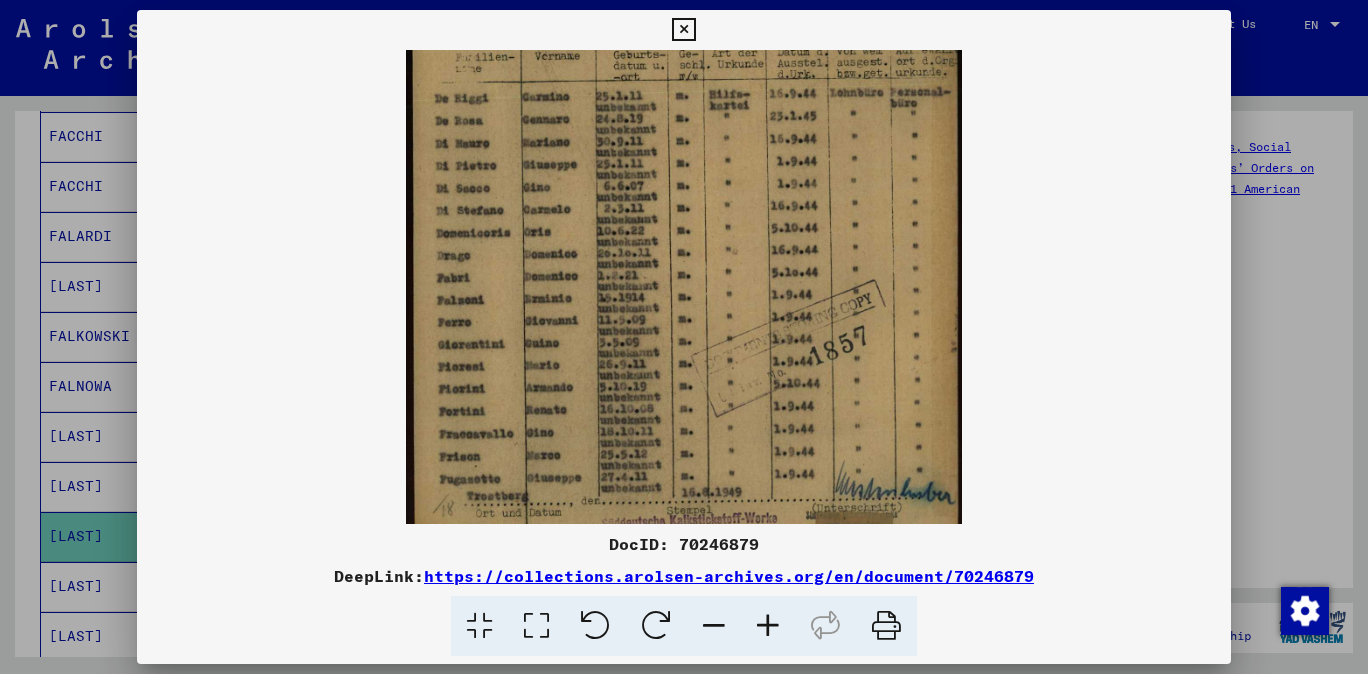 scroll, scrollTop: 274, scrollLeft: 0, axis: vertical 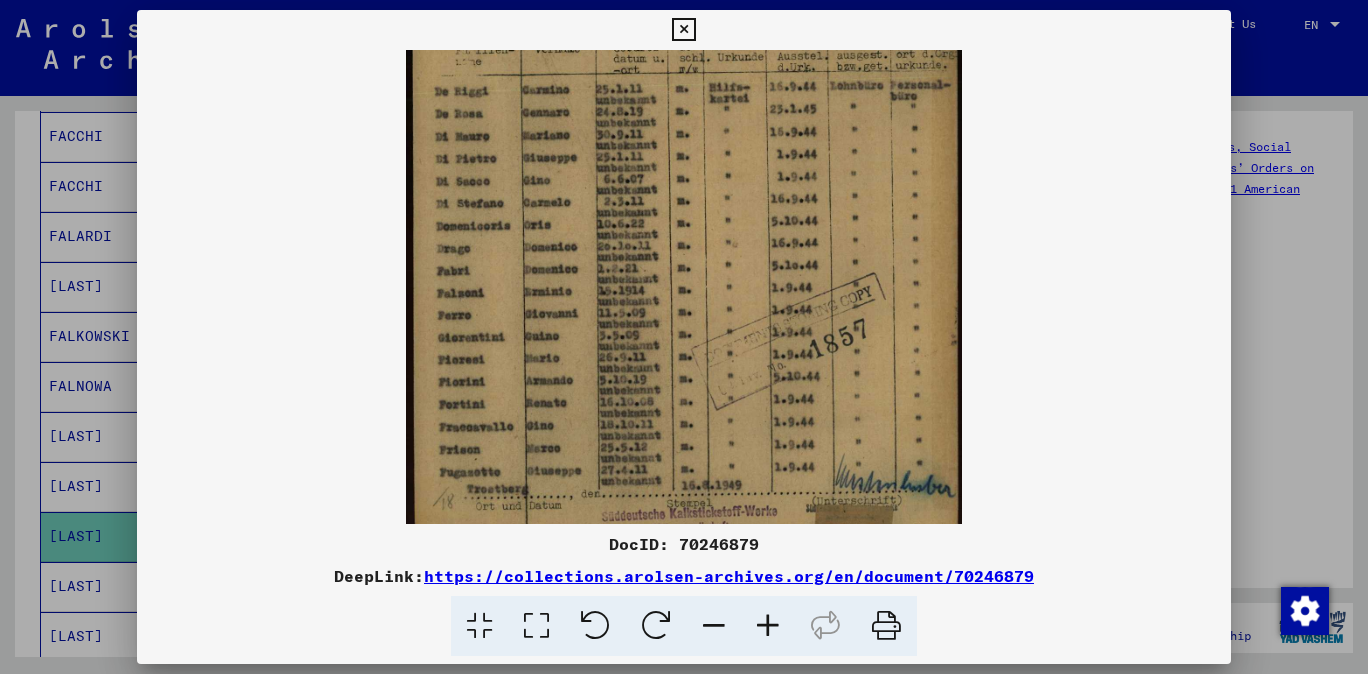 drag, startPoint x: 750, startPoint y: 479, endPoint x: 778, endPoint y: 206, distance: 274.43213 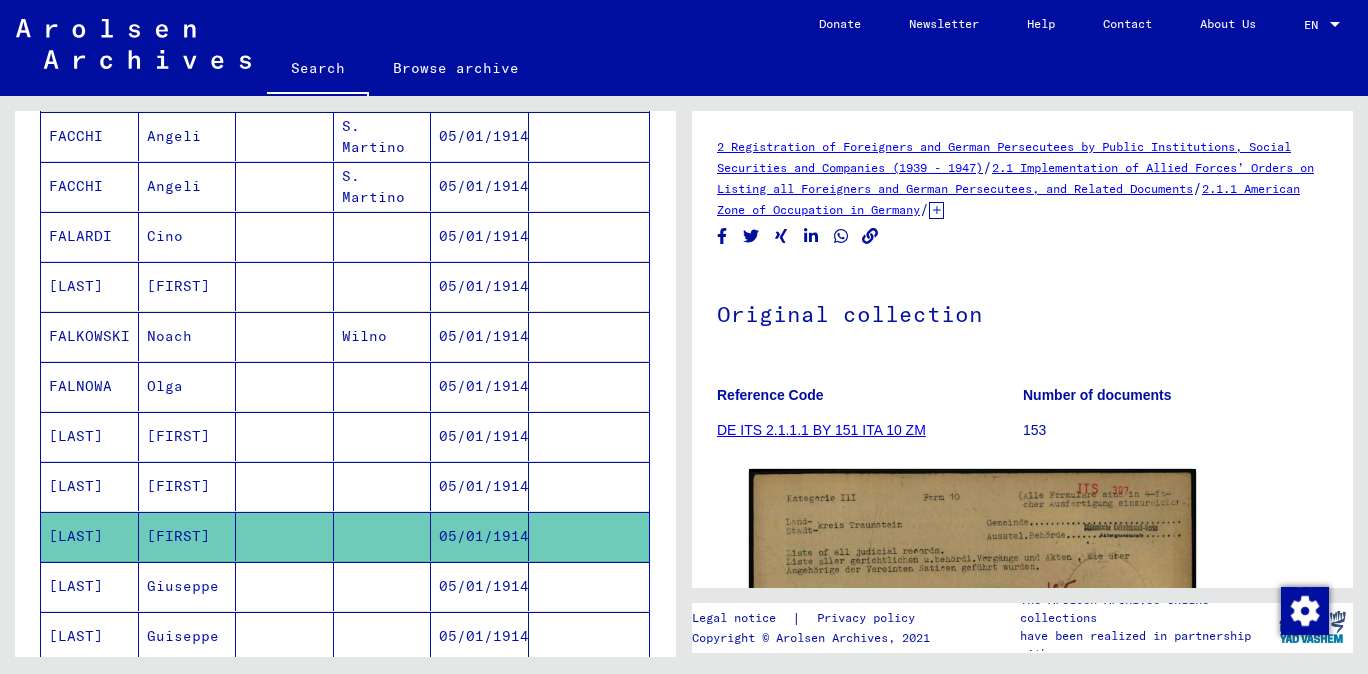 scroll, scrollTop: 0, scrollLeft: 0, axis: both 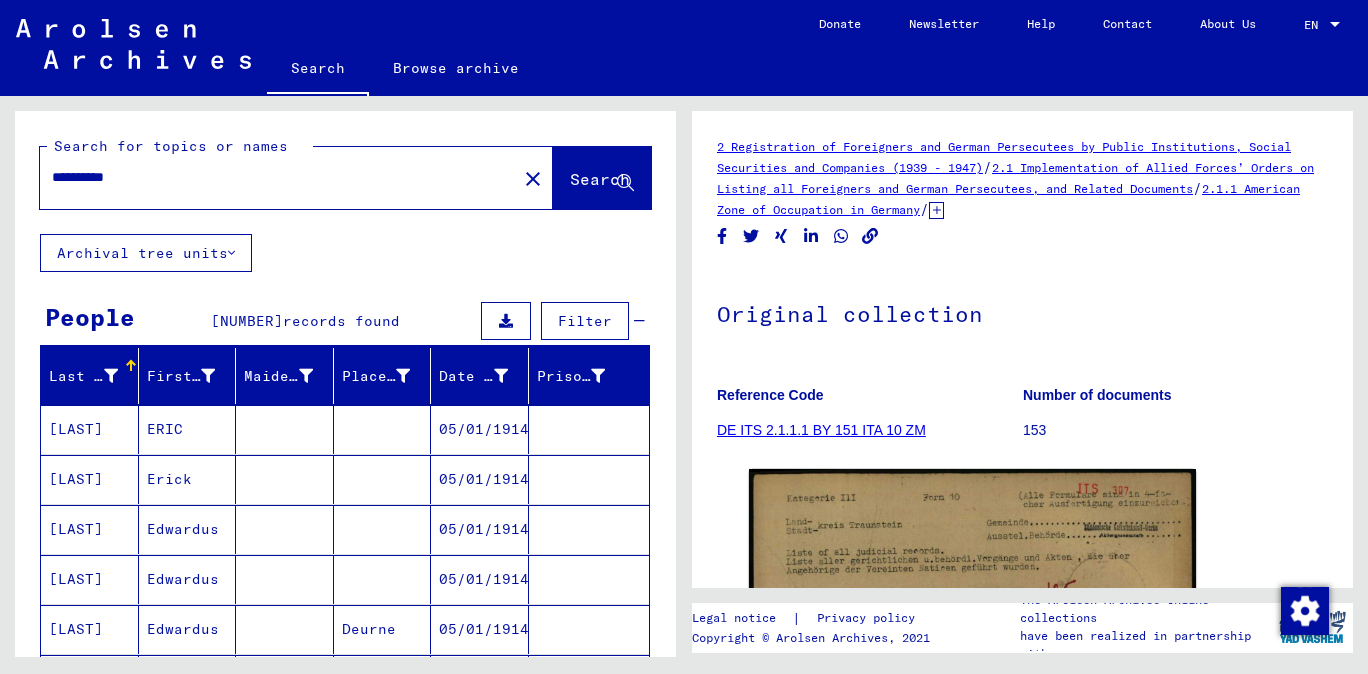 click on "**********" at bounding box center [278, 177] 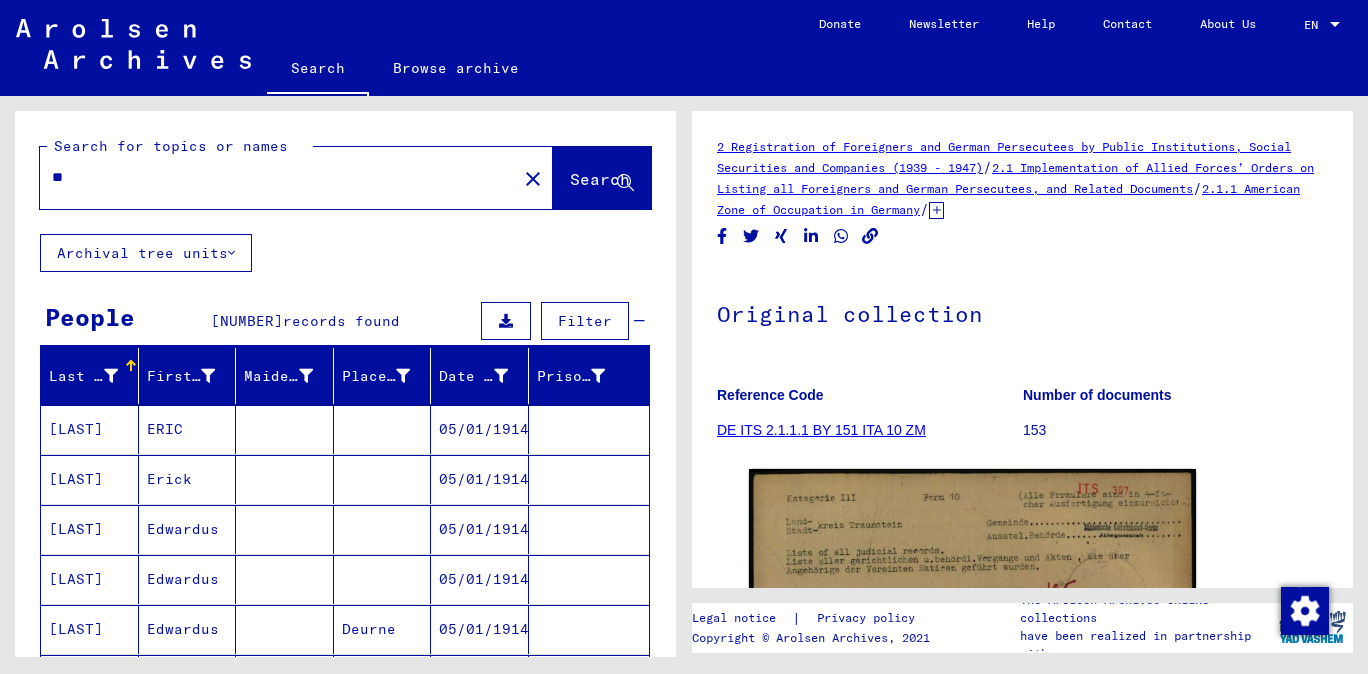 type on "*" 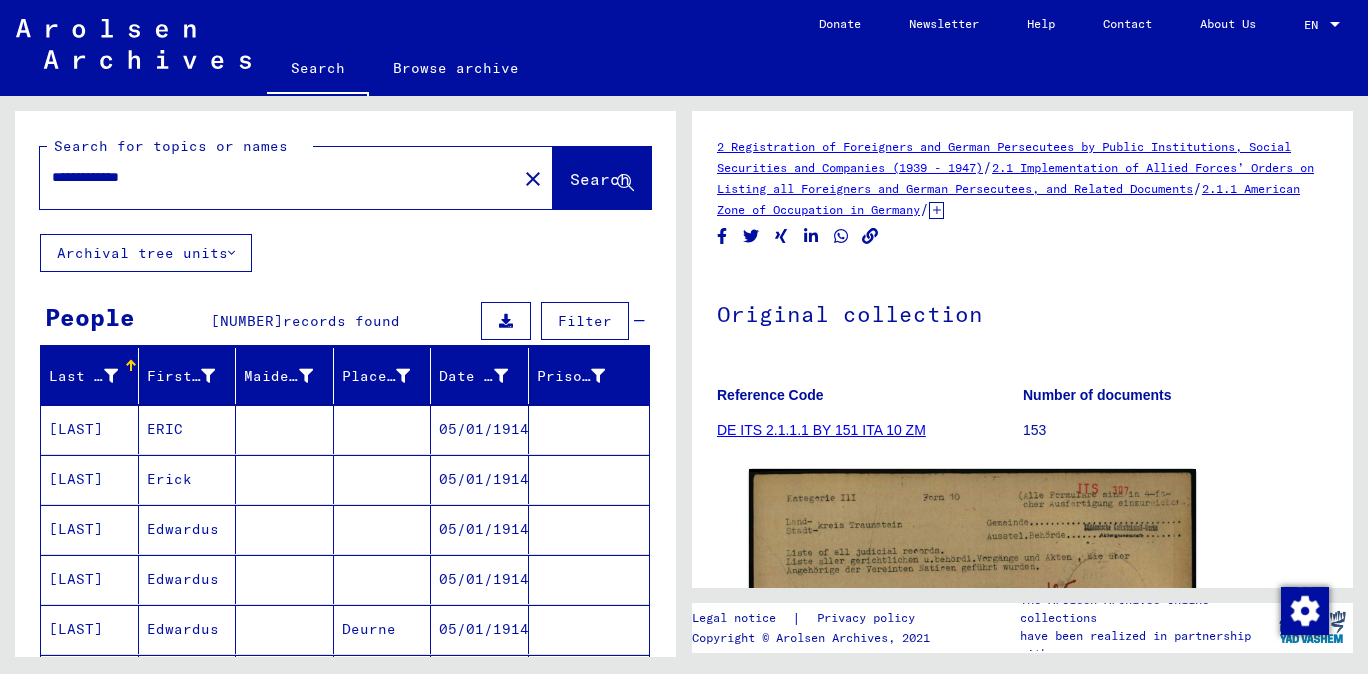 click on "**********" at bounding box center [278, 177] 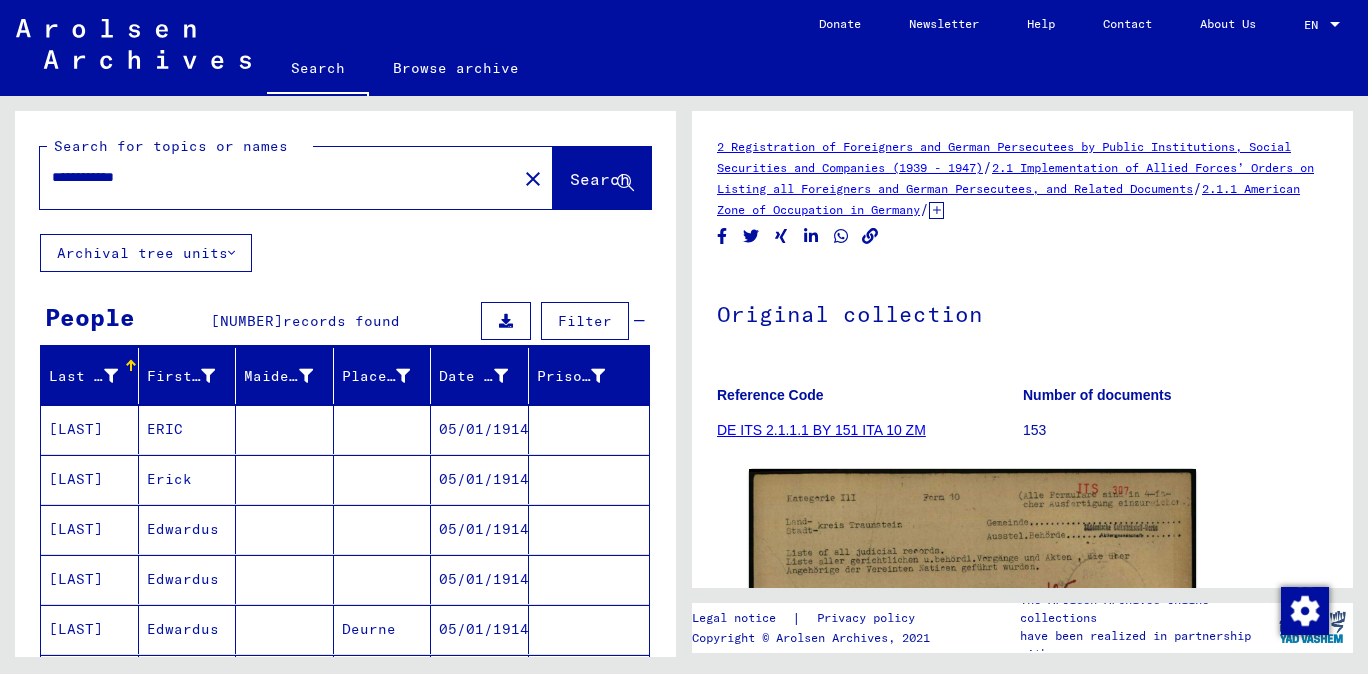 type on "**********" 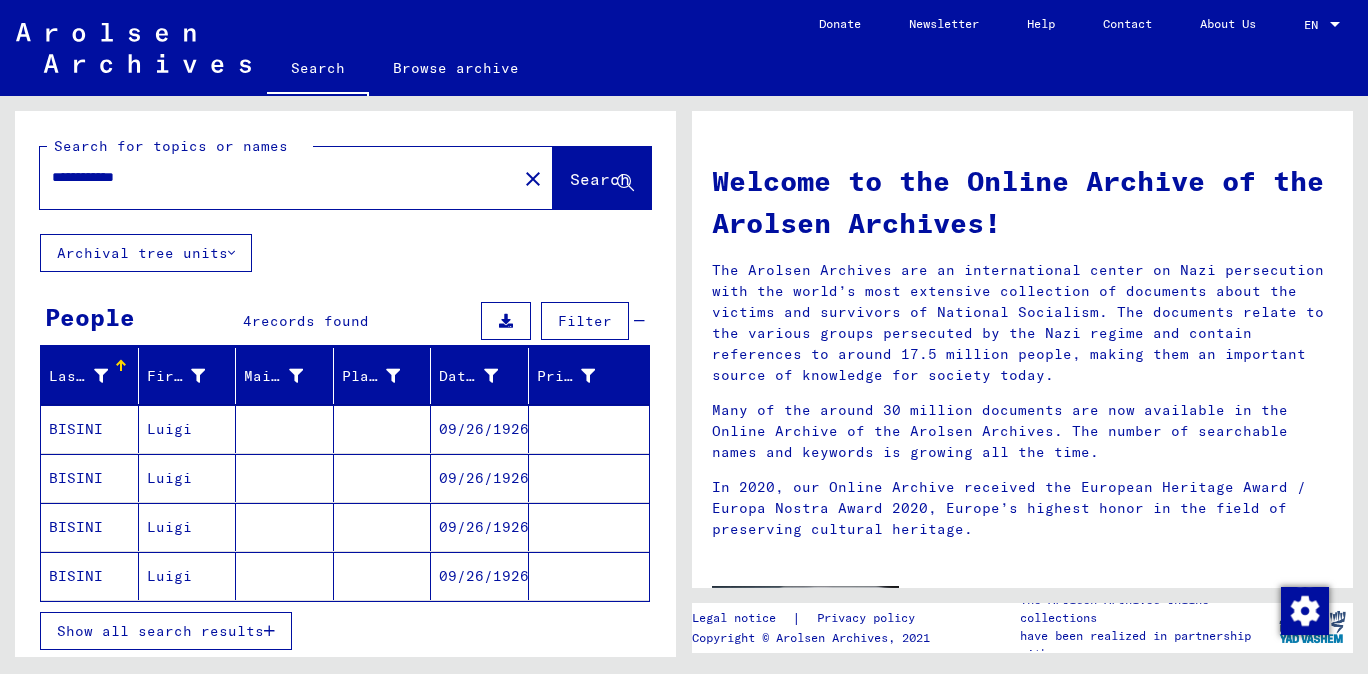 click on "BISINI" at bounding box center [90, 478] 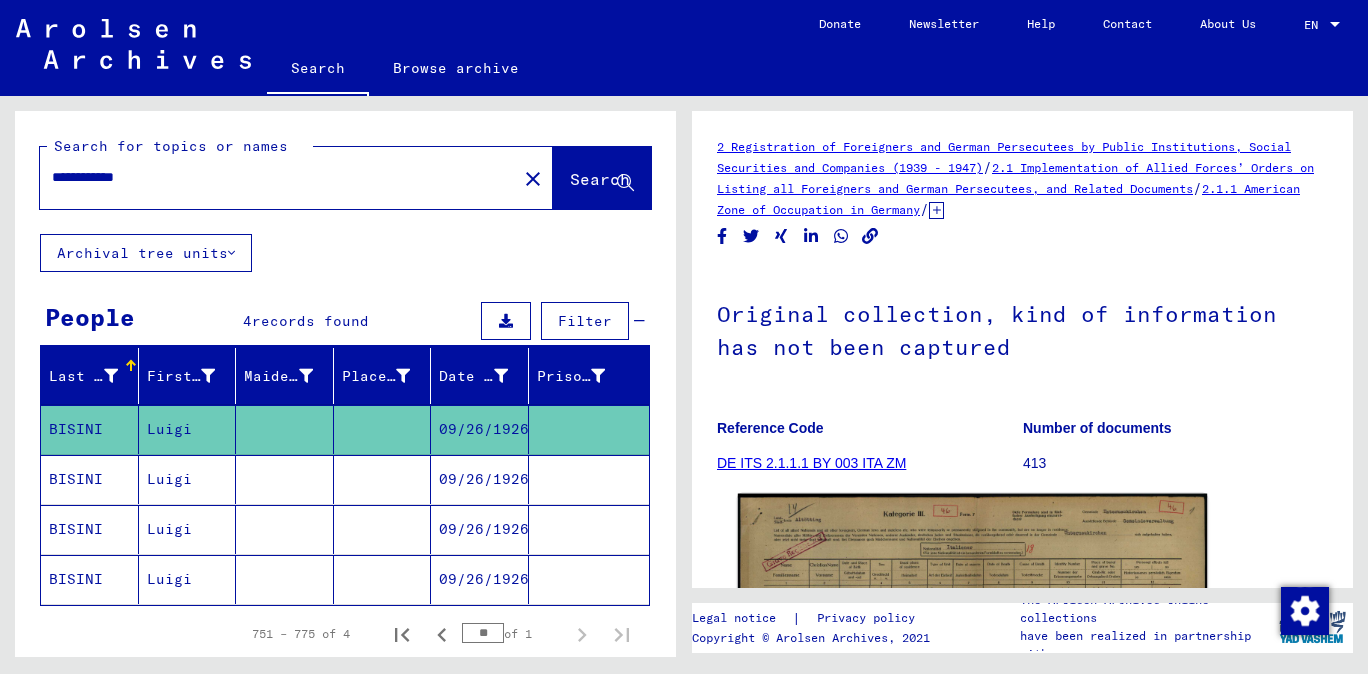 click 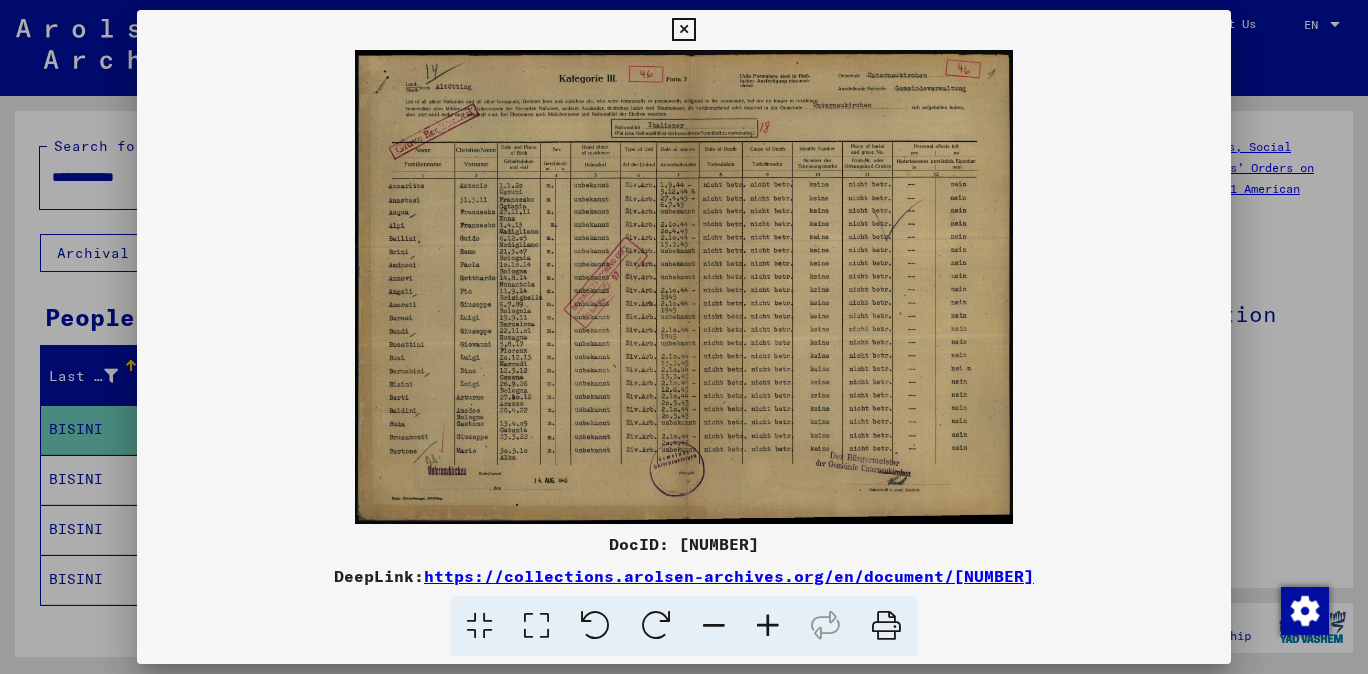 click at bounding box center [768, 626] 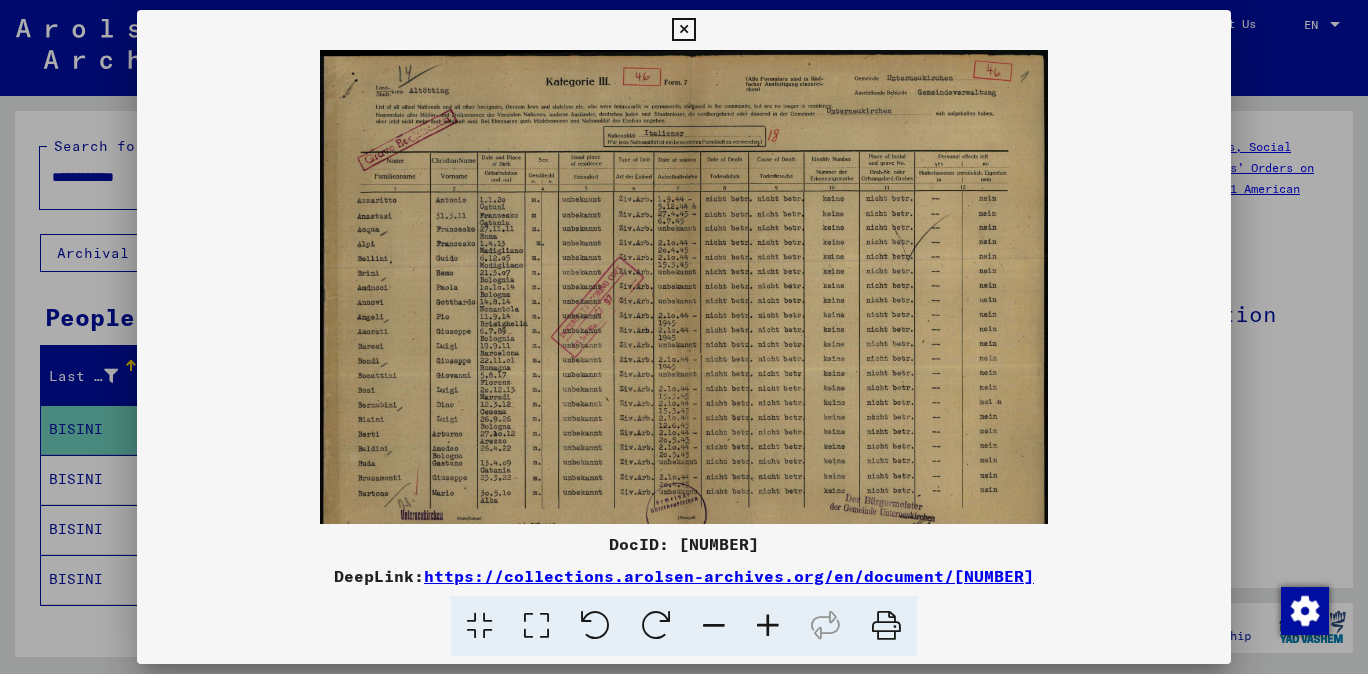 click at bounding box center (768, 626) 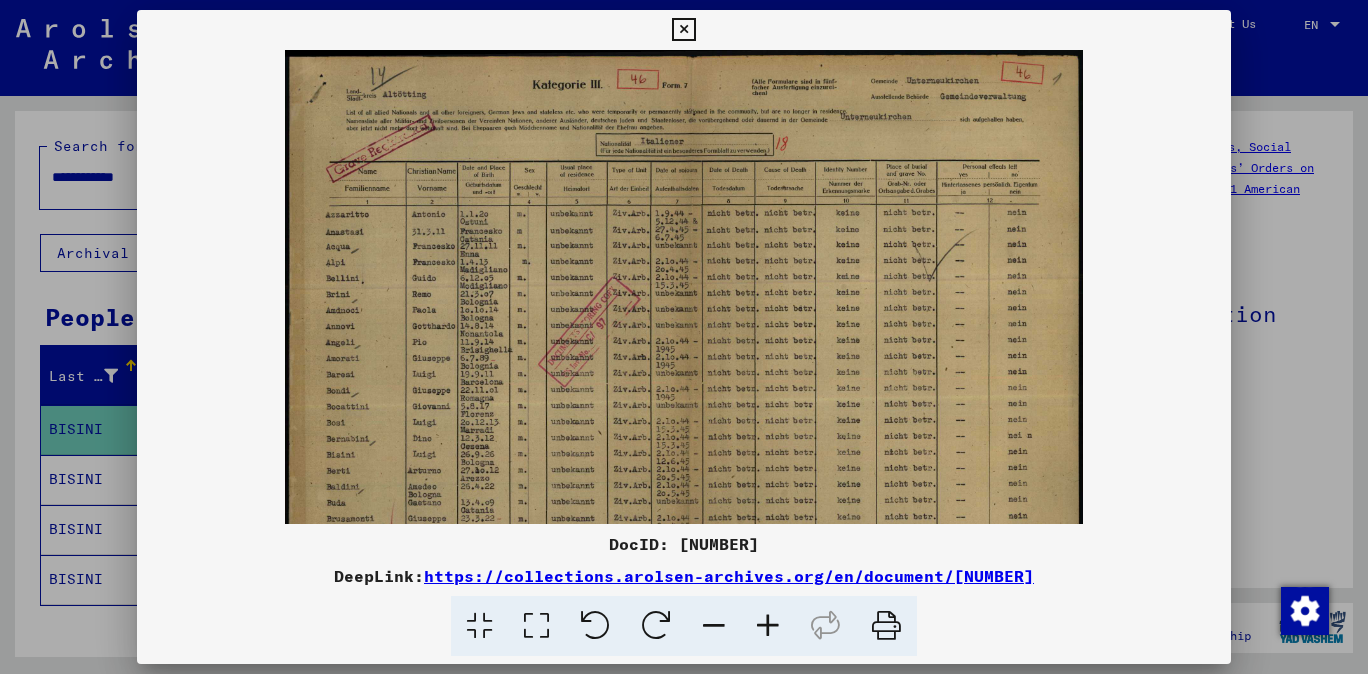click at bounding box center [768, 626] 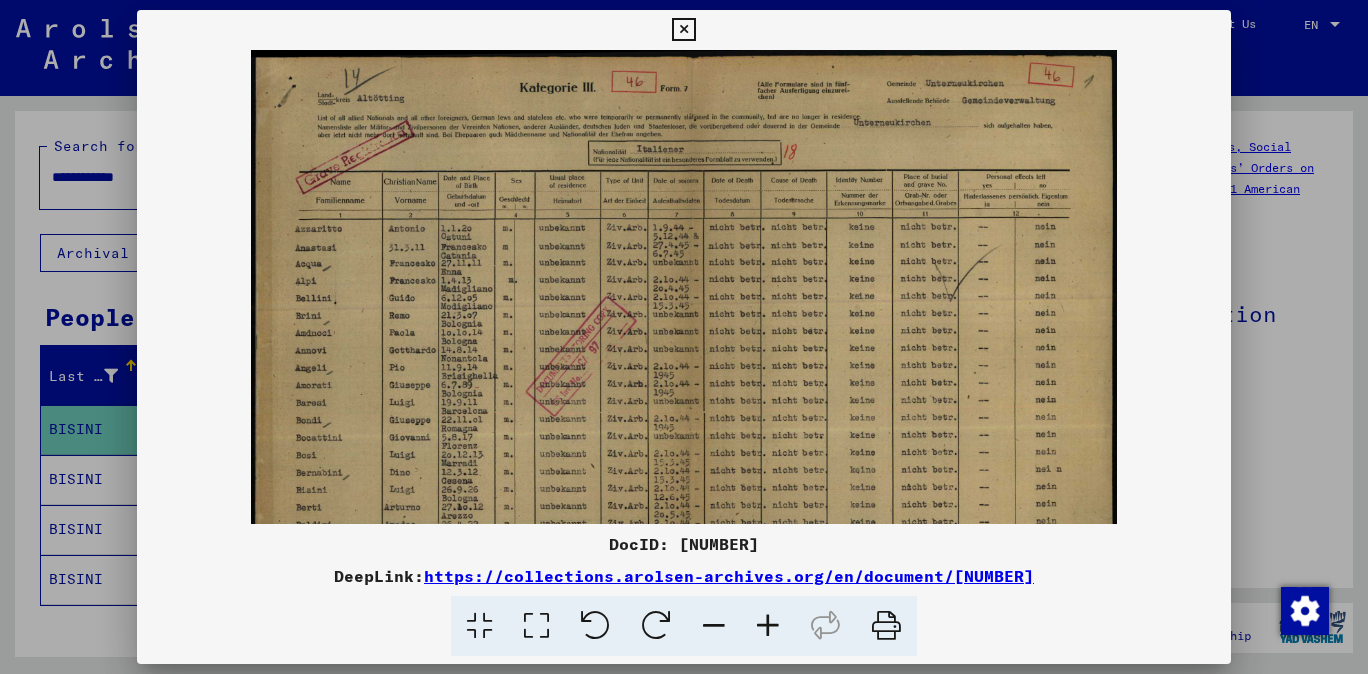 click at bounding box center (768, 626) 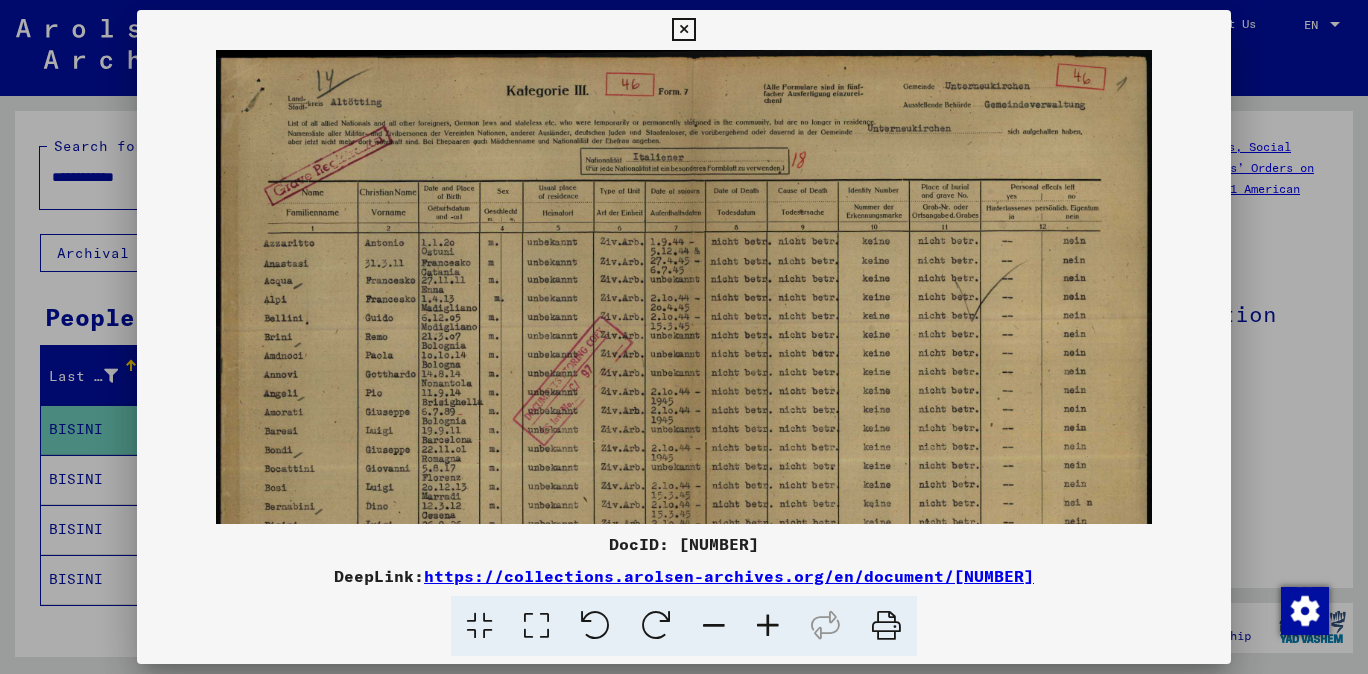 click at bounding box center (768, 626) 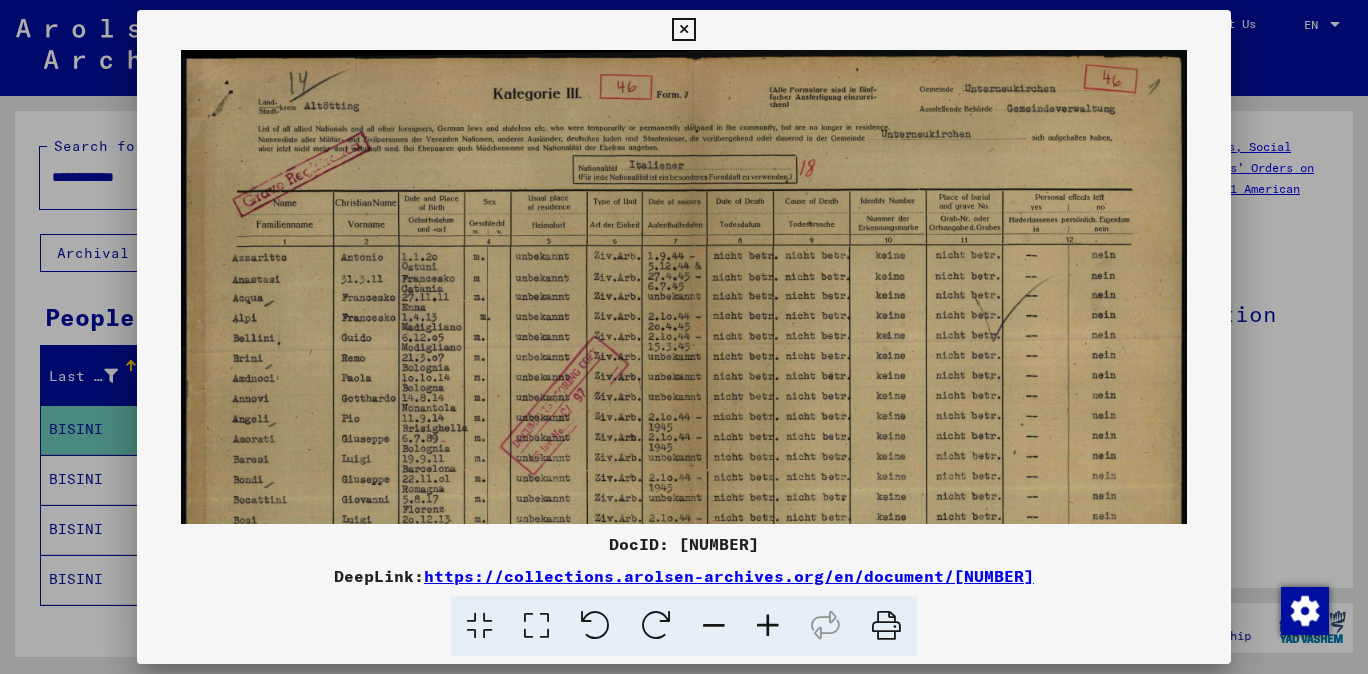 click at bounding box center (683, 30) 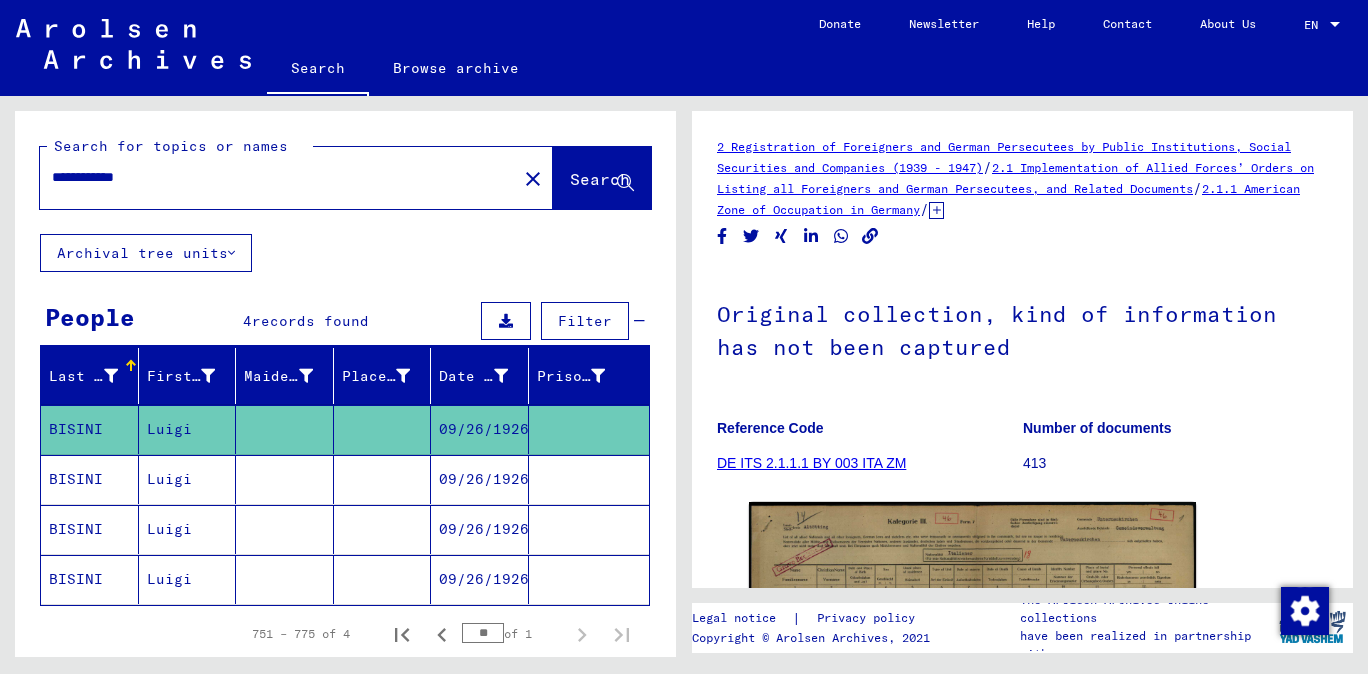 click on "BISINI" 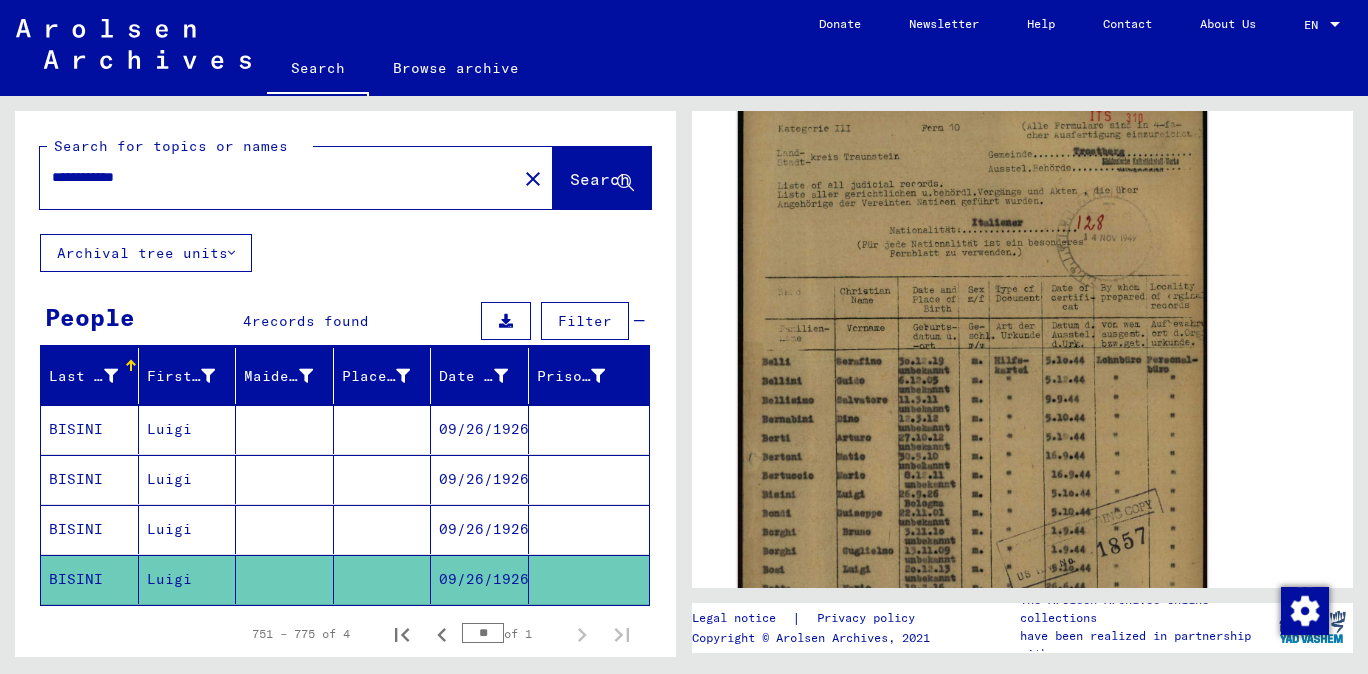 scroll, scrollTop: 440, scrollLeft: 0, axis: vertical 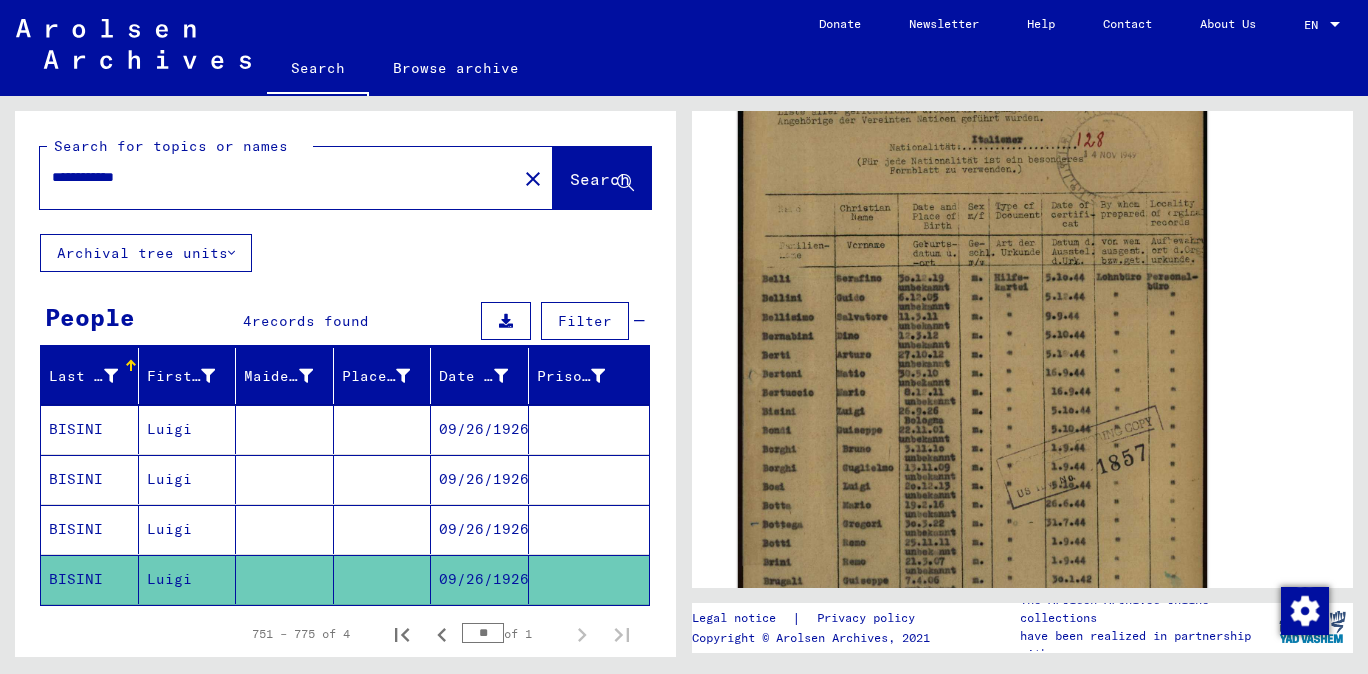 click 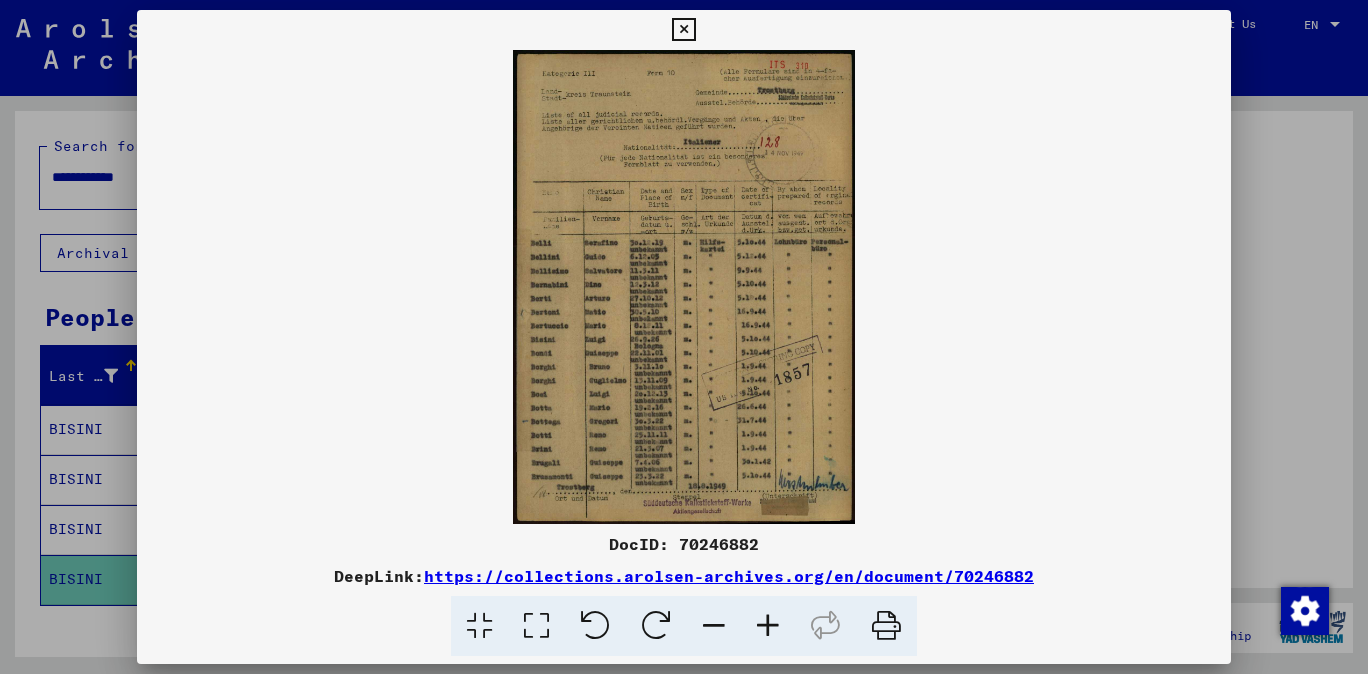 click at bounding box center [768, 626] 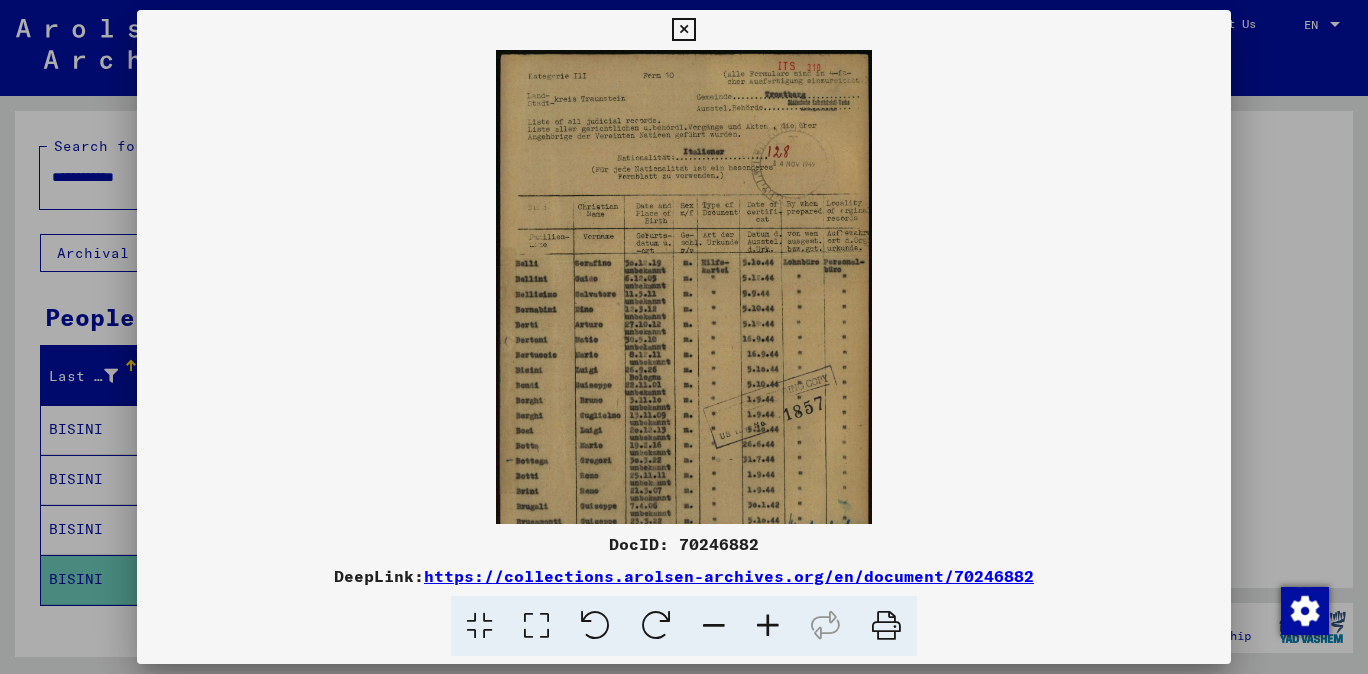click at bounding box center [768, 626] 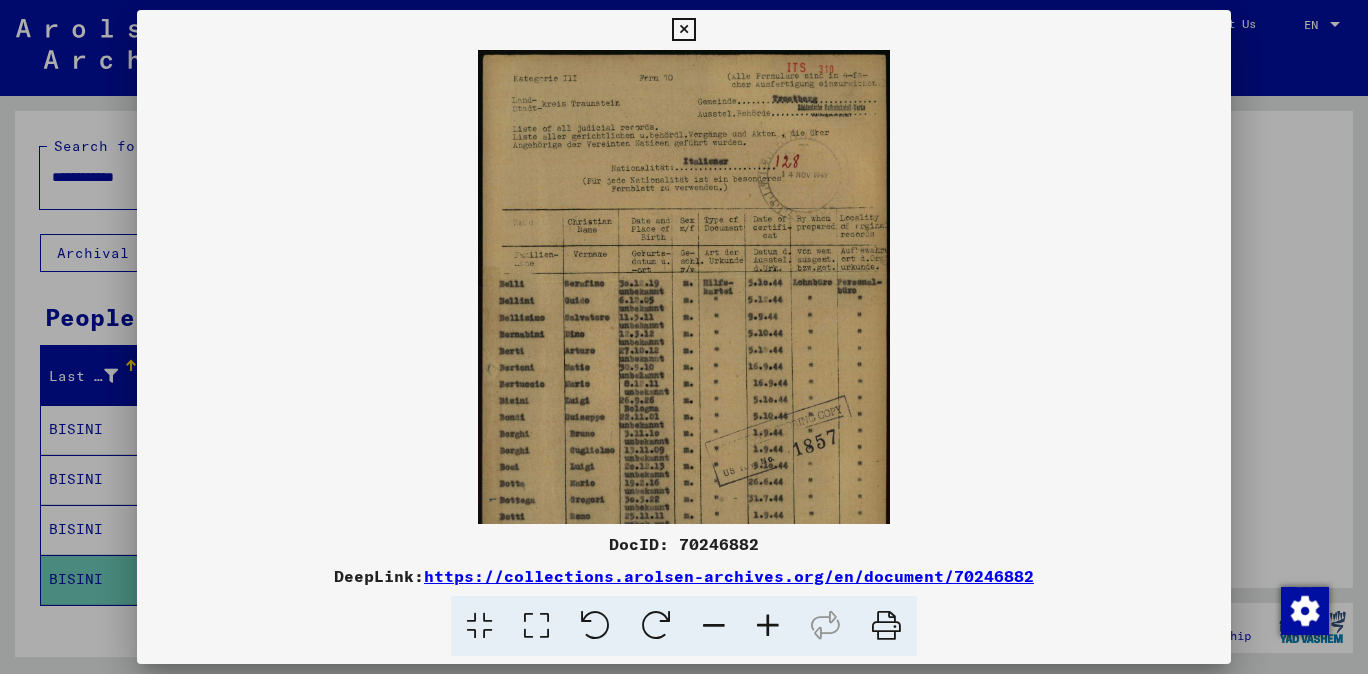 click at bounding box center [768, 626] 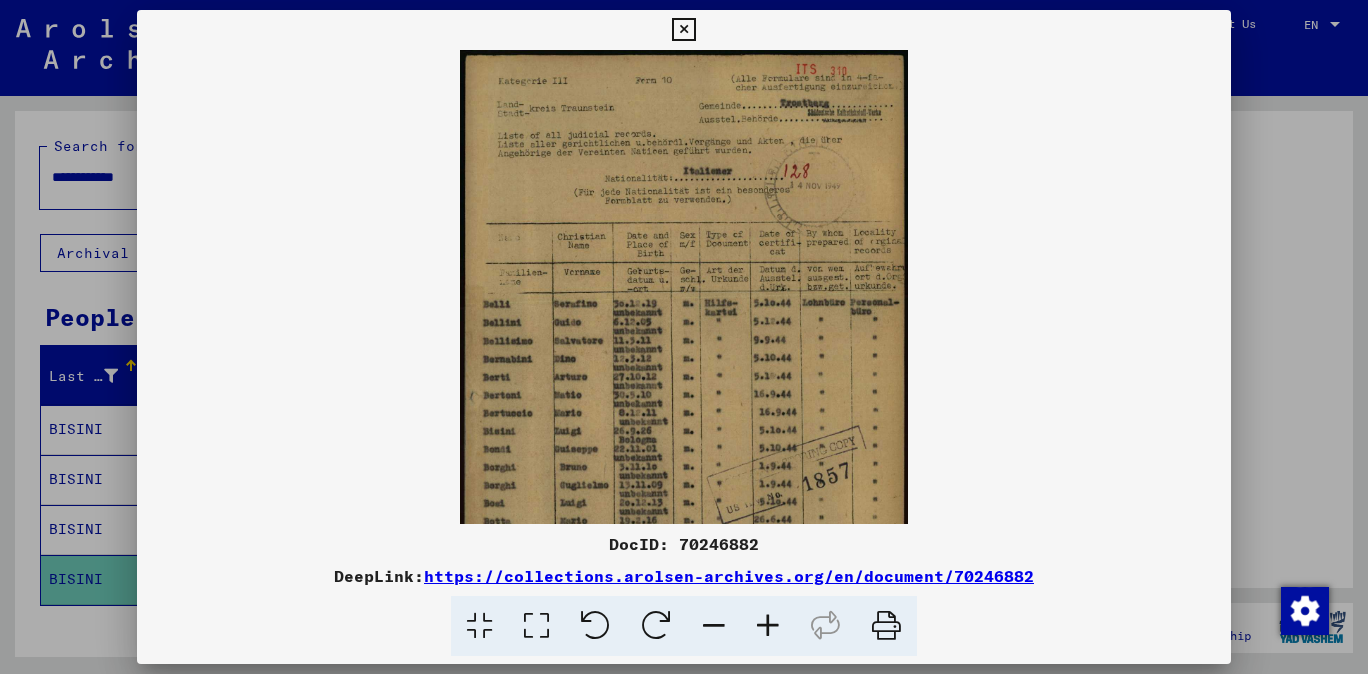 click at bounding box center (768, 626) 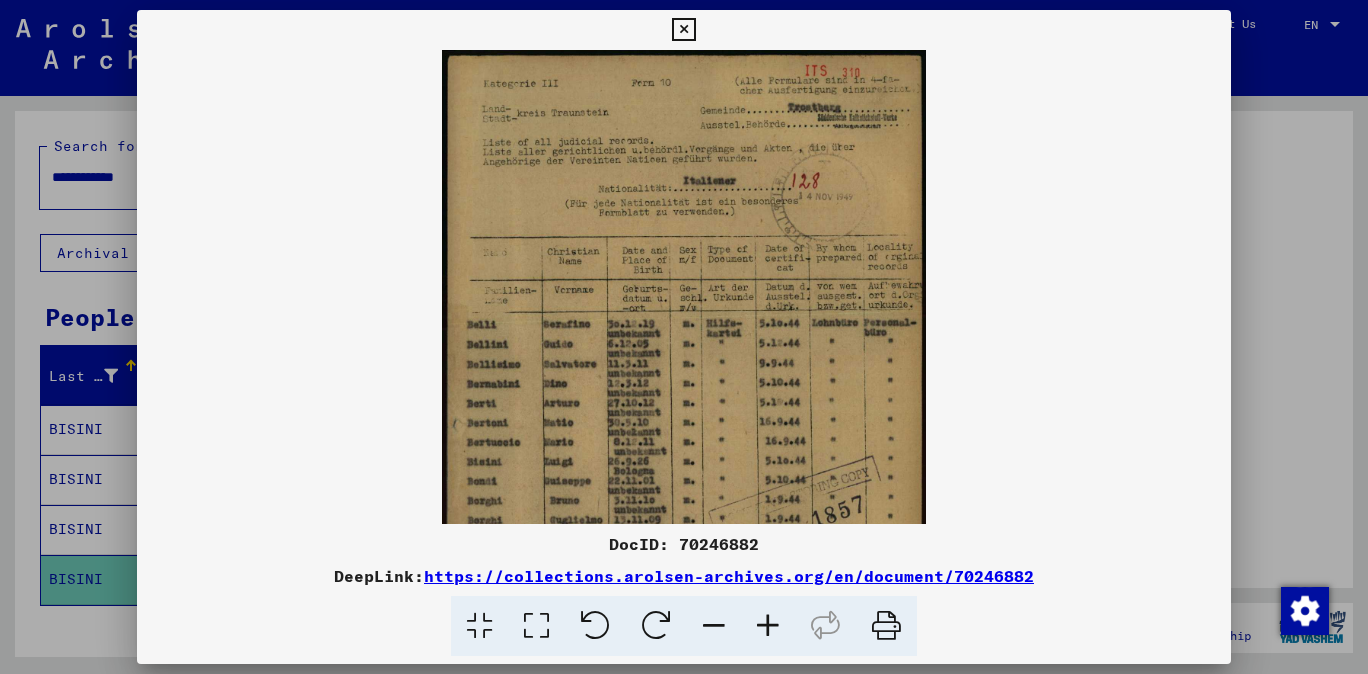 click at bounding box center [768, 626] 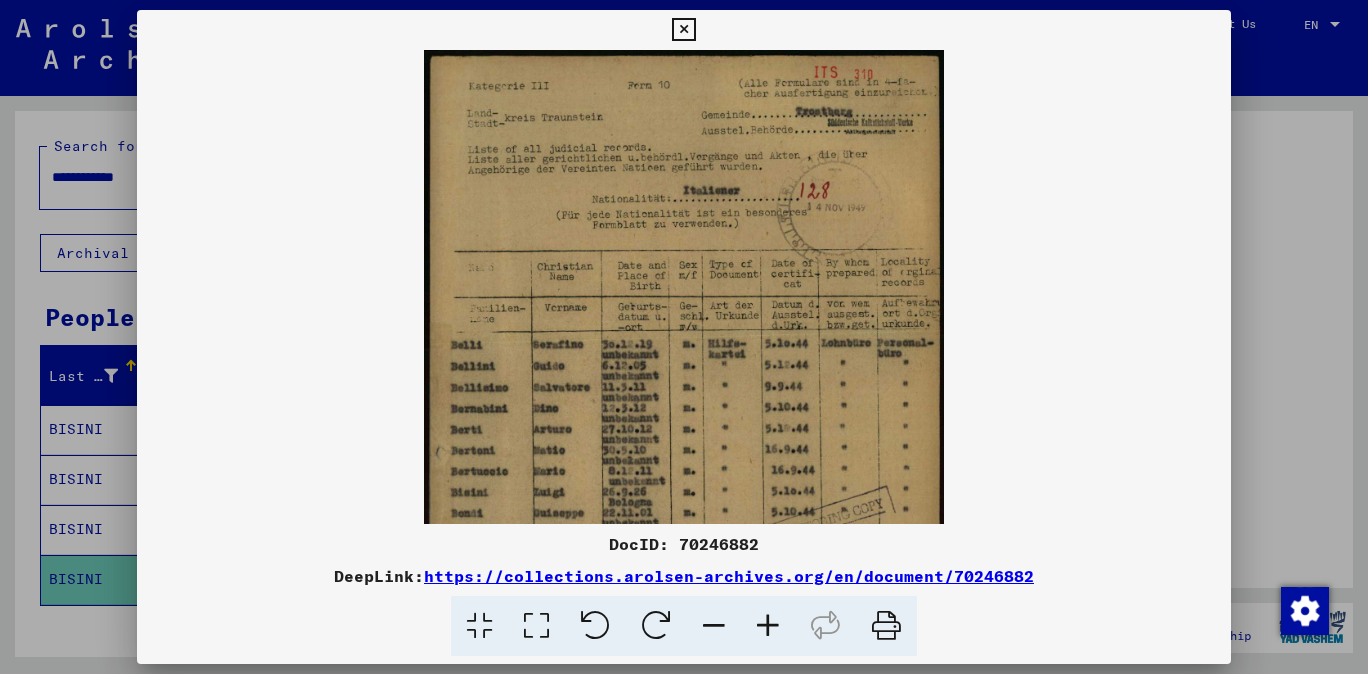 click at bounding box center [768, 626] 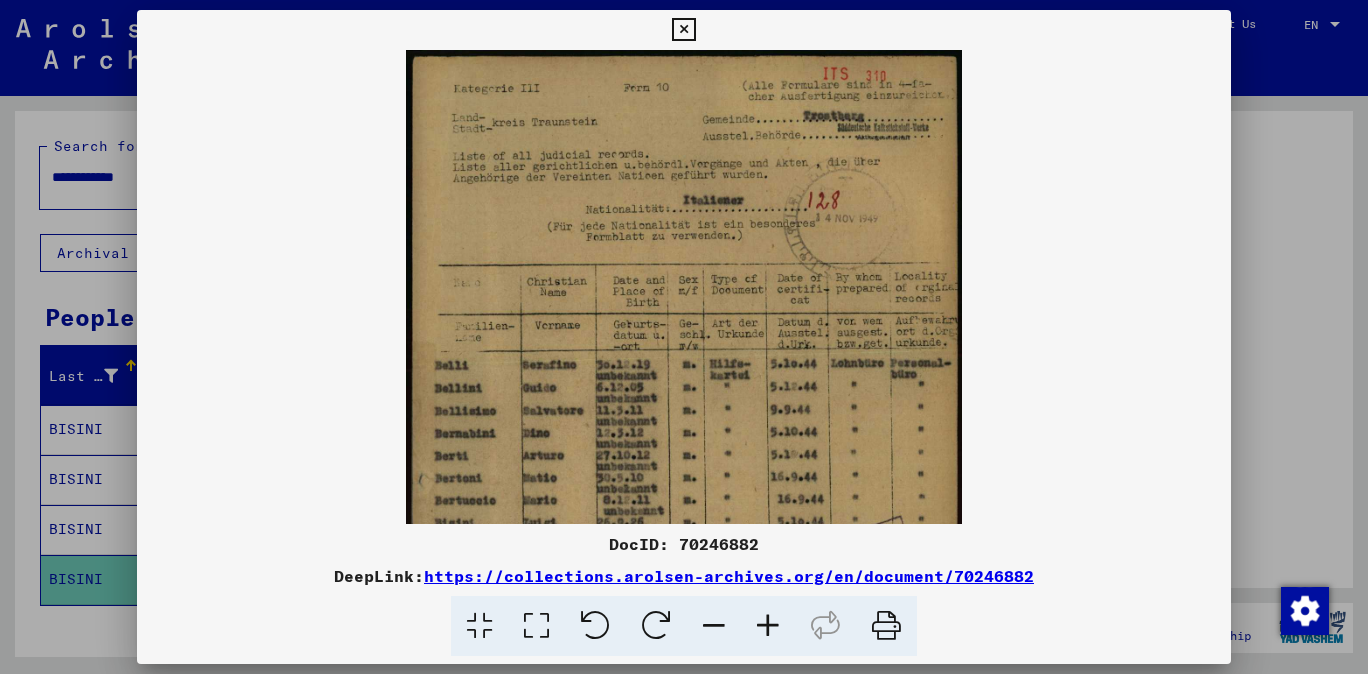 click at bounding box center (768, 626) 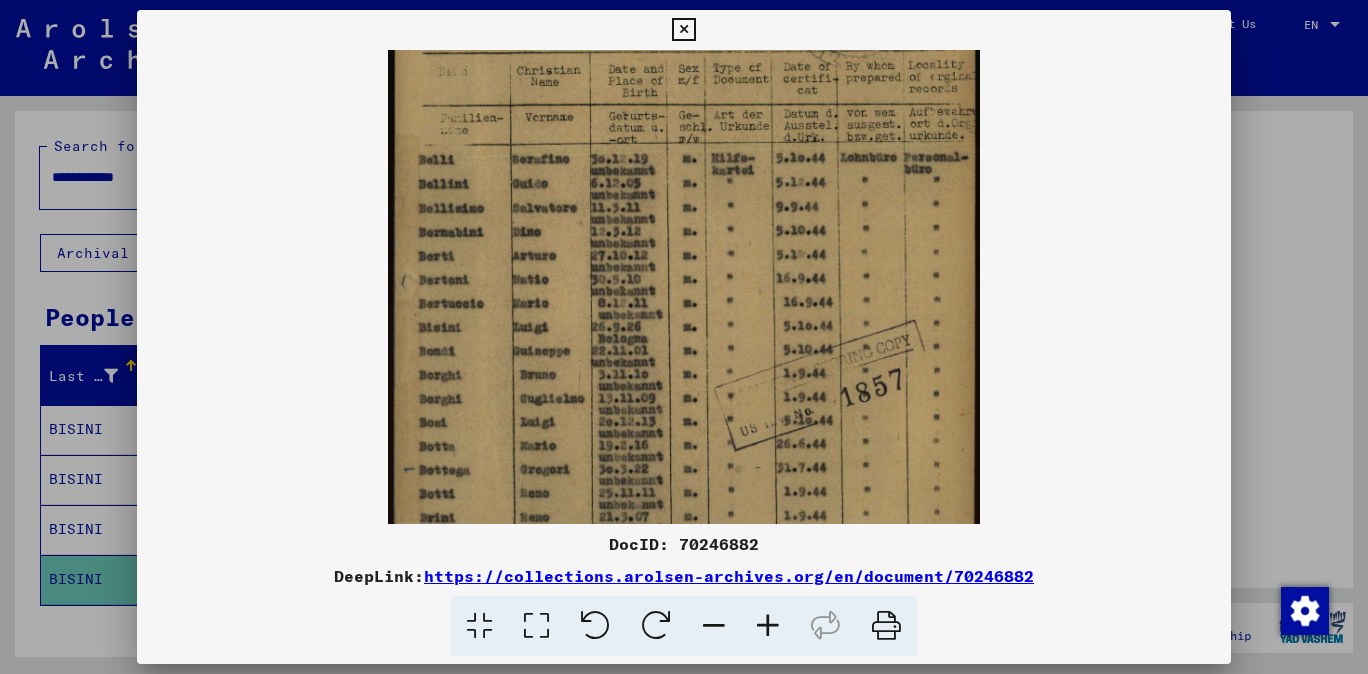 drag, startPoint x: 756, startPoint y: 513, endPoint x: 832, endPoint y: 288, distance: 237.48895 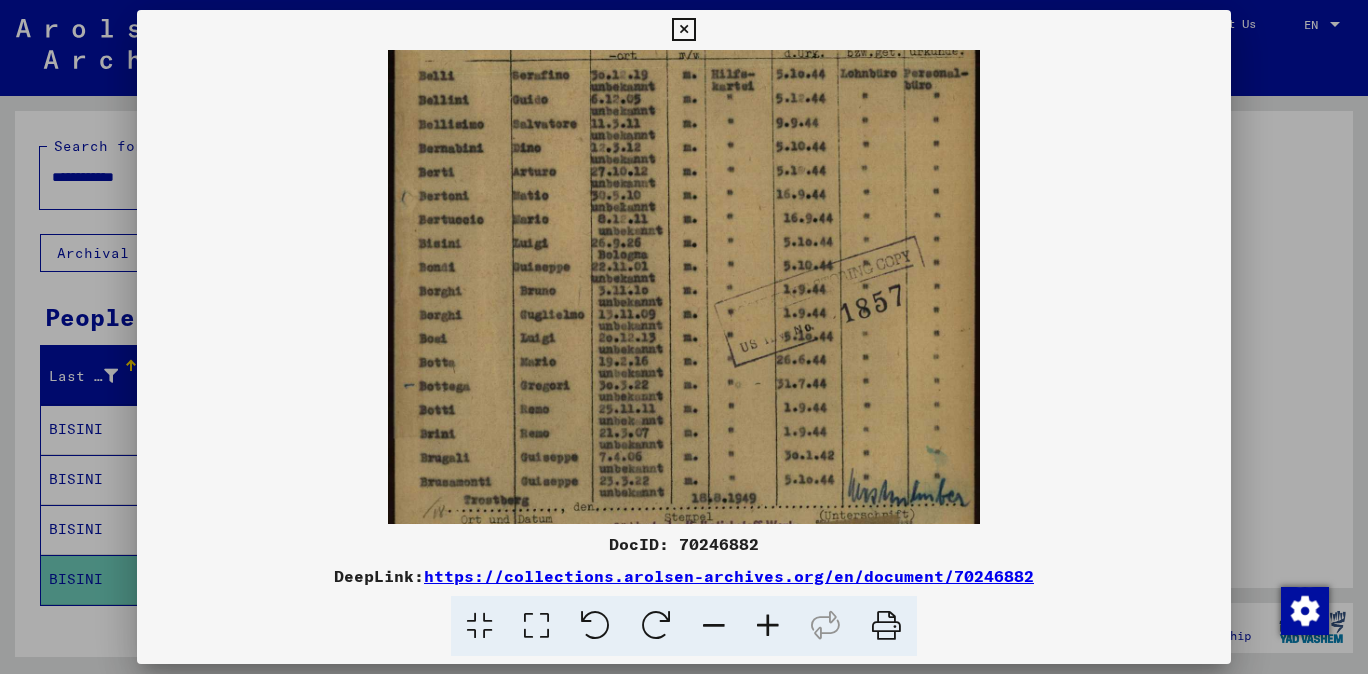 scroll, scrollTop: 307, scrollLeft: 0, axis: vertical 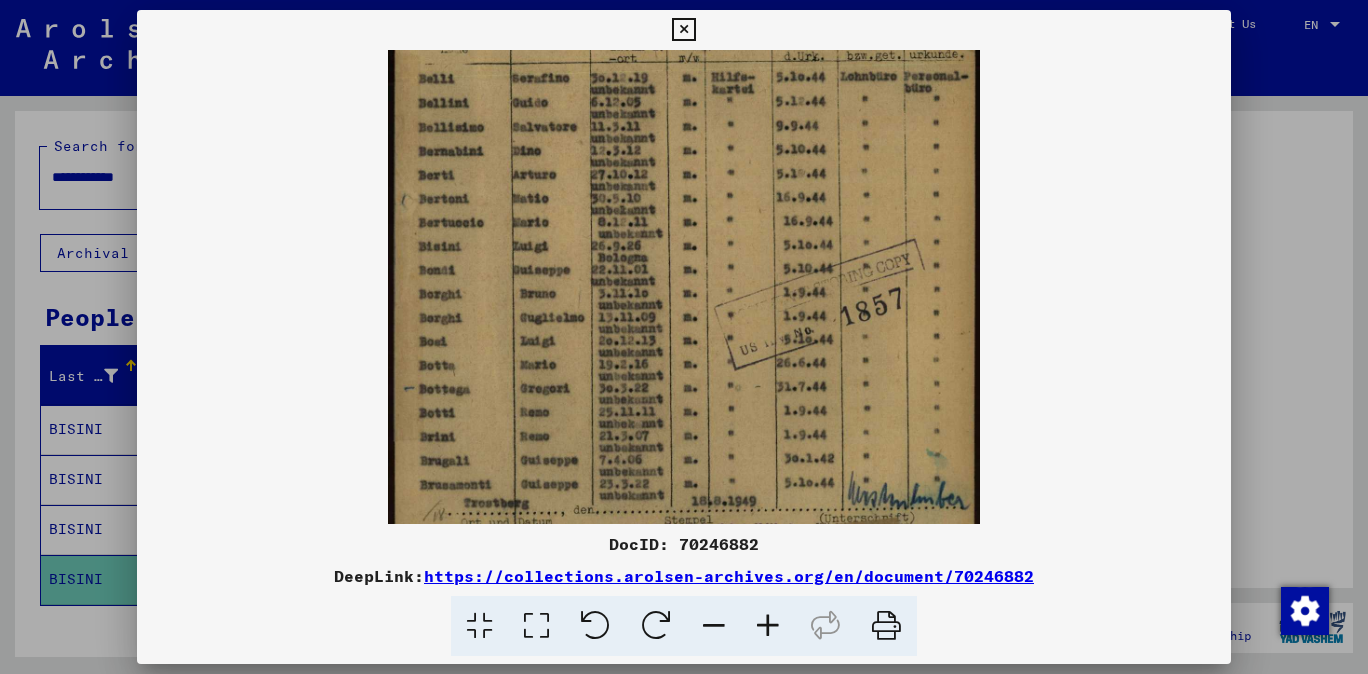 drag, startPoint x: 820, startPoint y: 382, endPoint x: 868, endPoint y: 338, distance: 65.11528 